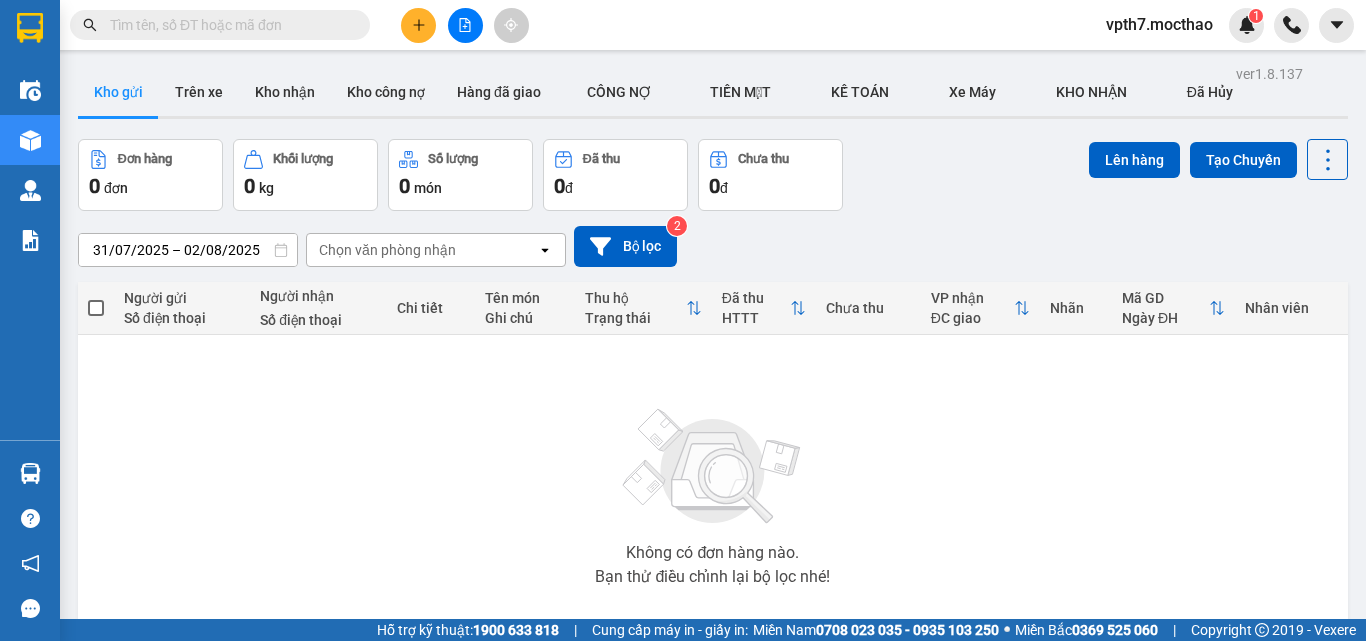 scroll, scrollTop: 0, scrollLeft: 0, axis: both 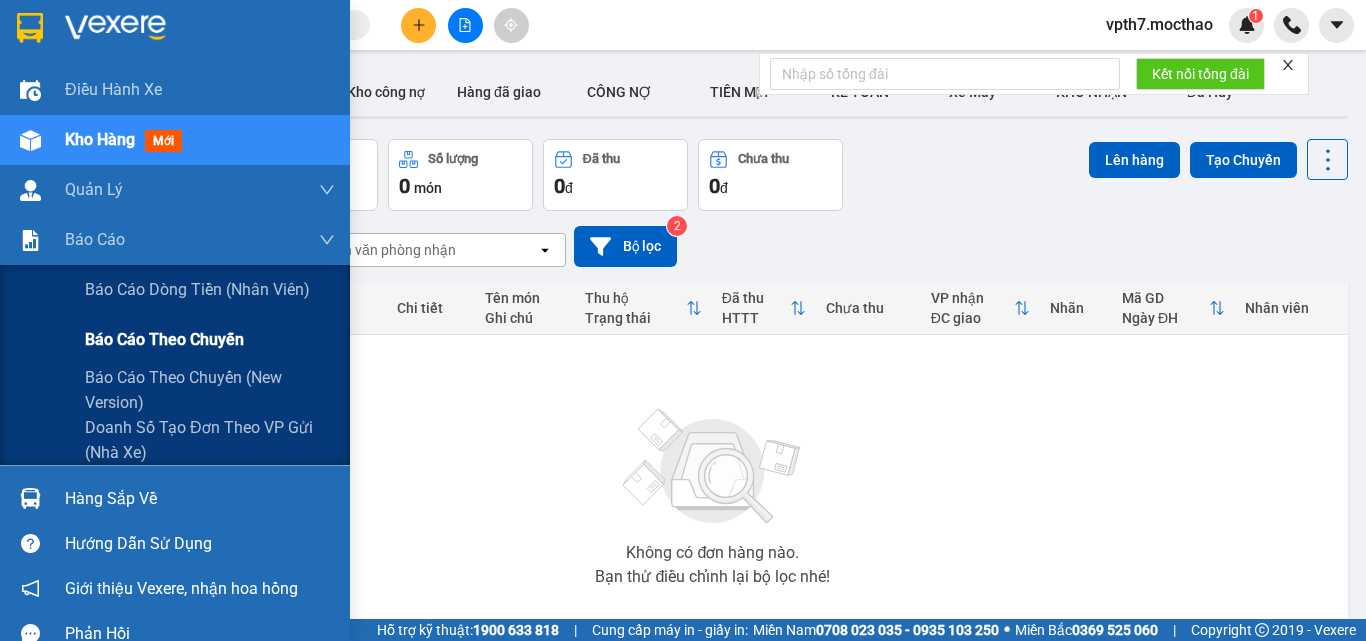click on "Báo cáo theo chuyến" at bounding box center (210, 340) 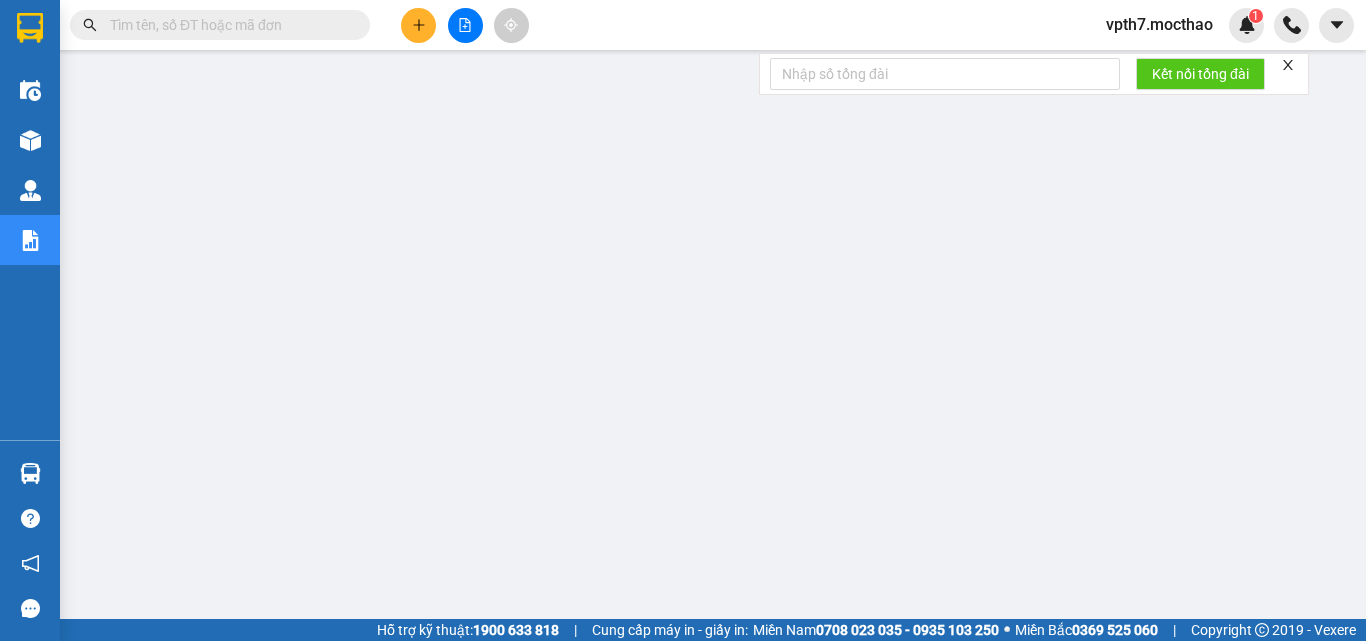 click 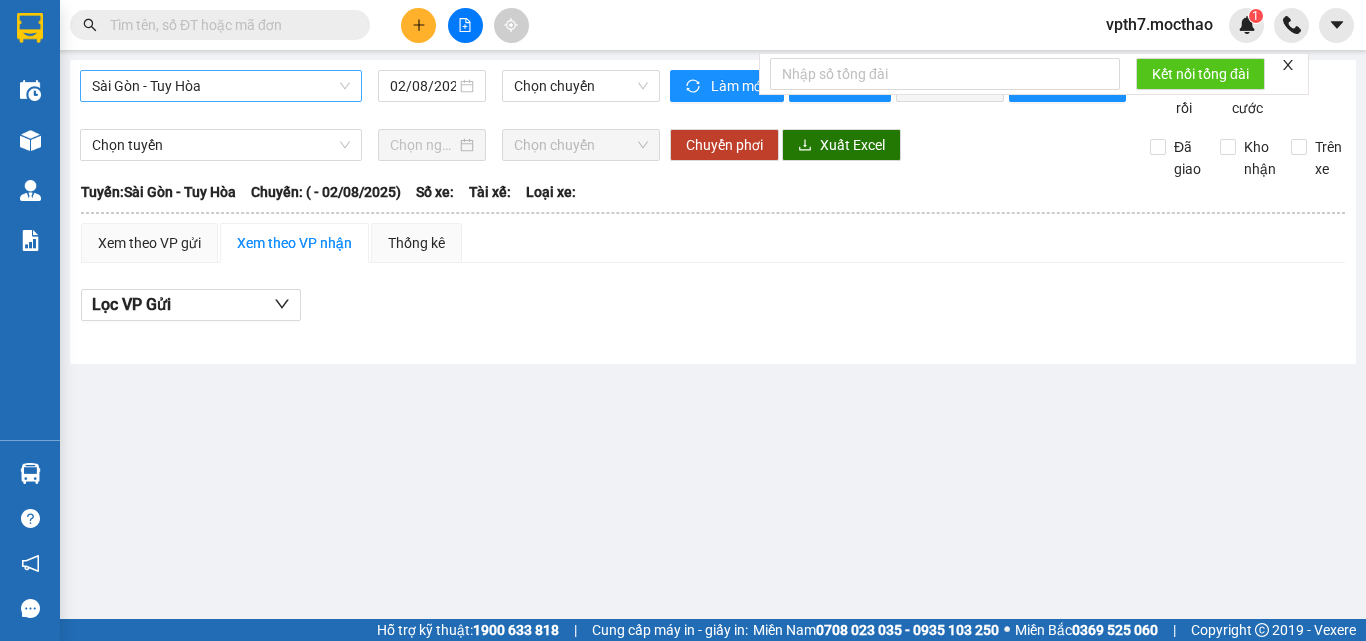 click on "Sài Gòn - Tuy Hòa" at bounding box center [221, 86] 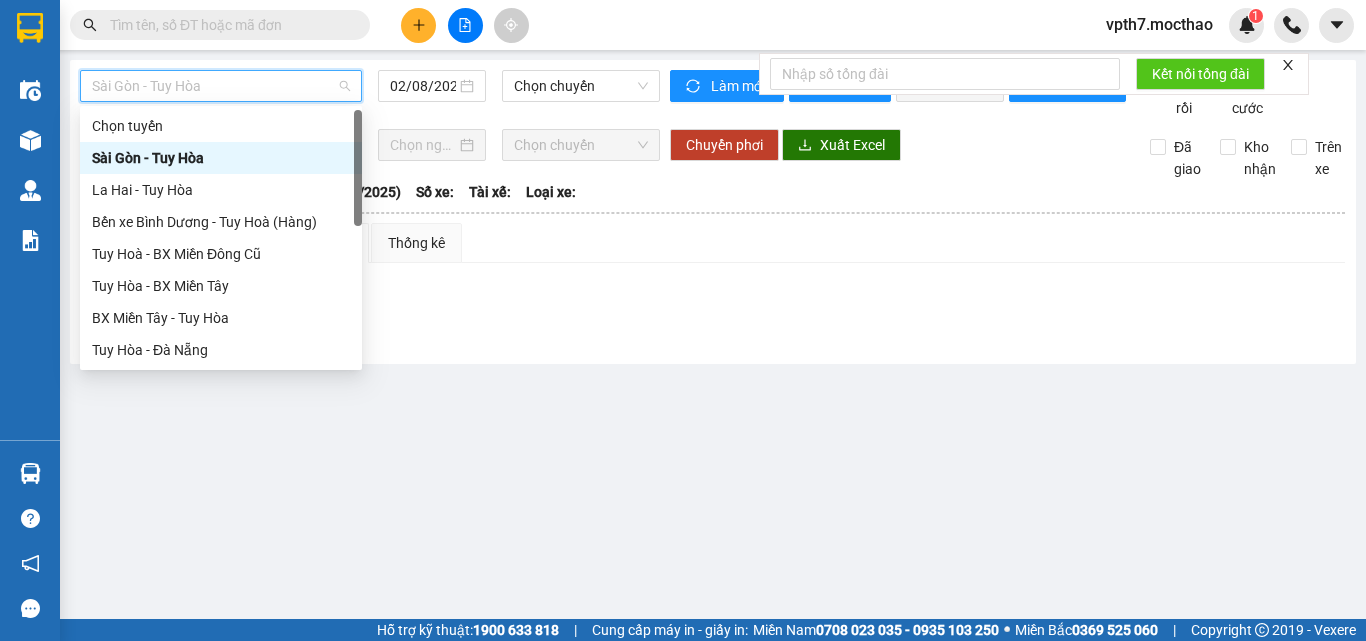 scroll, scrollTop: 0, scrollLeft: 0, axis: both 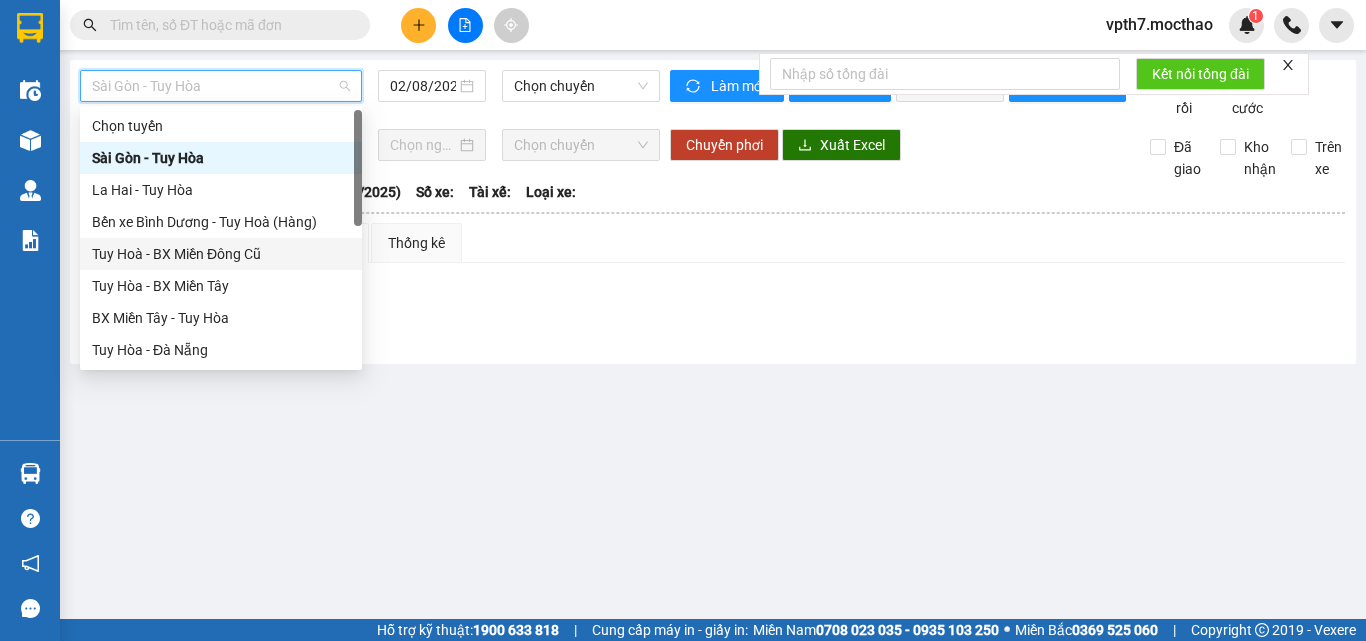 click on "Tuy Hoà  - BX Miền Đông Cũ" at bounding box center [221, 254] 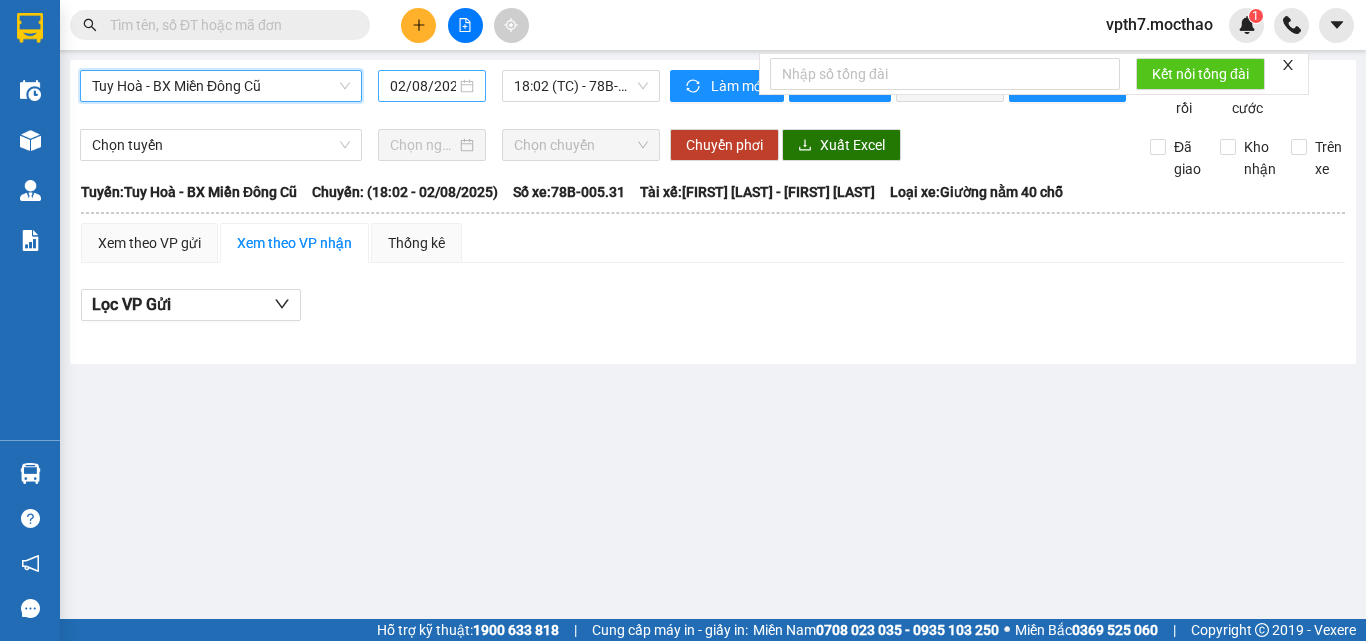 click on "02/08/2025" at bounding box center [423, 86] 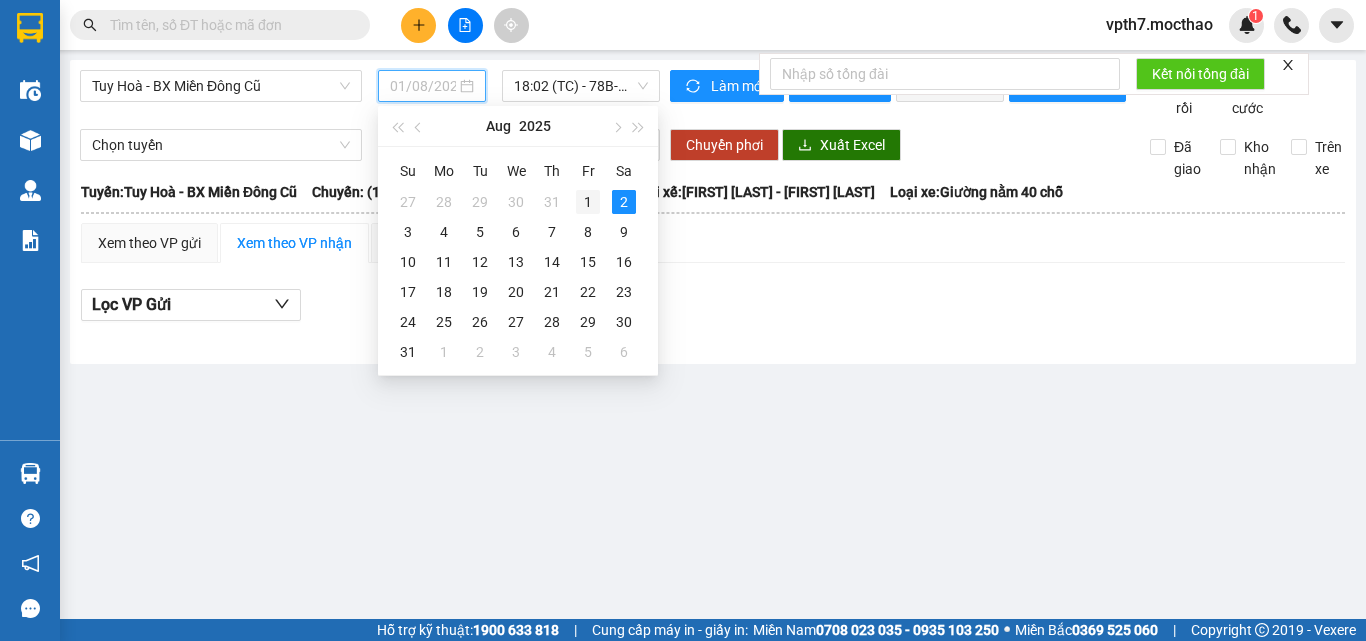 click on "1" at bounding box center [588, 202] 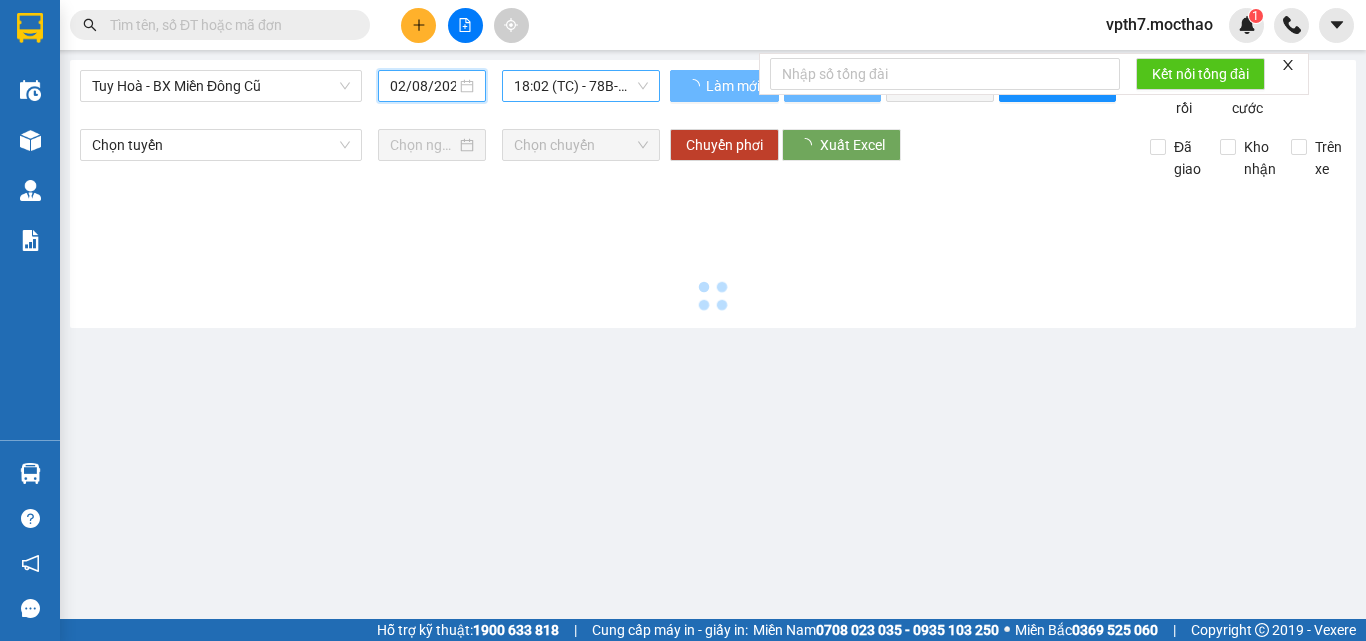 type on "01/08/2025" 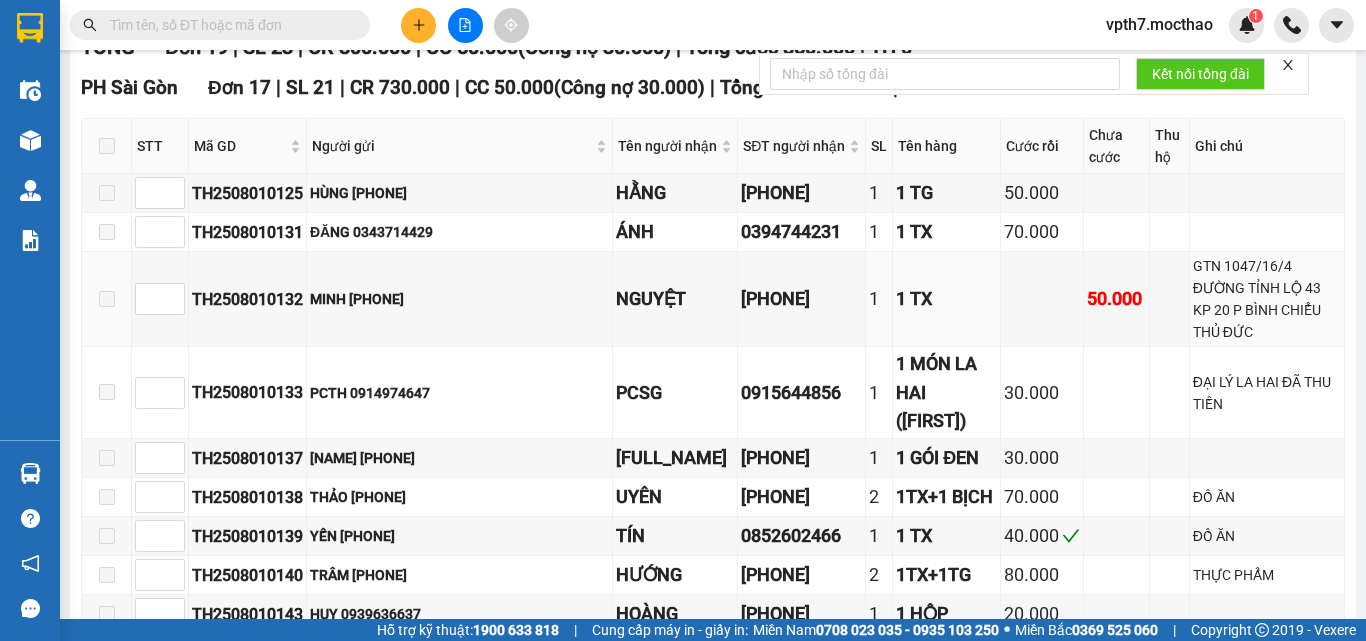 scroll, scrollTop: 0, scrollLeft: 0, axis: both 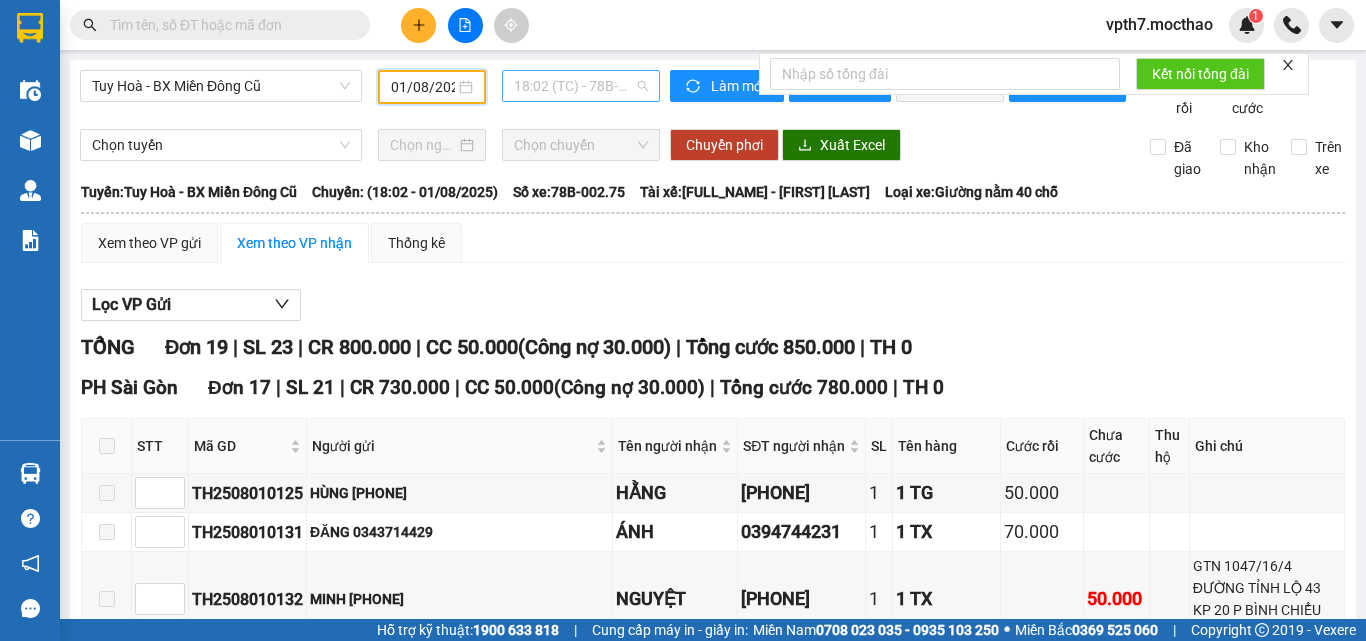 drag, startPoint x: 600, startPoint y: 75, endPoint x: 621, endPoint y: 122, distance: 51.47815 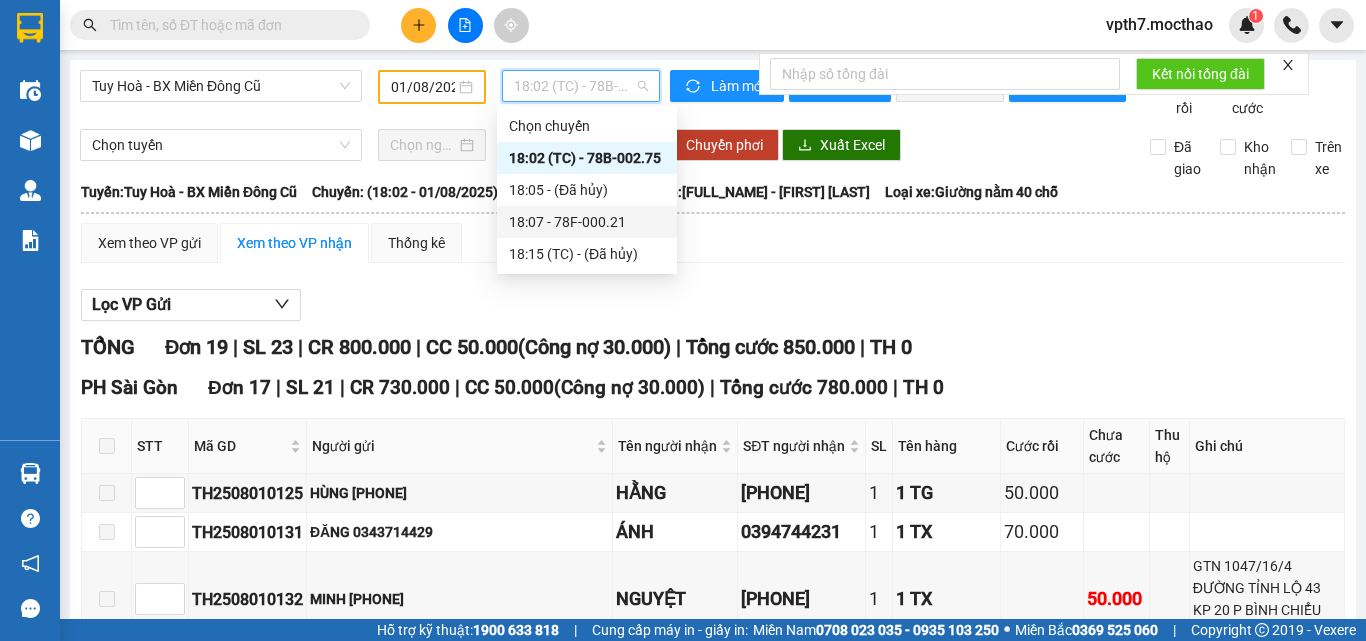 click on "18:07     - 78F-000.21" at bounding box center [587, 222] 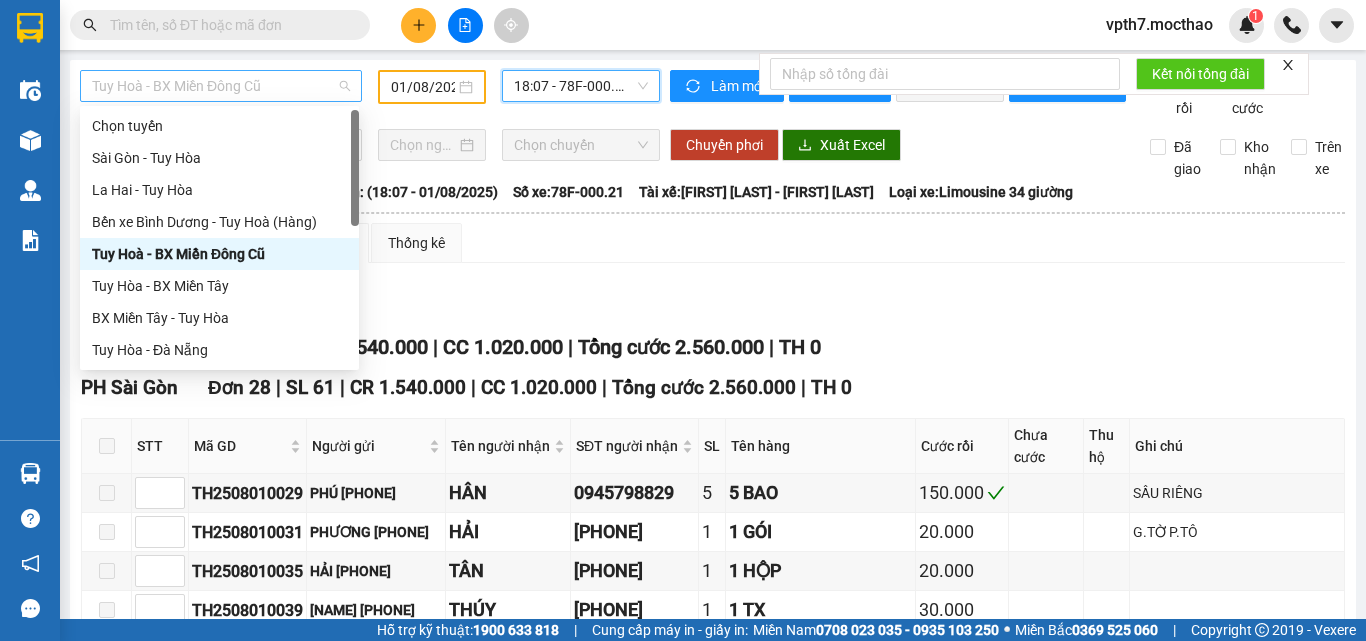 click on "Tuy Hoà  - BX Miền Đông Cũ" at bounding box center [221, 86] 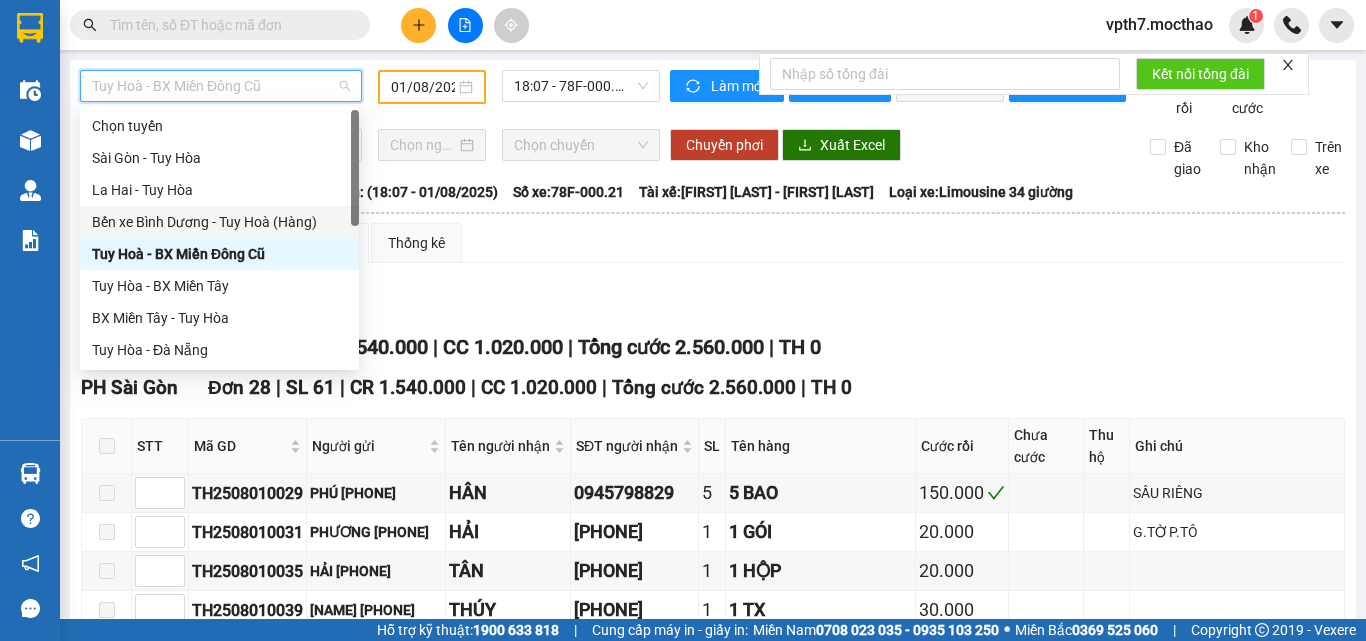 scroll, scrollTop: 100, scrollLeft: 0, axis: vertical 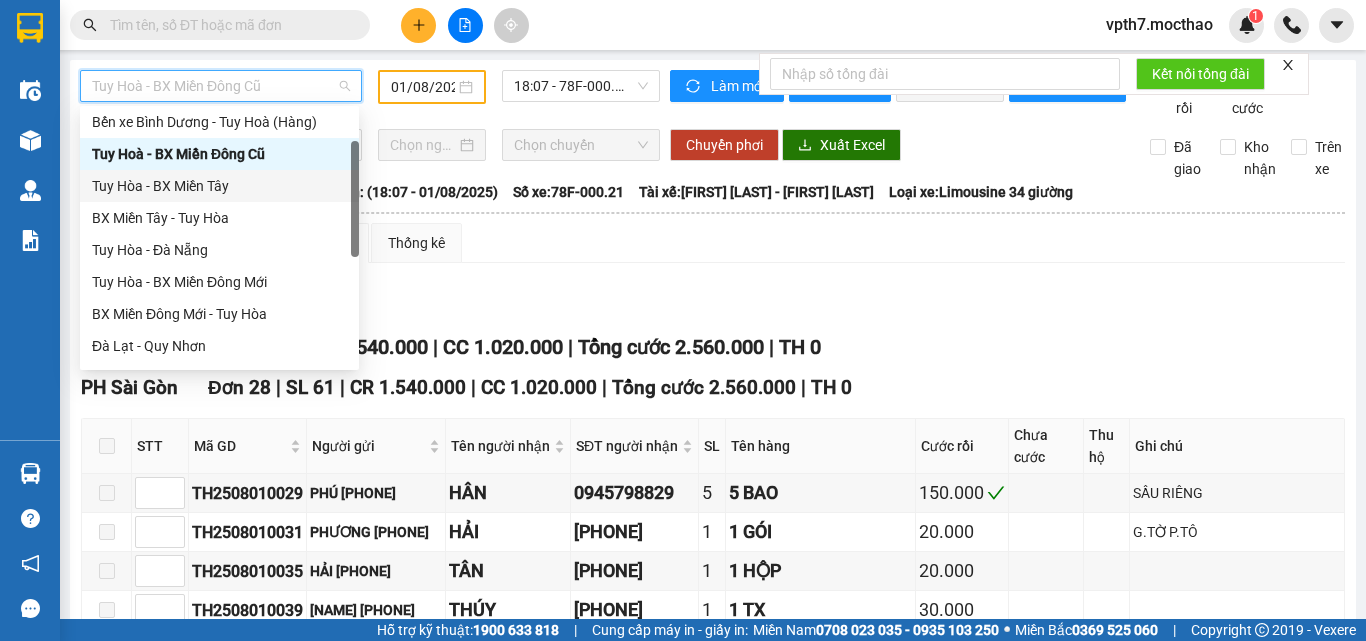 click on "Tuy Hòa - BX Miền Tây" at bounding box center [219, 186] 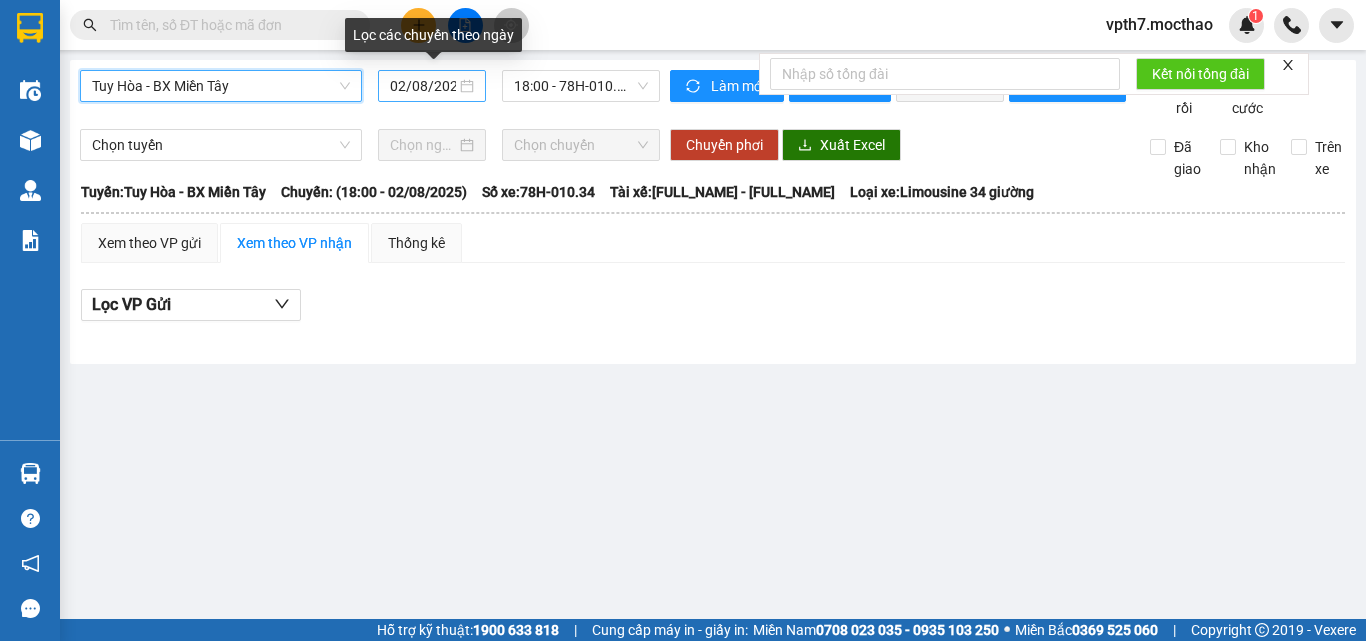 click on "02/08/2025" at bounding box center (423, 86) 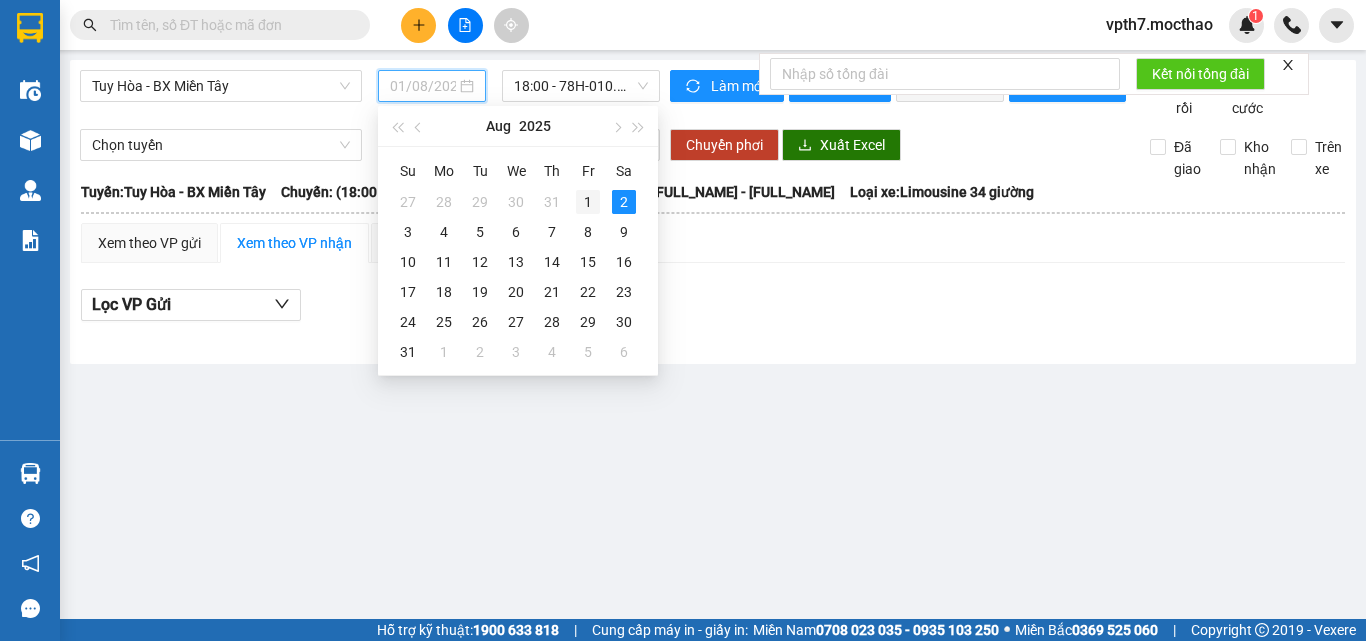 click on "1" at bounding box center (588, 202) 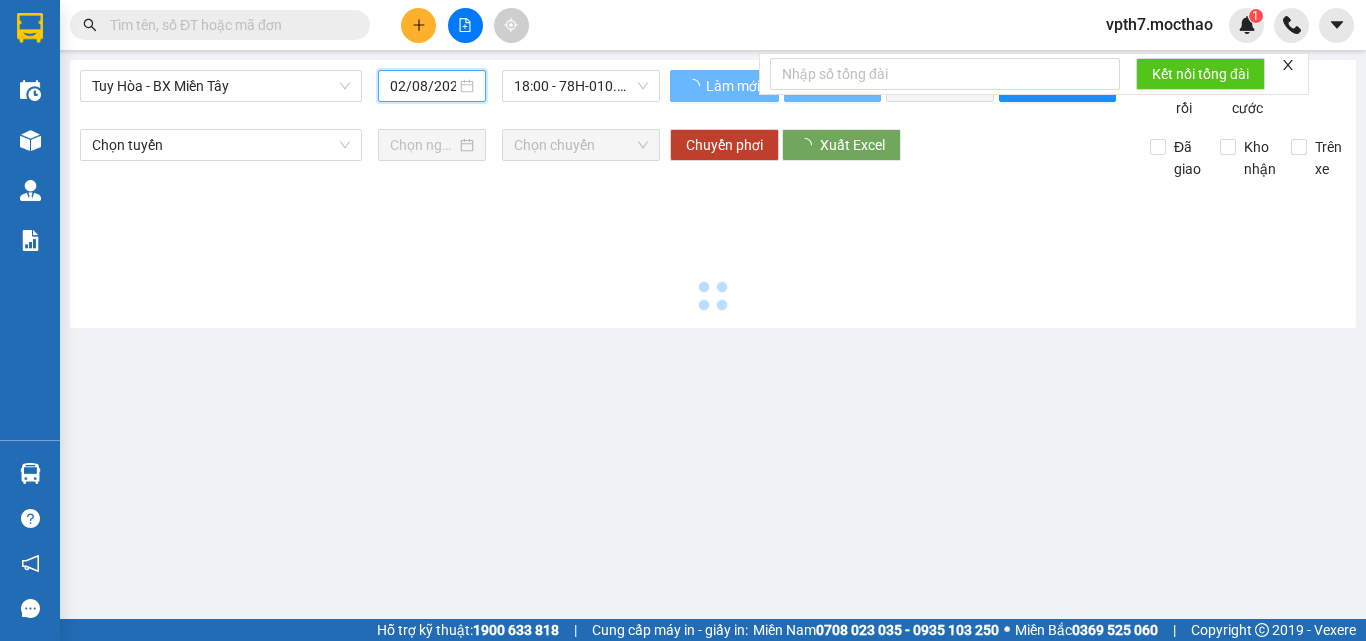 type on "01/08/2025" 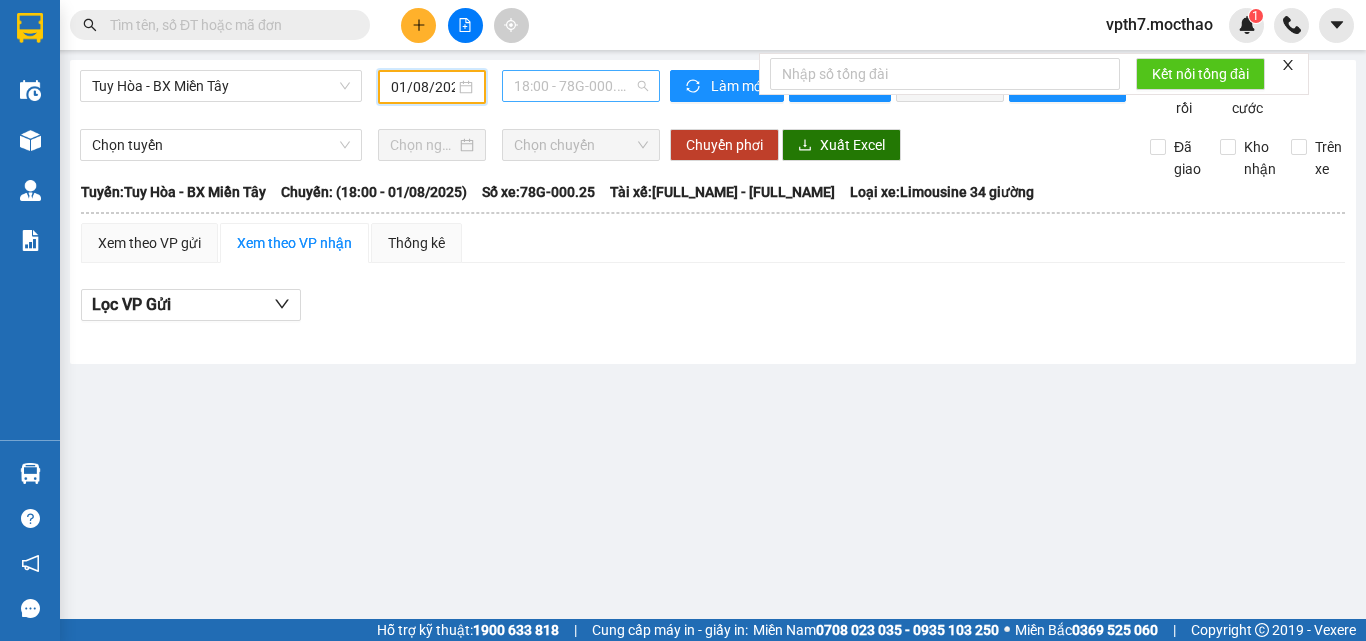click on "18:00     - 78G-000.25" at bounding box center (581, 86) 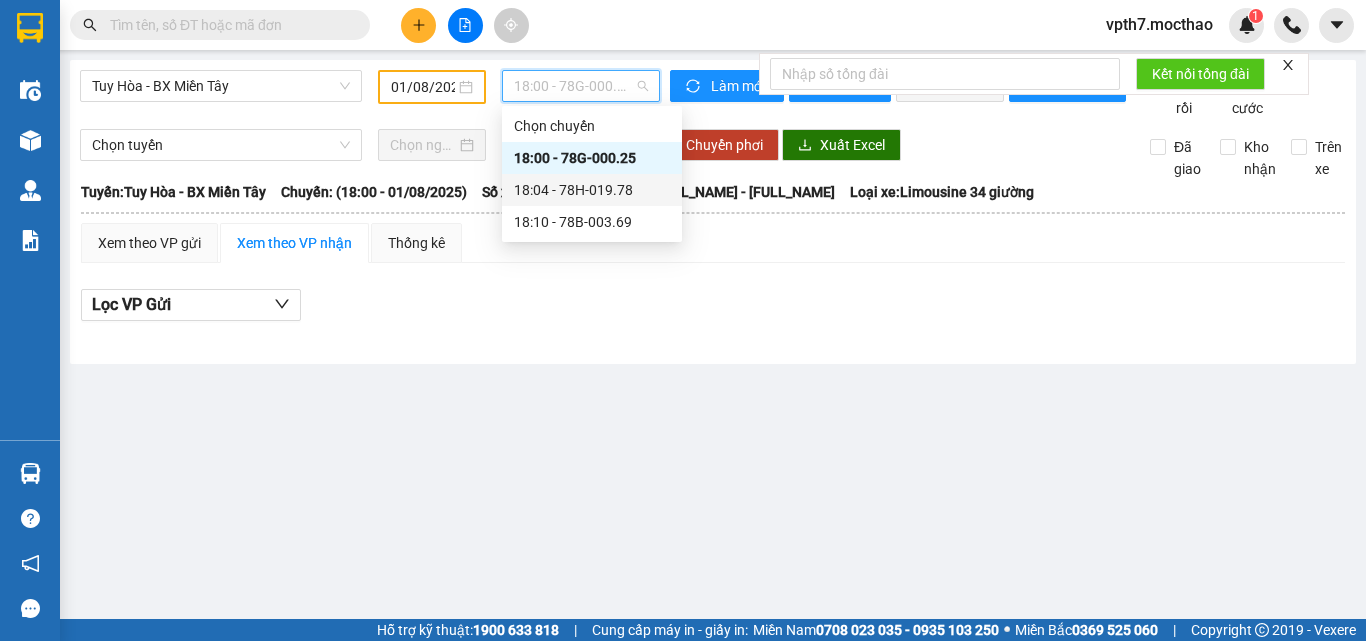 click on "18:04     - 78H-019.78" at bounding box center [592, 190] 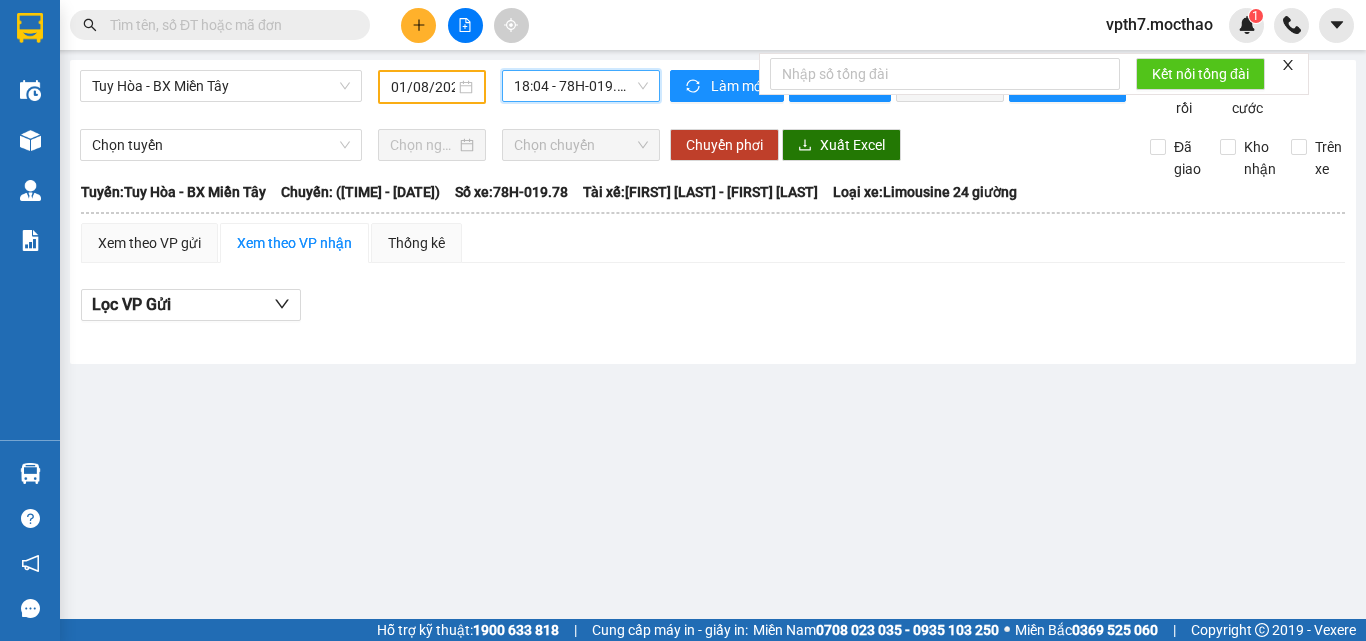 click on "18:04     - 78H-019.78" at bounding box center (581, 86) 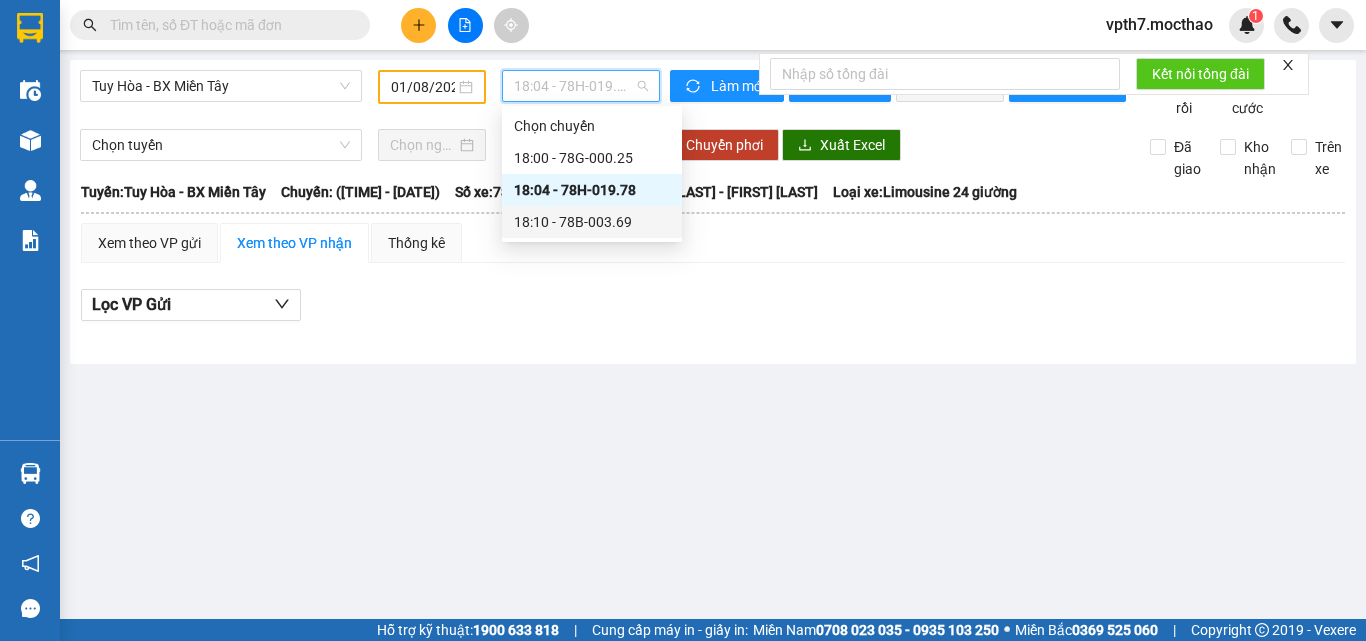 click on "[TIME] - [NUMBER]" at bounding box center (592, 222) 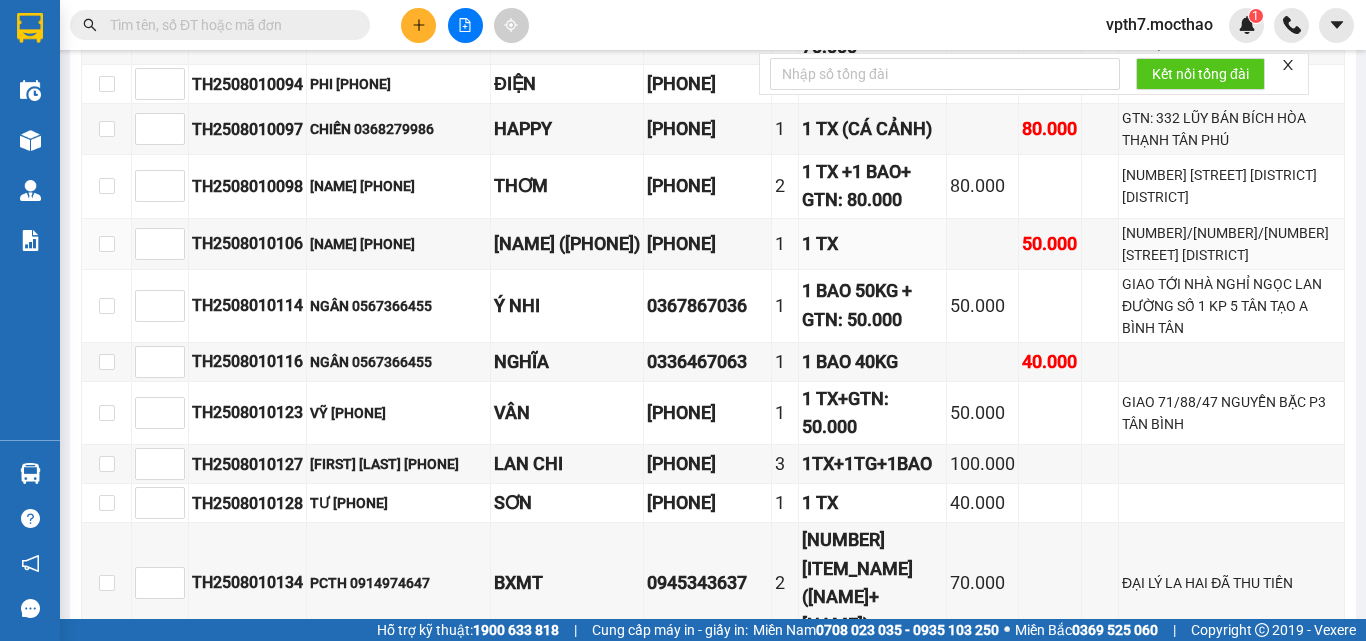 scroll, scrollTop: 1200, scrollLeft: 0, axis: vertical 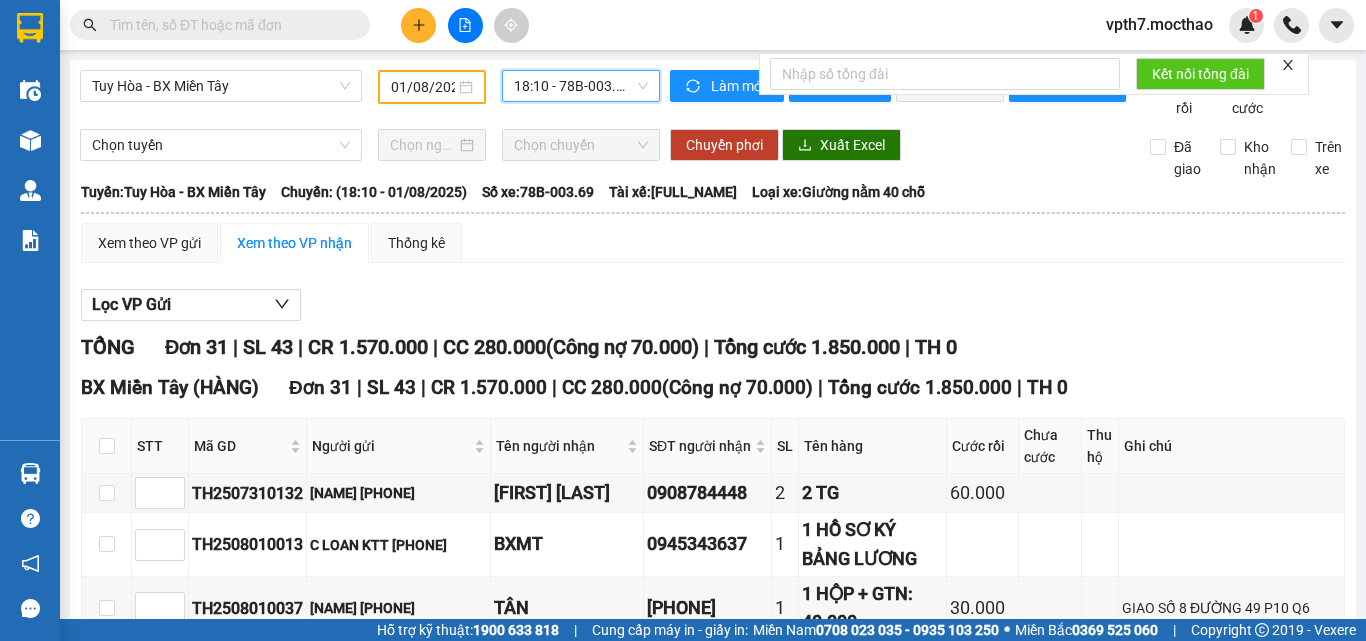 click on "[TIME] - [NUMBER]" at bounding box center [581, 86] 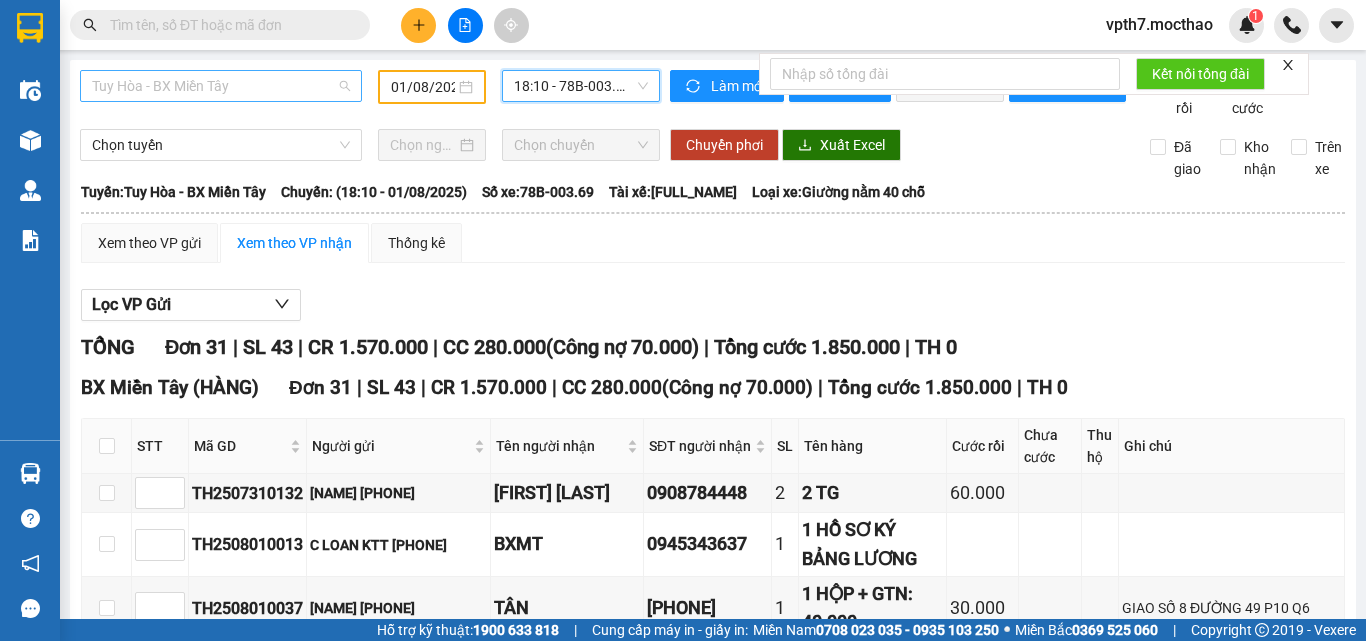 click on "Tuy Hòa - BX Miền Tây" at bounding box center [221, 86] 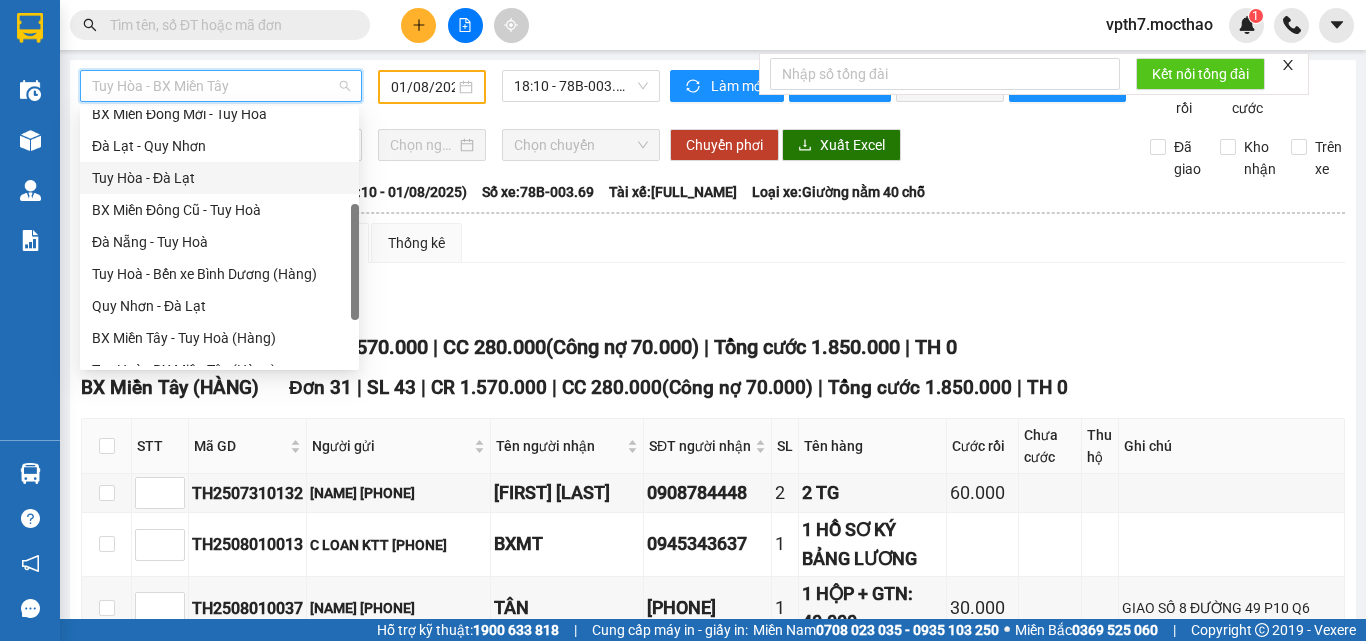 scroll, scrollTop: 400, scrollLeft: 0, axis: vertical 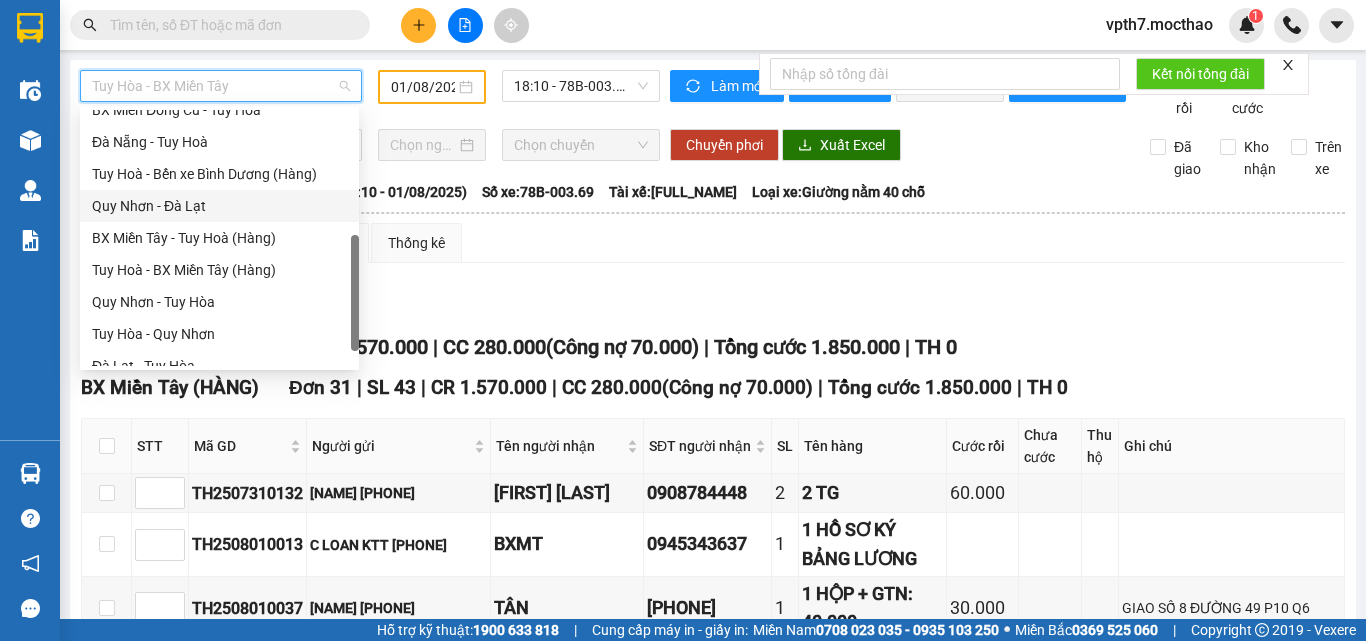click on "Quy Nhơn - Đà Lạt" at bounding box center [219, 206] 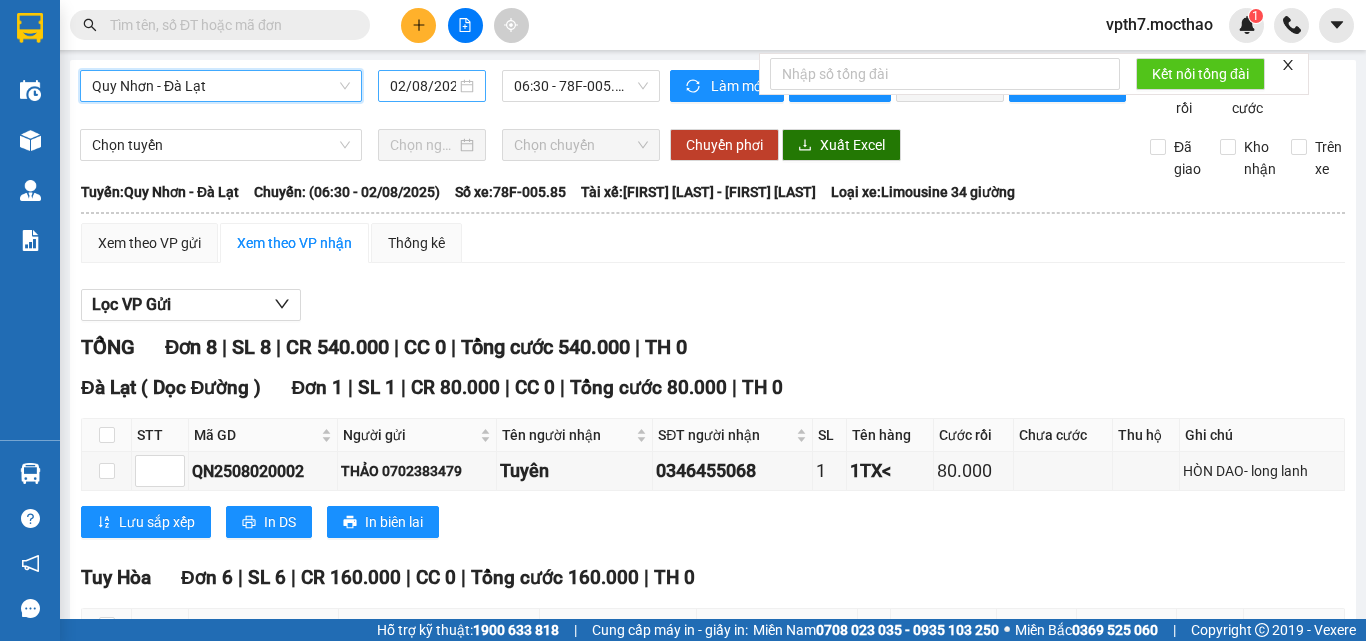 click on "02/08/2025" at bounding box center (423, 86) 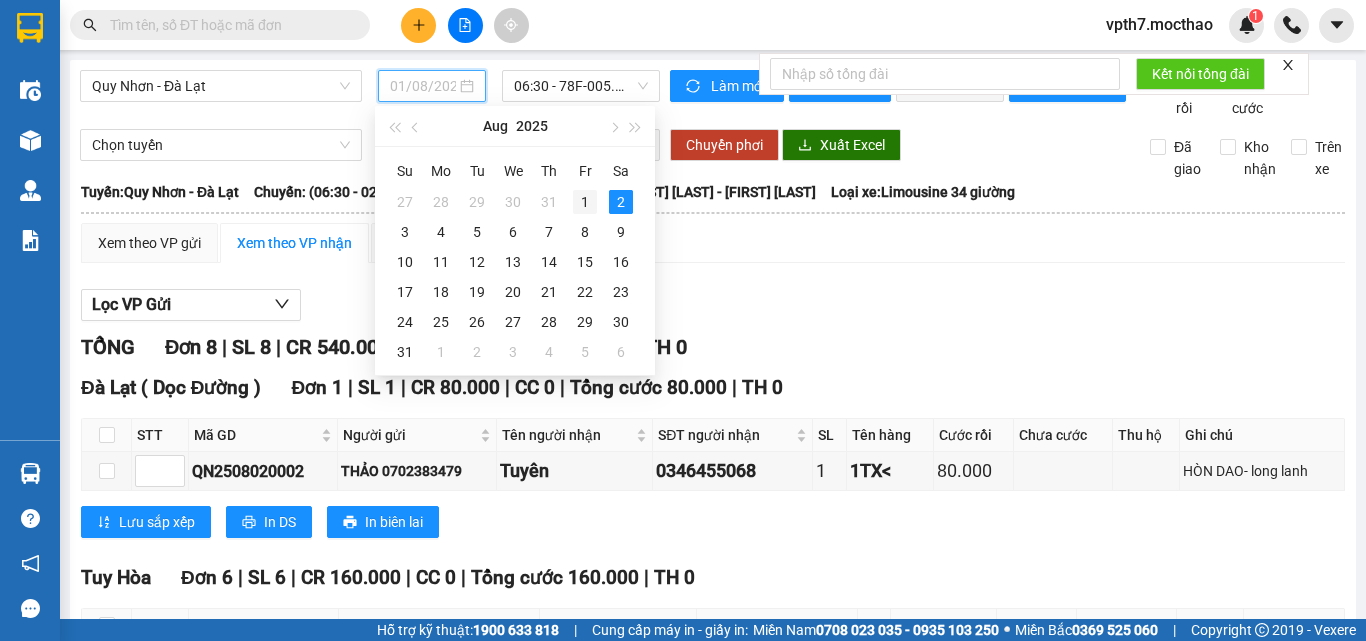 click on "1" at bounding box center [585, 202] 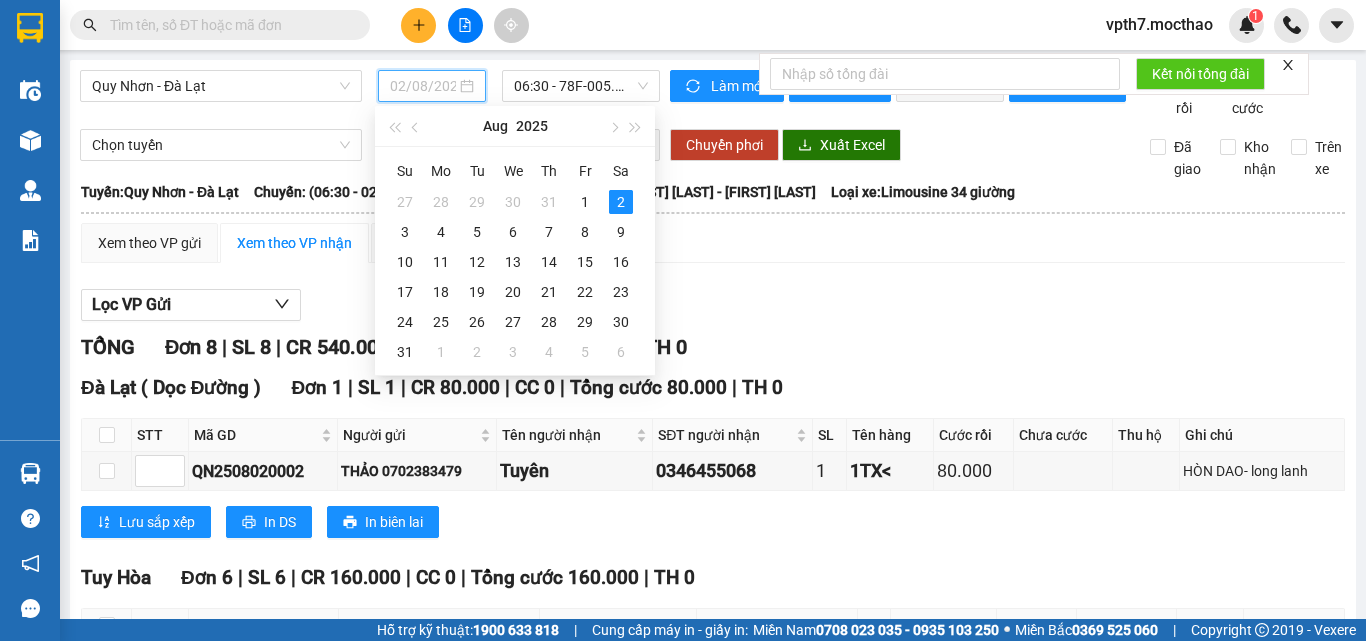 type on "01/08/2025" 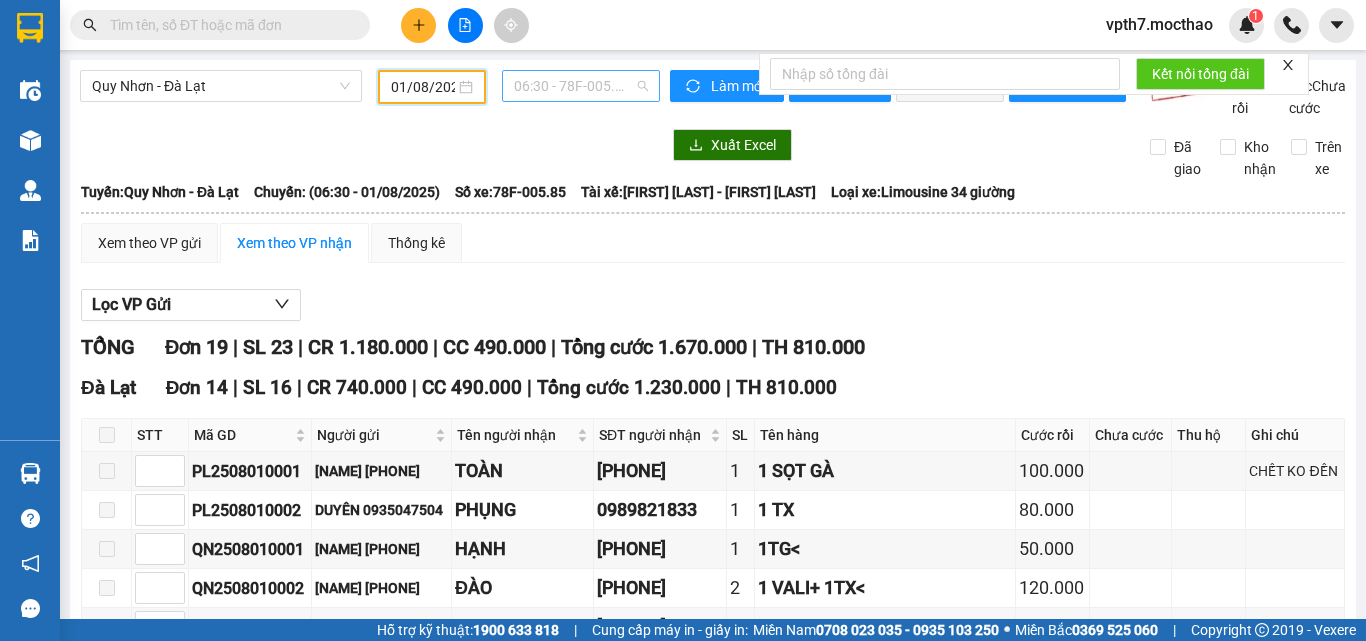 click on "06:30     - 78F-005.85" at bounding box center [581, 86] 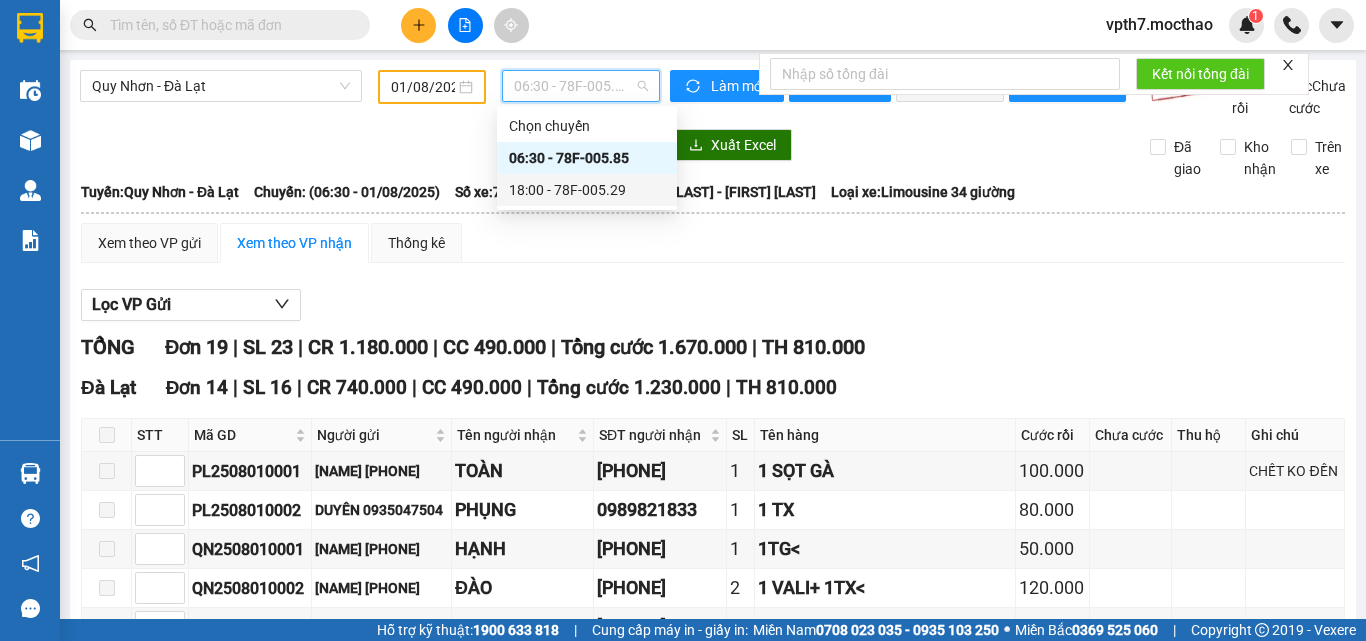 click on "18:00     - 78F-005.29" at bounding box center [587, 190] 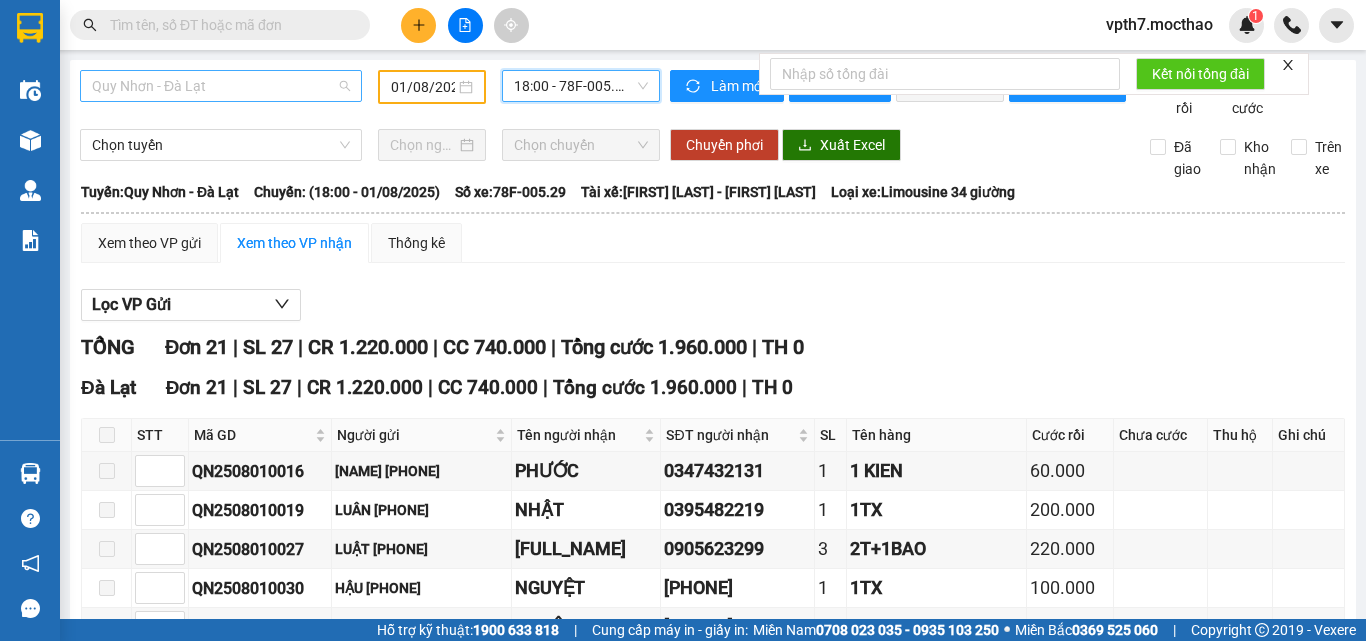 click on "Quy Nhơn - Đà Lạt" at bounding box center (221, 86) 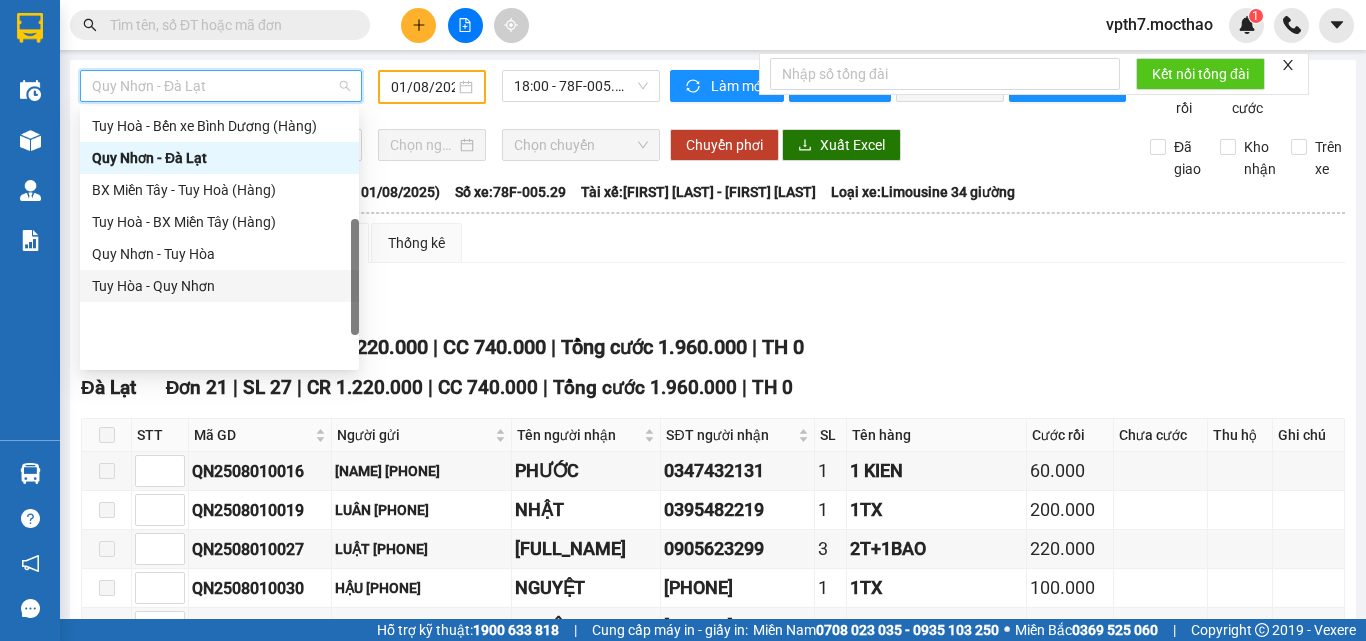 scroll, scrollTop: 348, scrollLeft: 0, axis: vertical 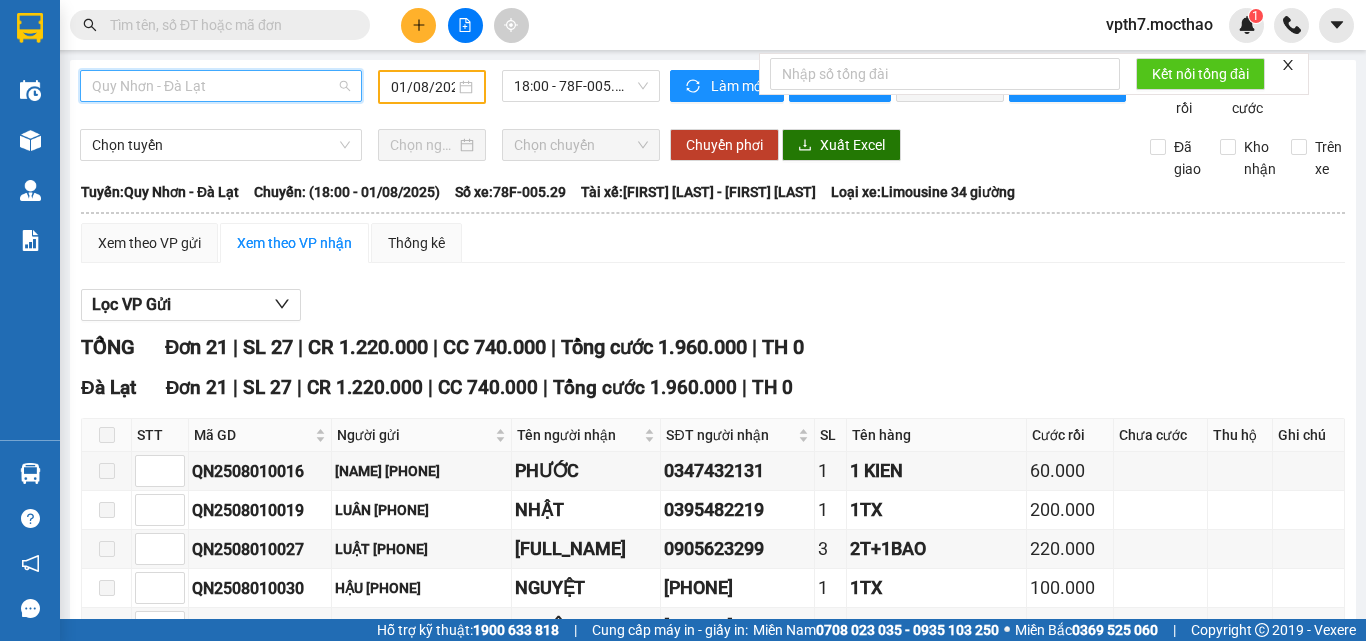 click on "Quy Nhơn - Đà Lạt" at bounding box center (221, 86) 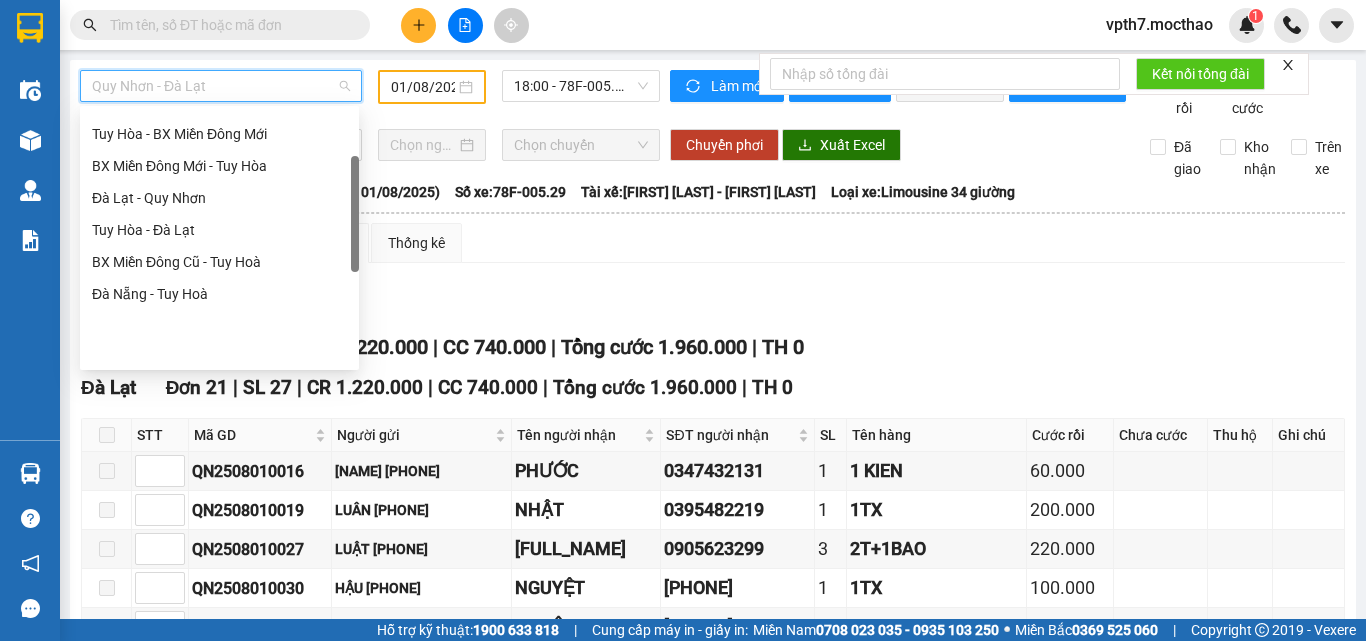scroll, scrollTop: 148, scrollLeft: 0, axis: vertical 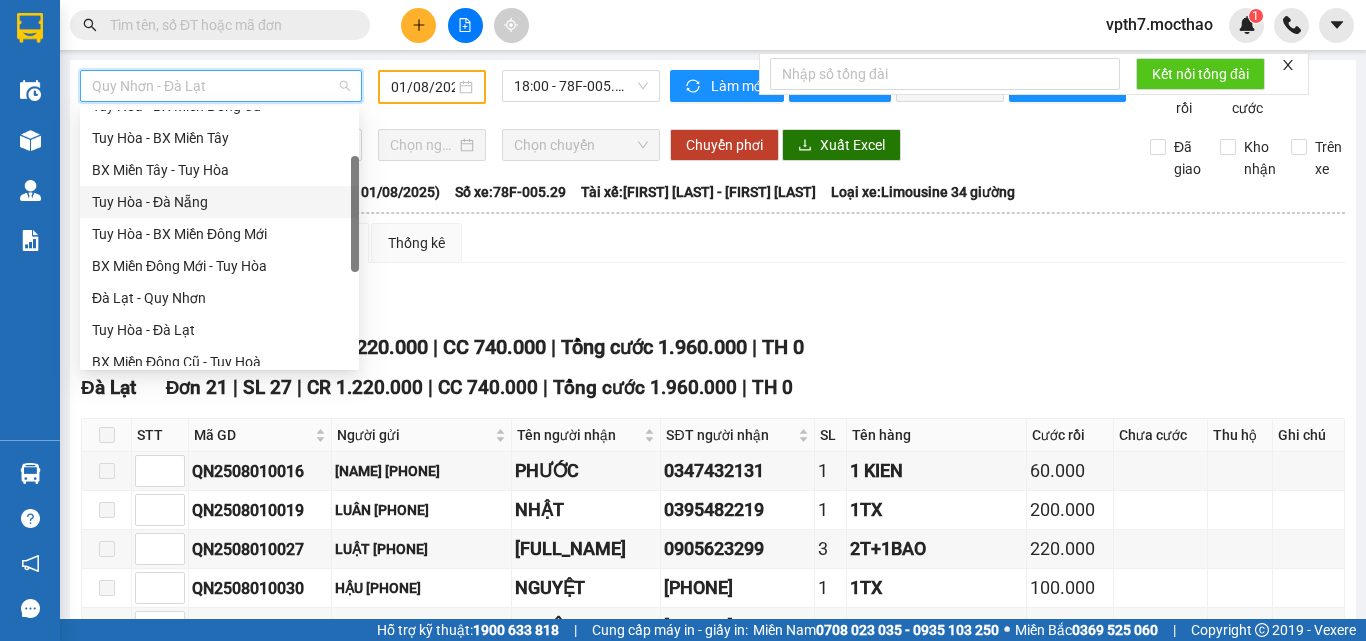 click on "Tuy Hòa - Đà Nẵng" at bounding box center (219, 202) 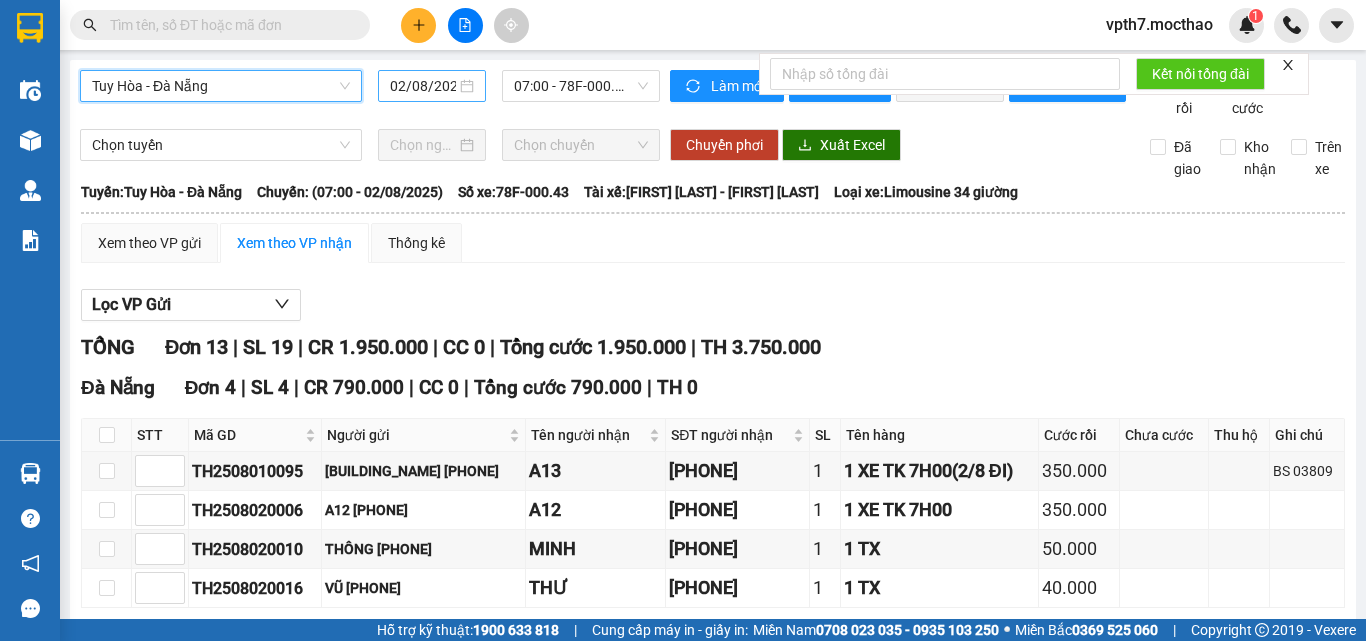 click on "02/08/2025" at bounding box center (423, 86) 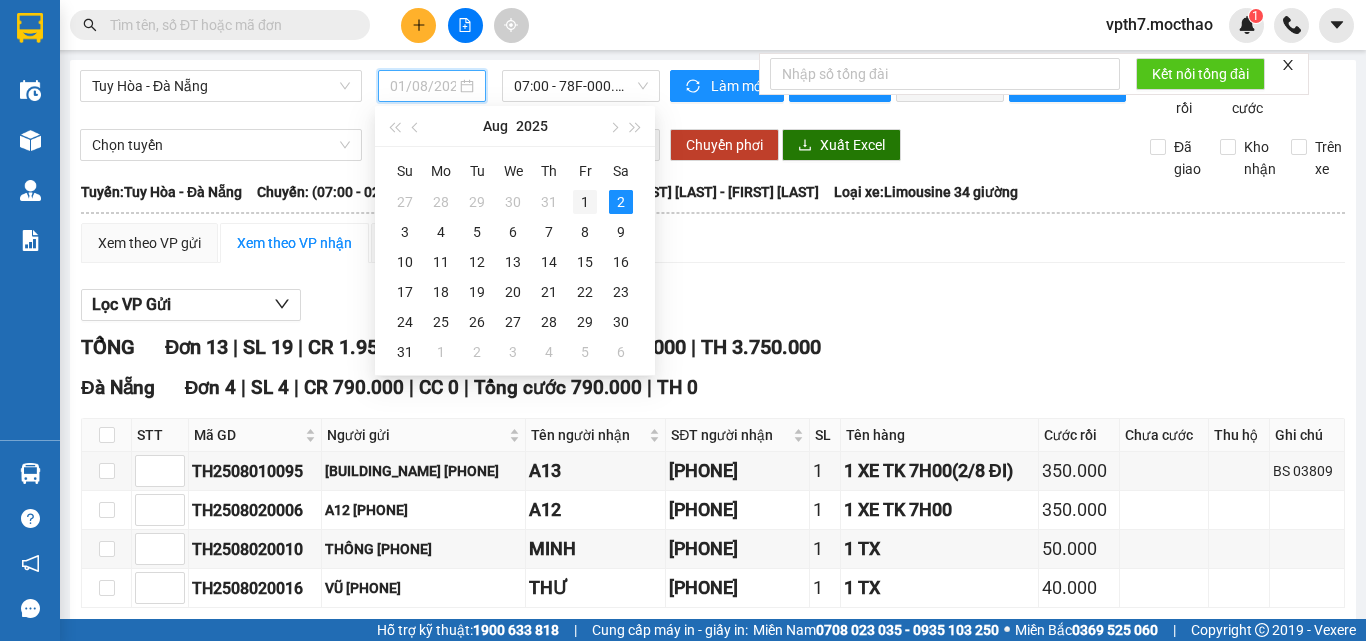 click on "1" at bounding box center (585, 202) 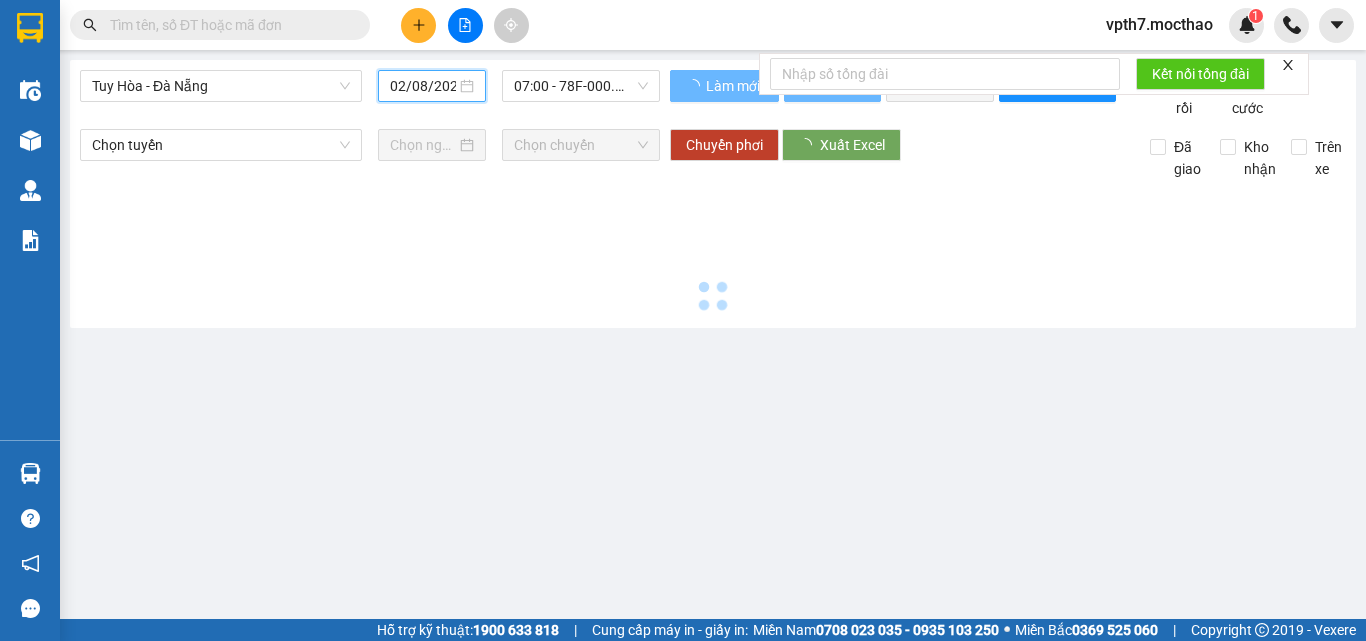 type on "01/08/2025" 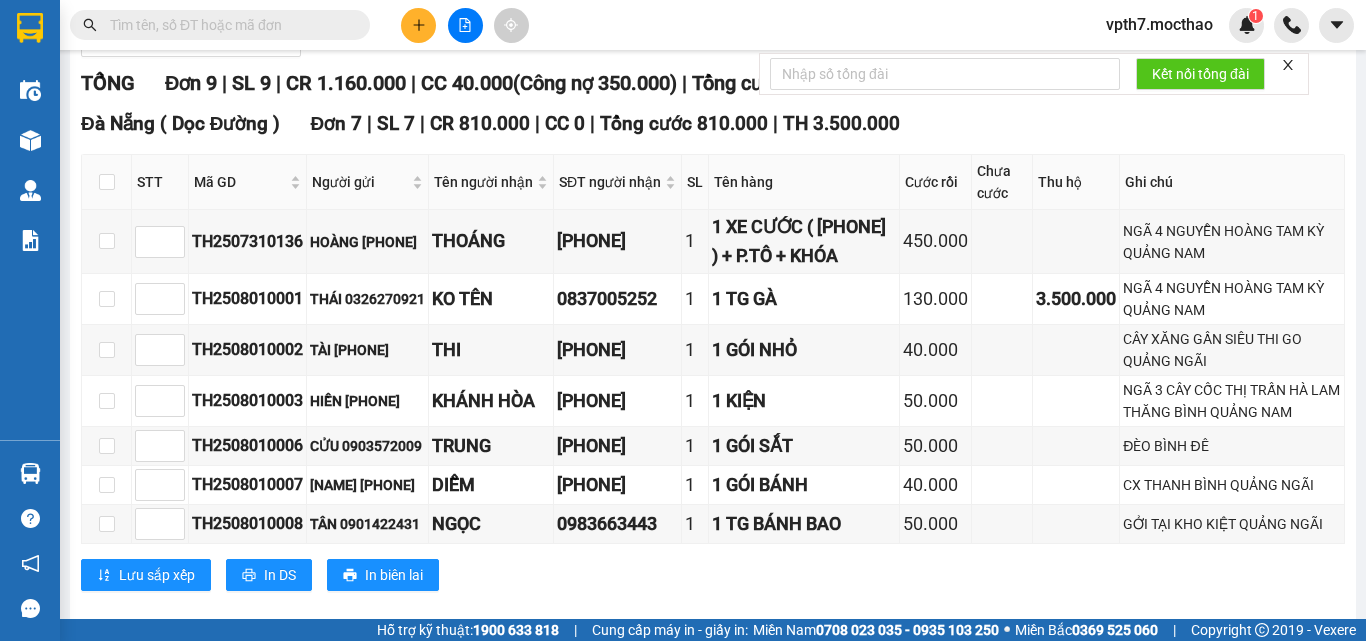 scroll, scrollTop: 0, scrollLeft: 0, axis: both 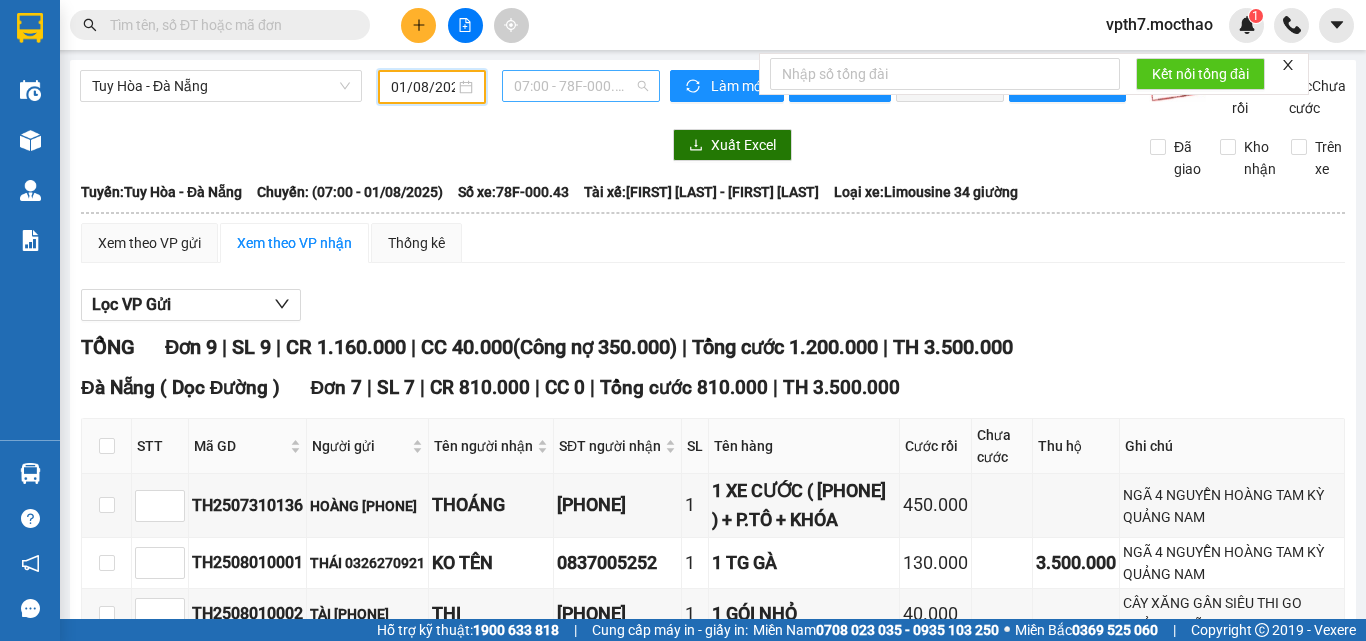 click on "07:00     - 78F-000.43" at bounding box center [581, 86] 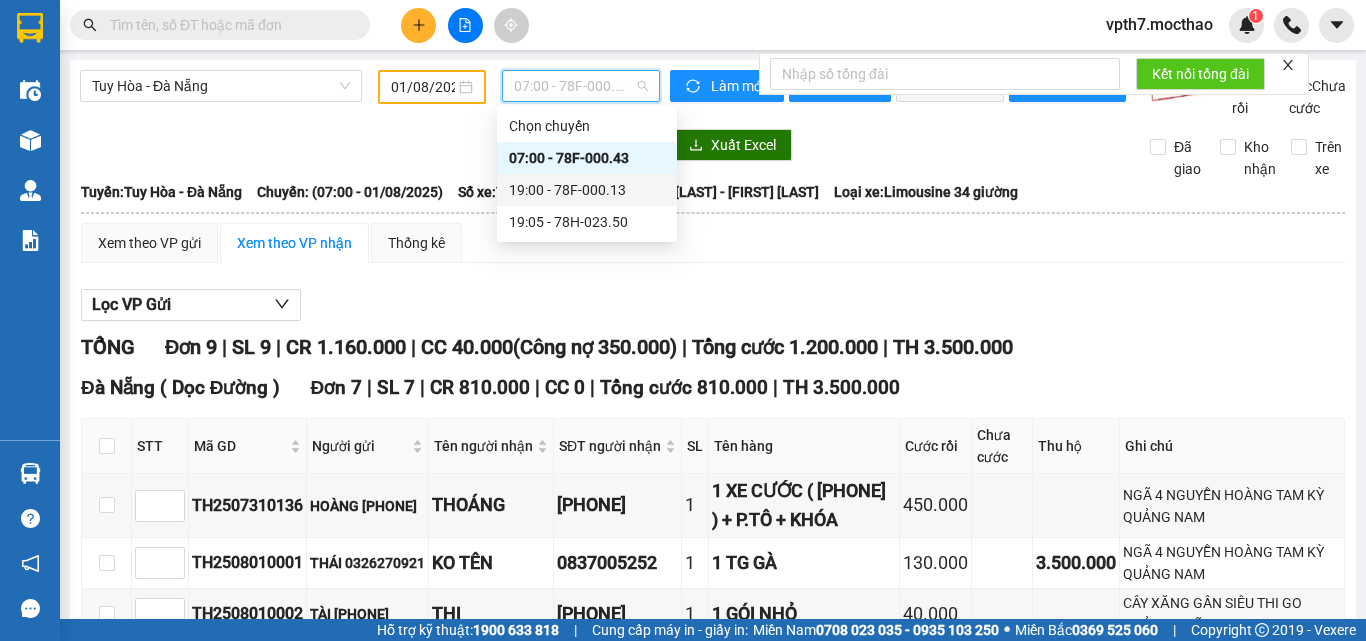 click on "19:00     - 78F-000.13" at bounding box center [587, 190] 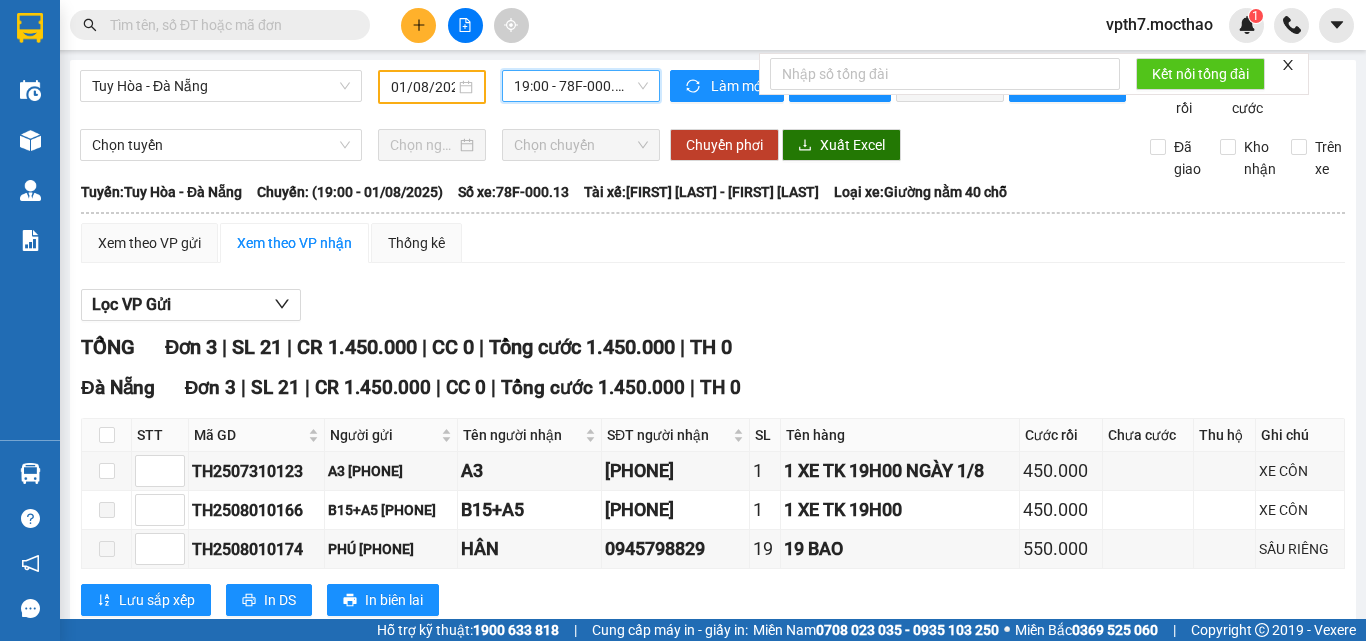 click on "19:00     - 78F-000.13" at bounding box center [581, 86] 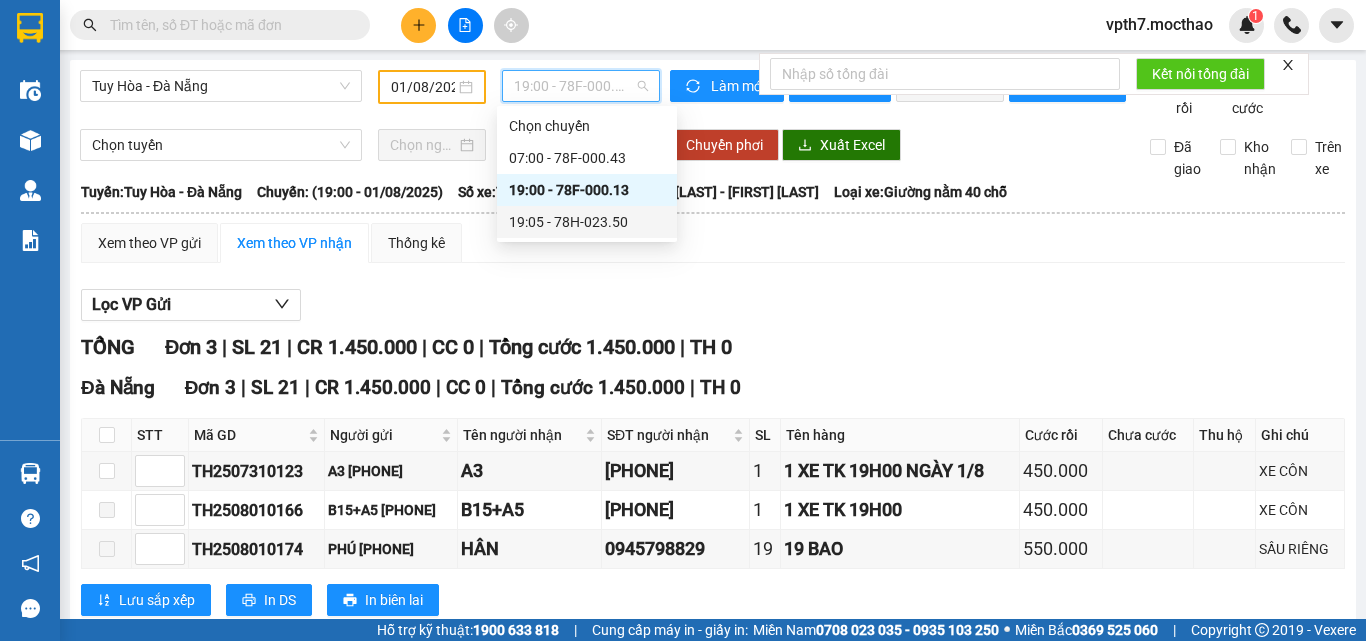 click on "19:05     - 78H-023.50" at bounding box center [587, 222] 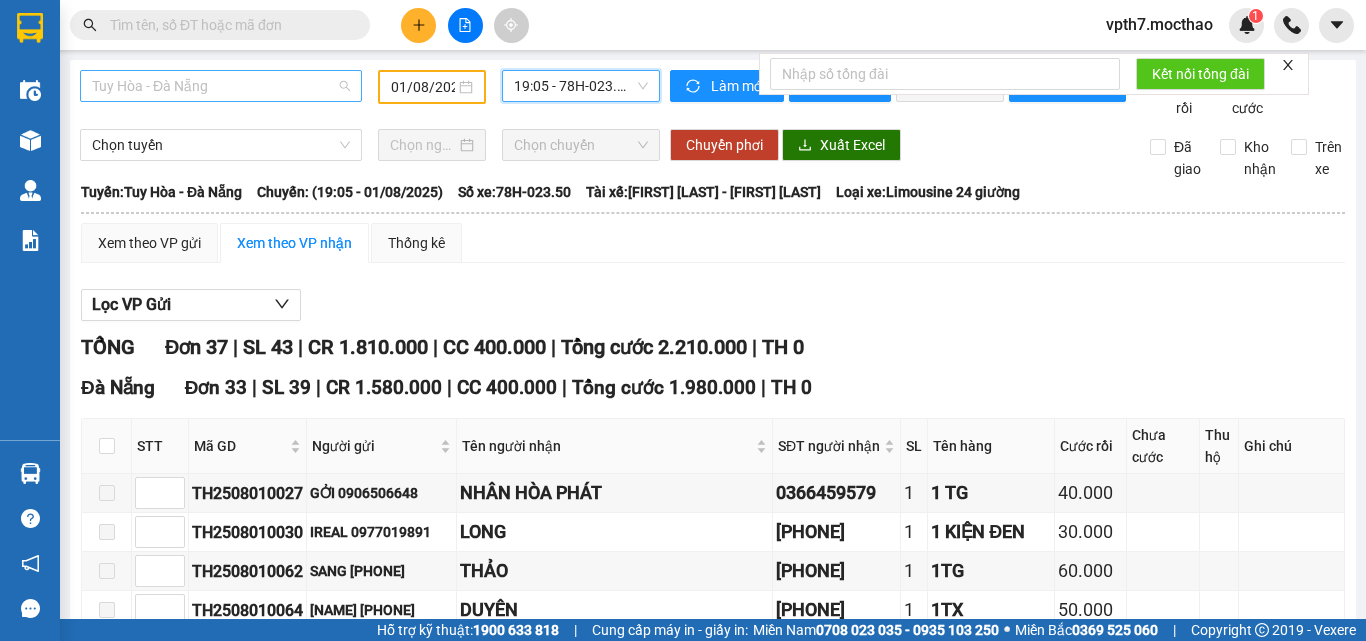 click on "Tuy Hòa - Đà Nẵng" at bounding box center [221, 86] 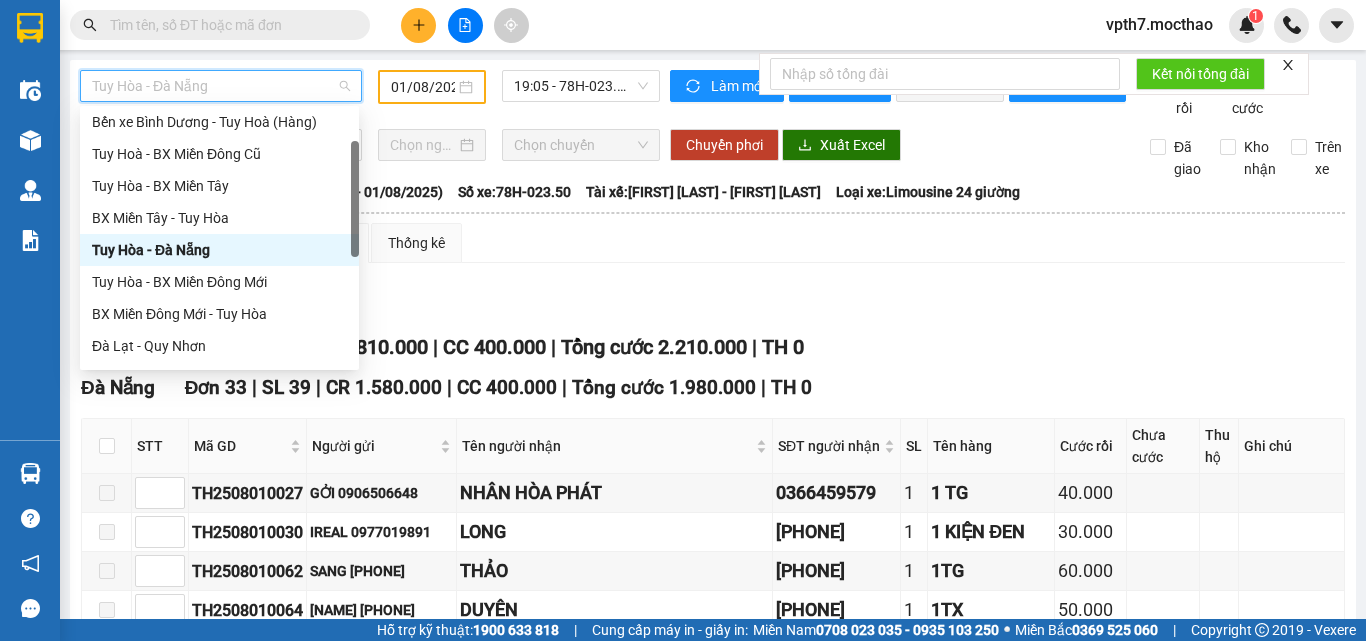 scroll, scrollTop: 300, scrollLeft: 0, axis: vertical 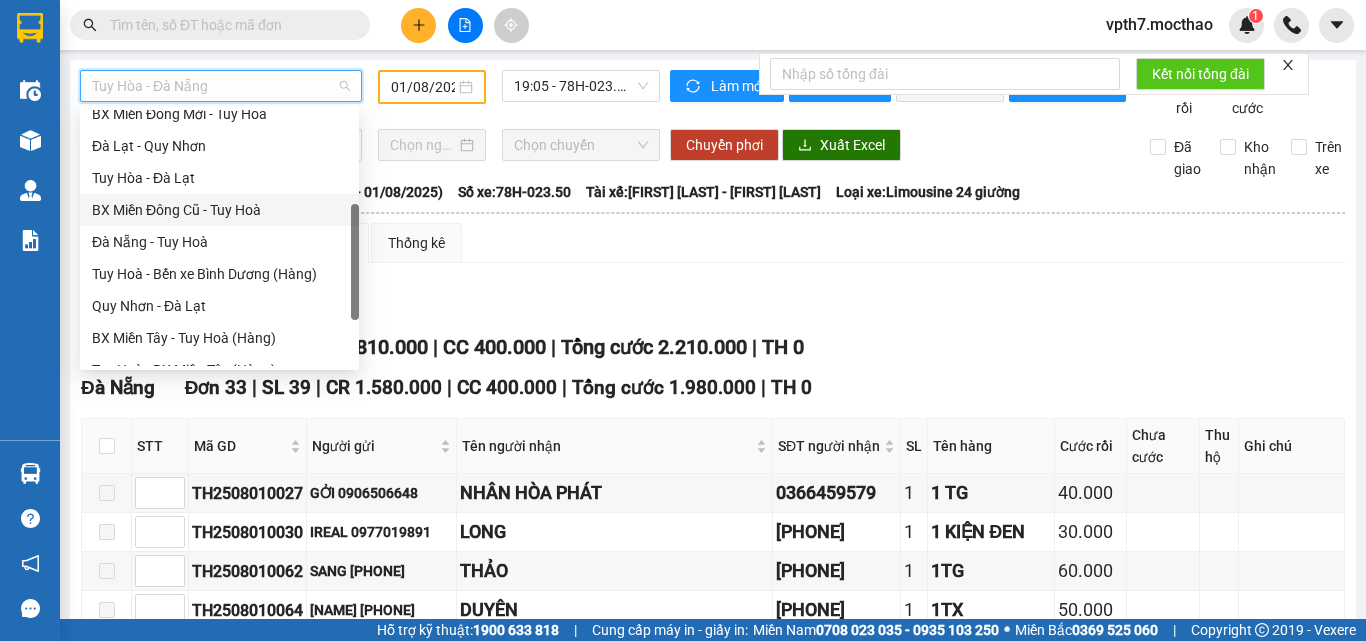click on "BX Miền Đông Cũ - Tuy Hoà" at bounding box center [219, 210] 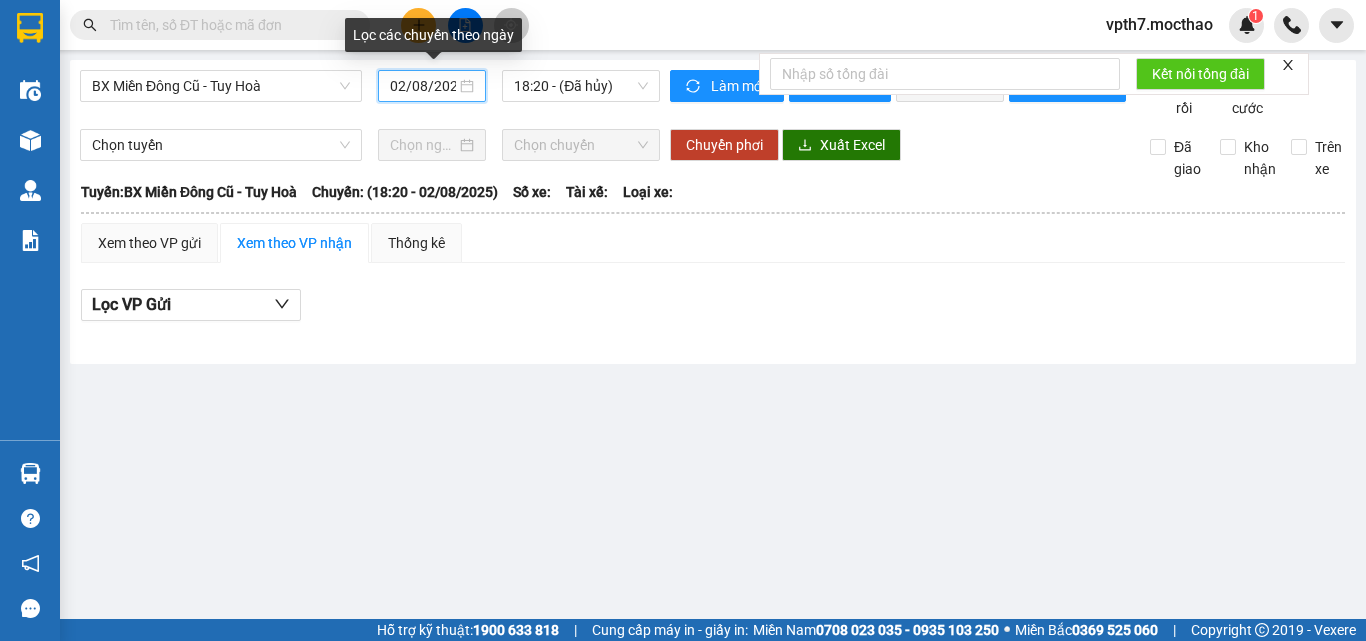click on "02/08/2025" at bounding box center [423, 86] 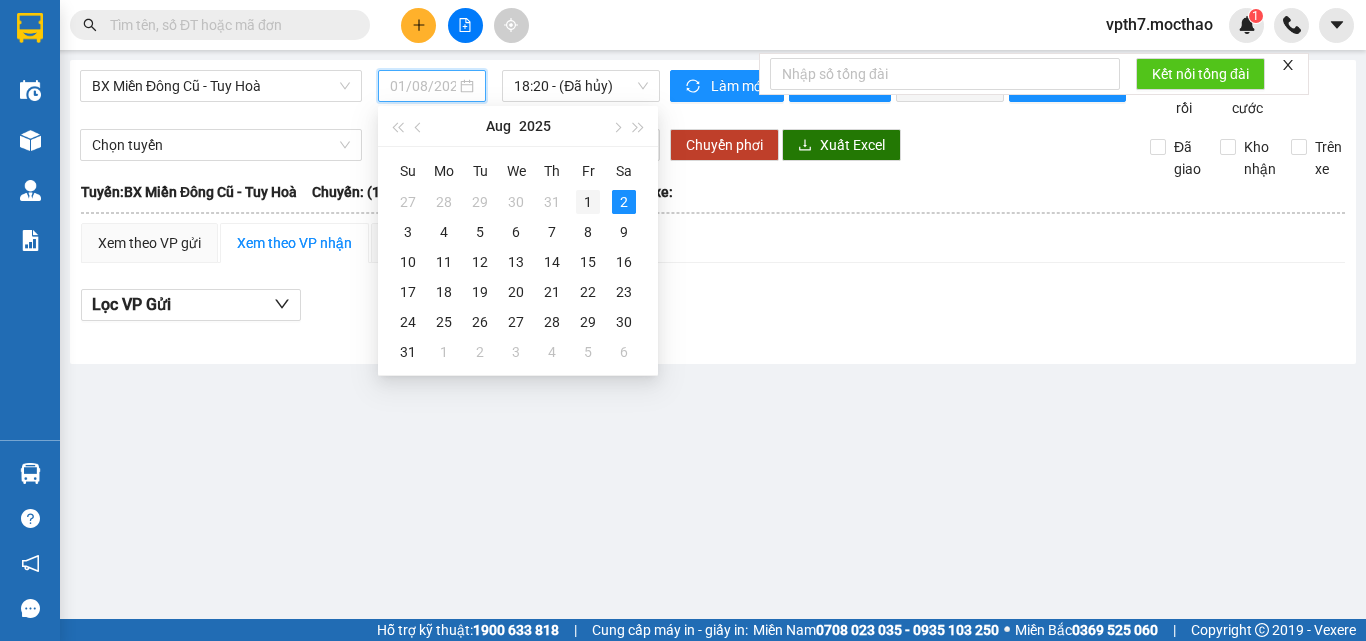 click on "1" at bounding box center [588, 202] 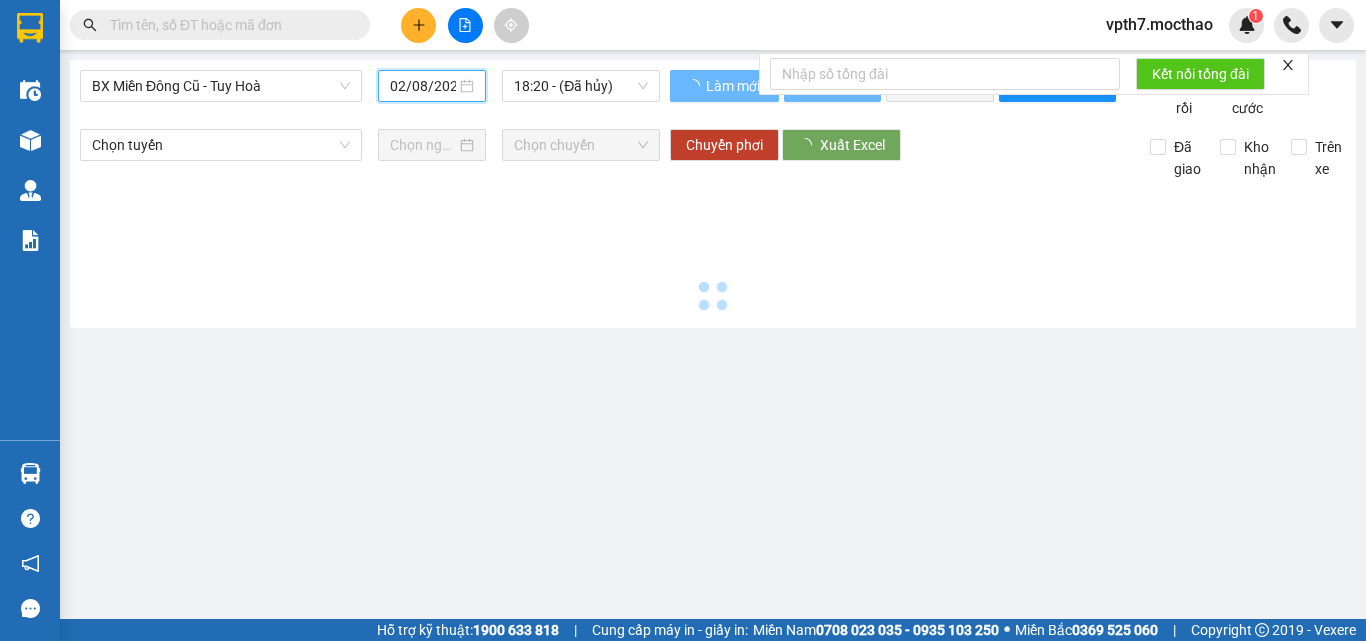 type on "01/08/2025" 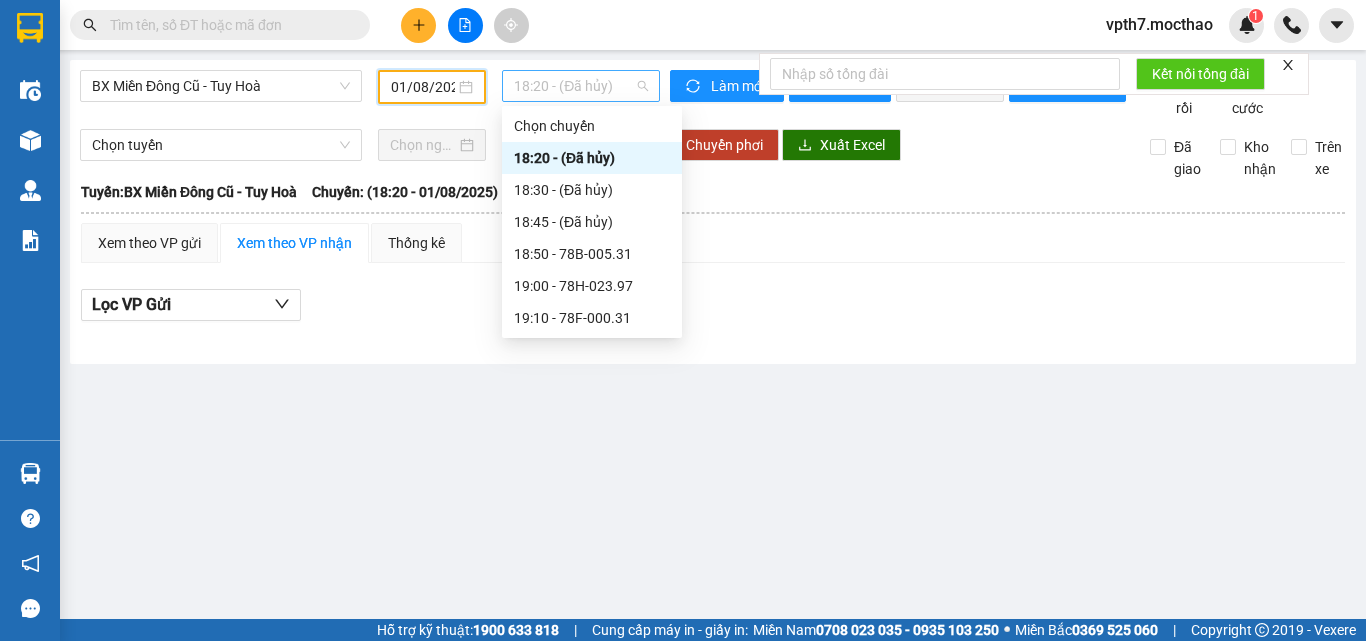 click on "18:20     - (Đã hủy)" at bounding box center [581, 86] 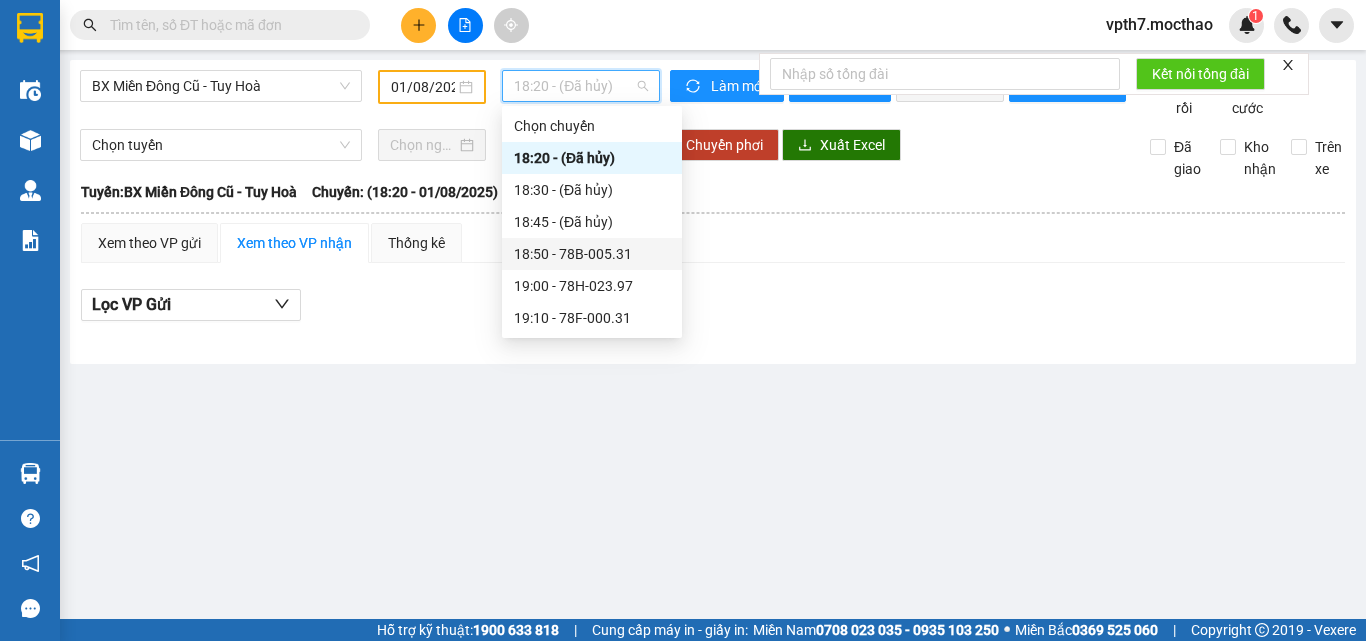 click on "18:50     - 78B-005.31" at bounding box center [592, 254] 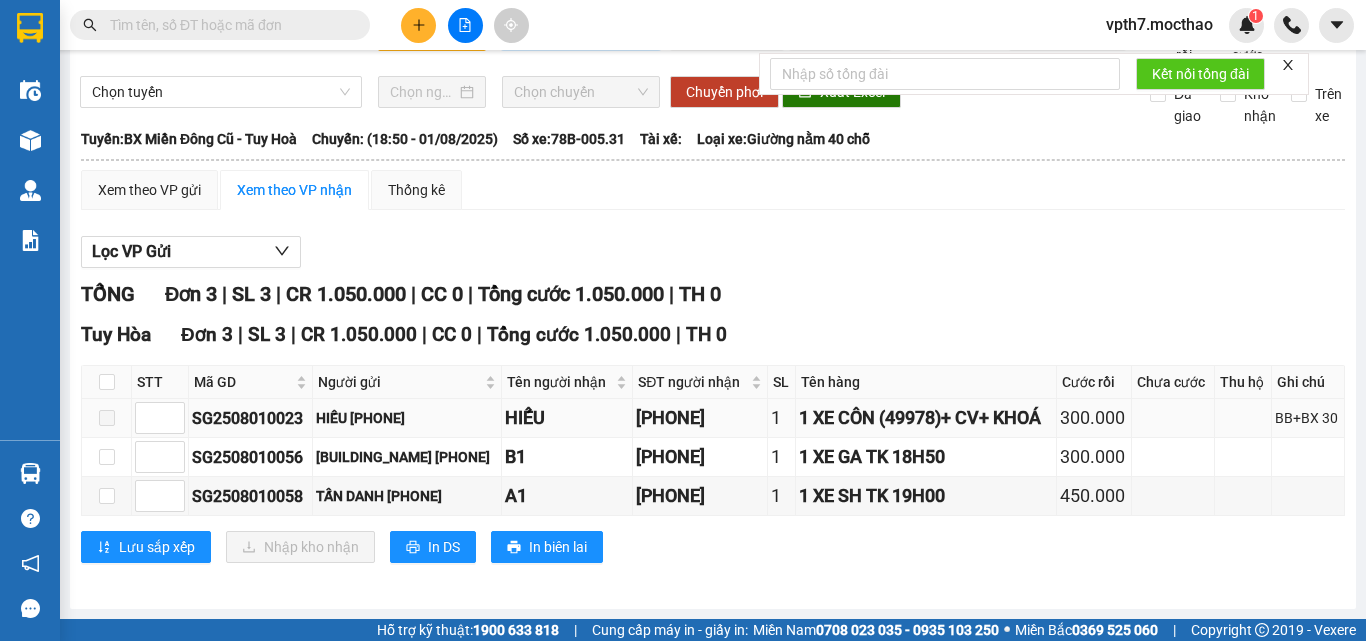 scroll, scrollTop: 0, scrollLeft: 0, axis: both 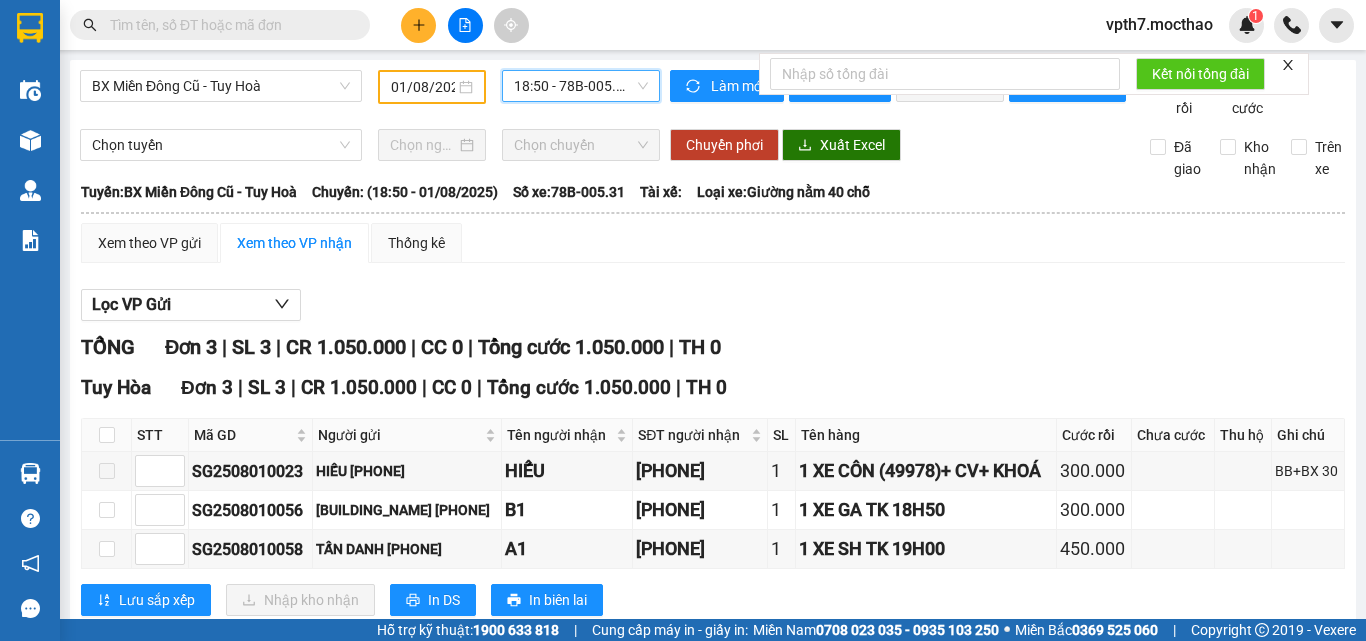 click on "18:50     - 78B-005.31" at bounding box center [581, 86] 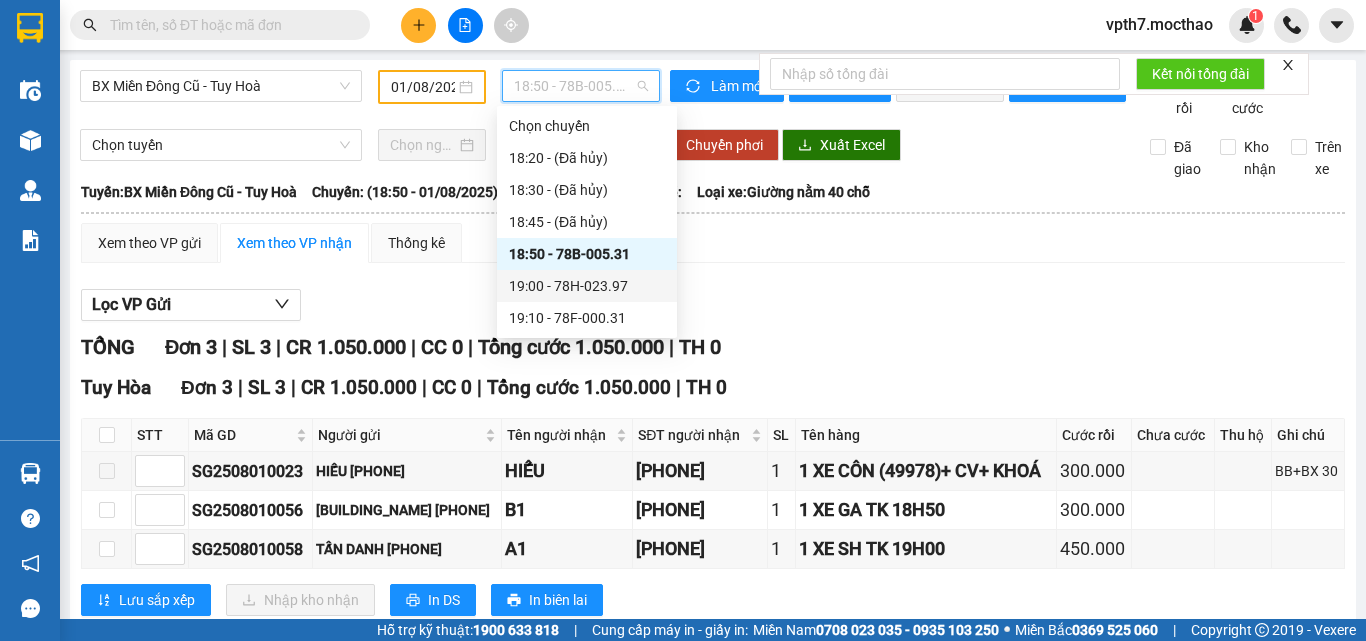 click on "19:00     - 78H-023.97" at bounding box center [587, 286] 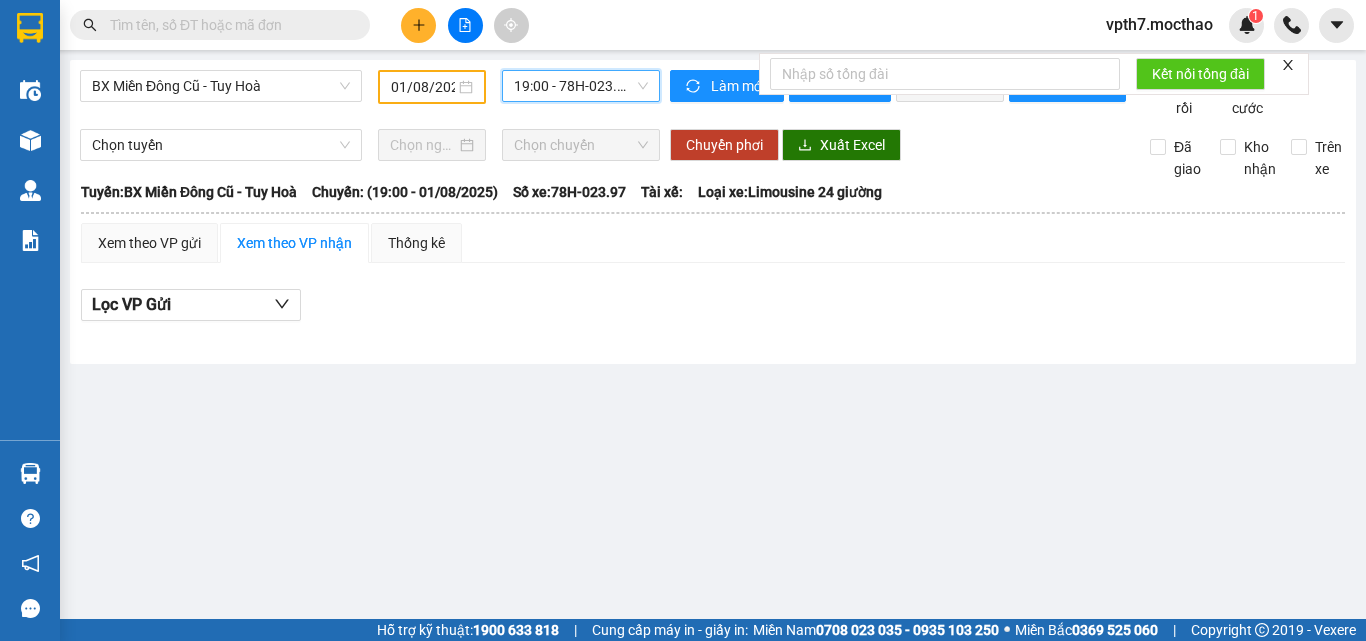 click on "19:00     - 78H-023.97" at bounding box center [581, 86] 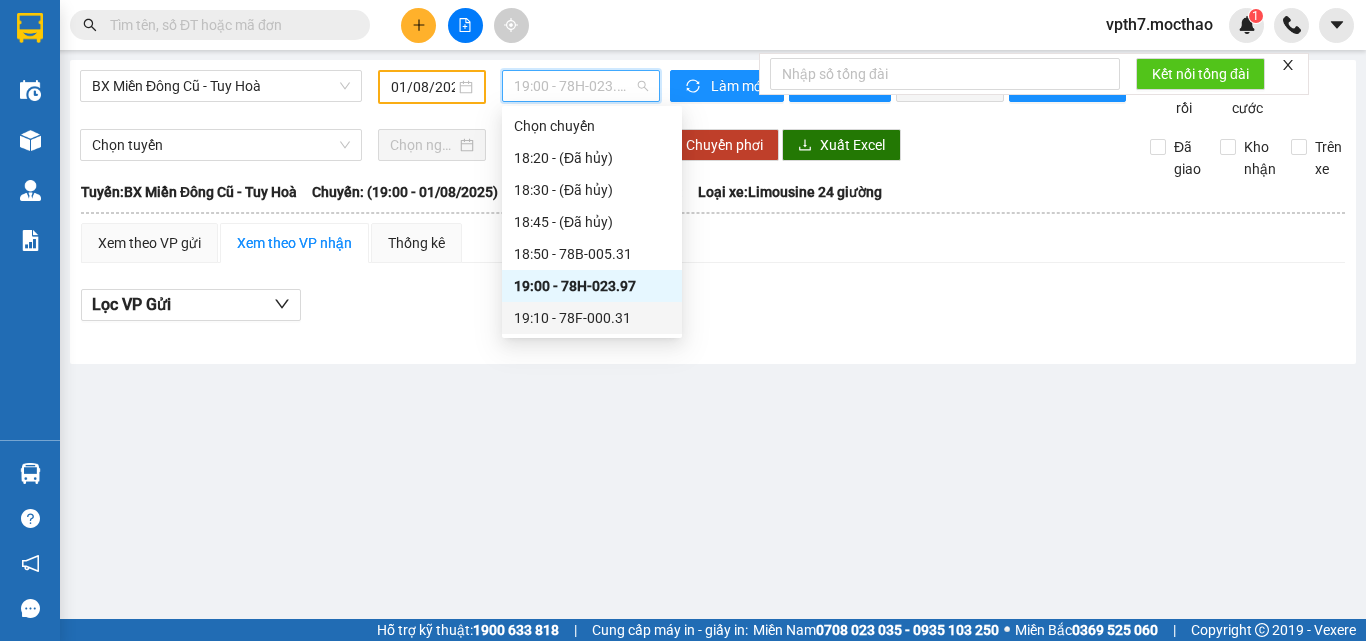 click on "19:10     - 78F-000.31" at bounding box center (592, 318) 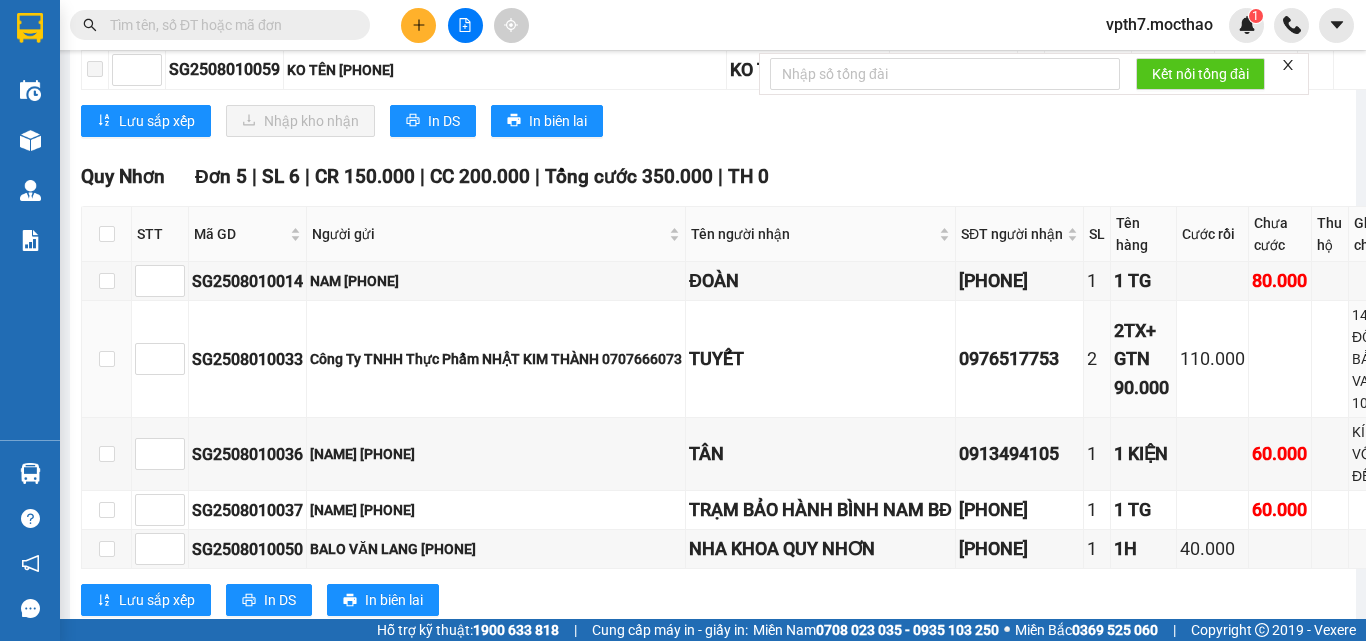 scroll, scrollTop: 2880, scrollLeft: 0, axis: vertical 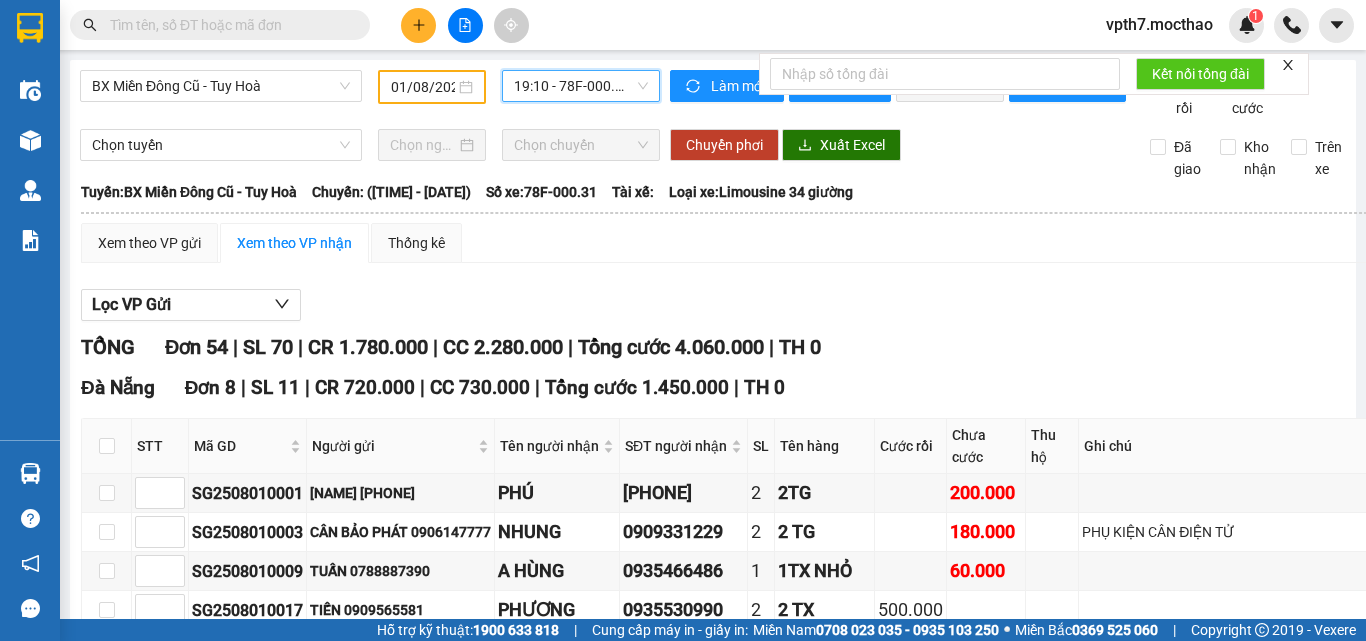 click on "19:10     - 78F-000.31" at bounding box center [581, 86] 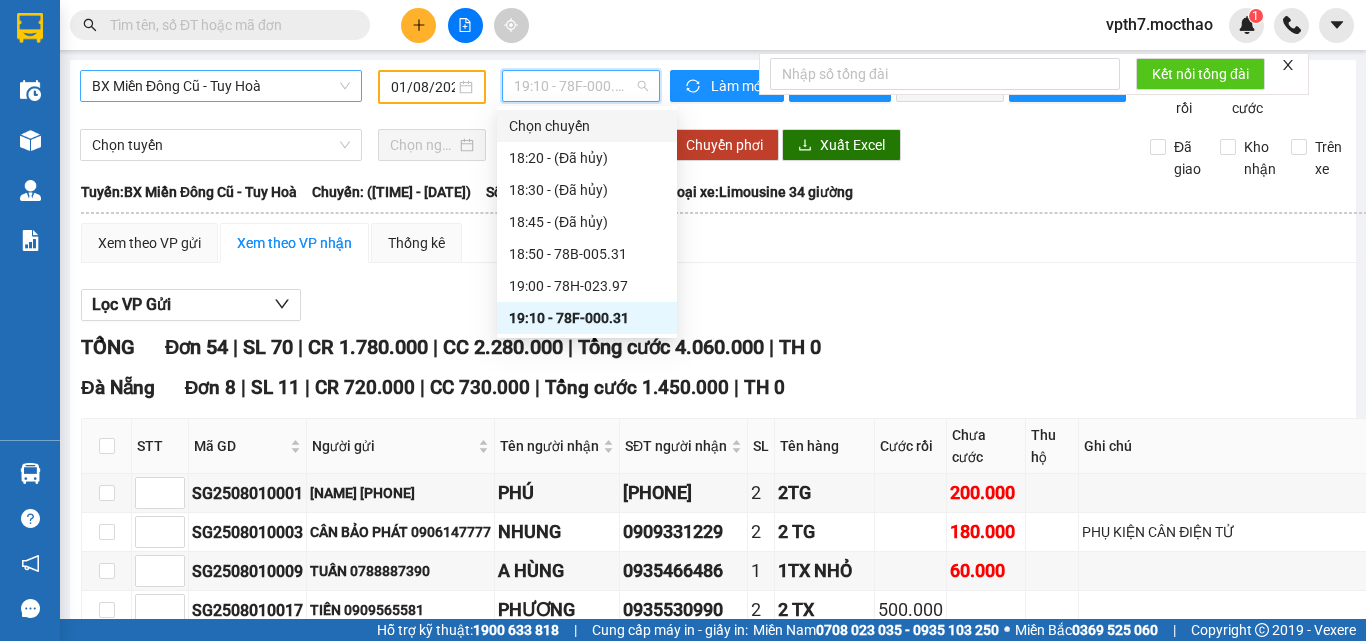 click on "BX Miền Đông Cũ - Tuy Hoà" at bounding box center [221, 86] 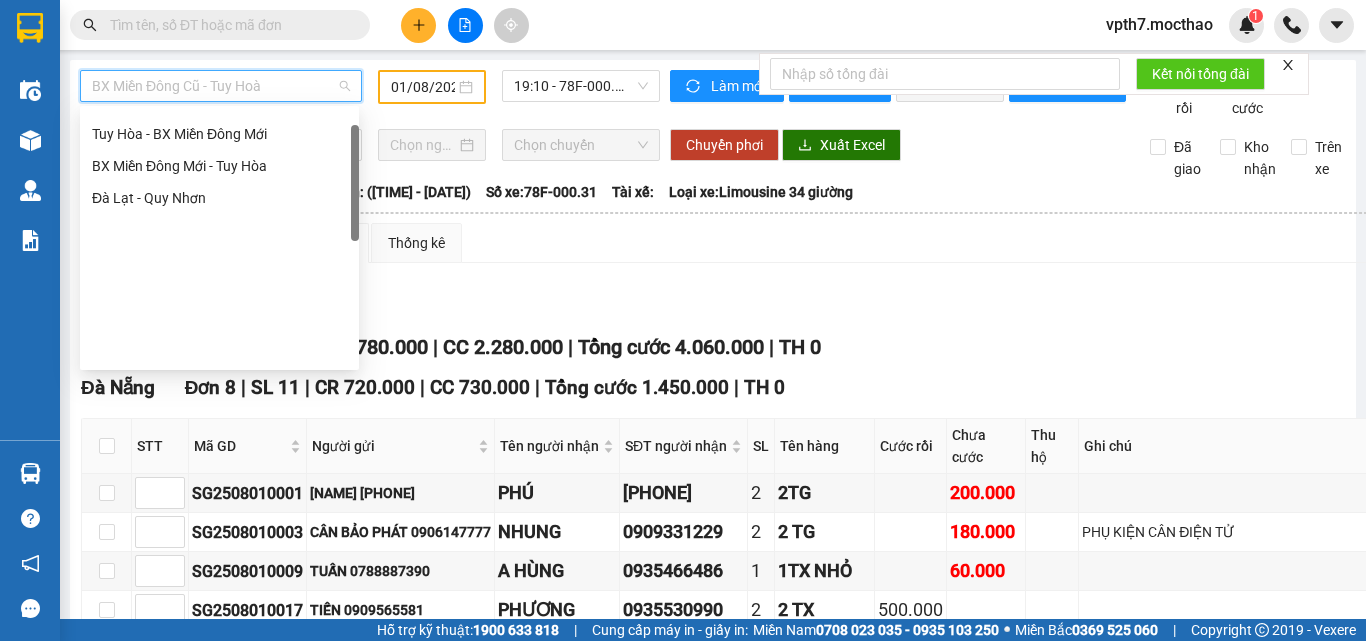 scroll, scrollTop: 48, scrollLeft: 0, axis: vertical 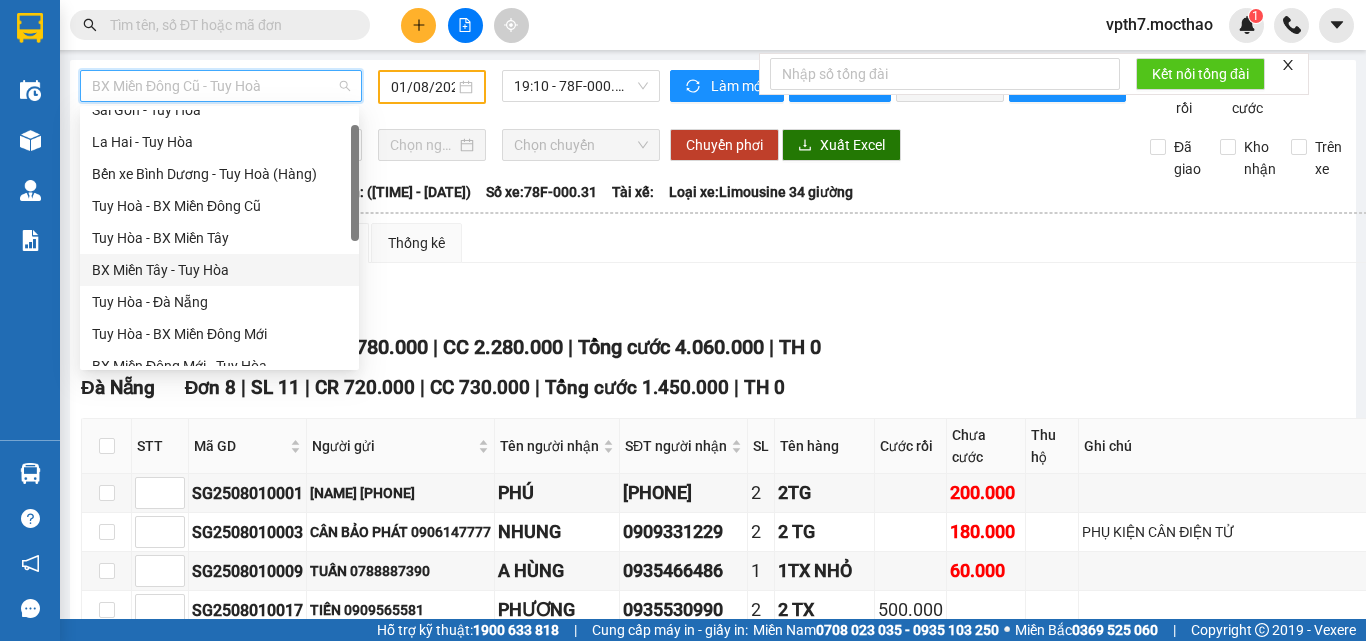 click on "BX Miền Tây - Tuy Hòa" at bounding box center (219, 270) 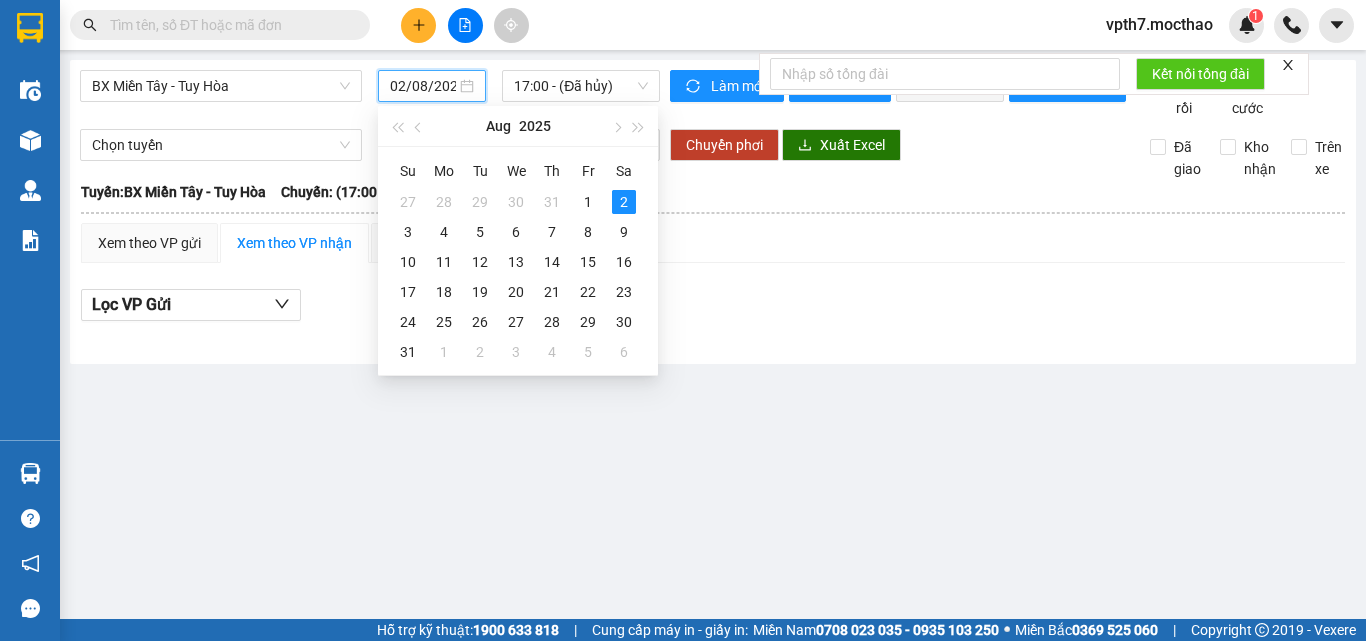 click on "02/08/2025" at bounding box center [423, 86] 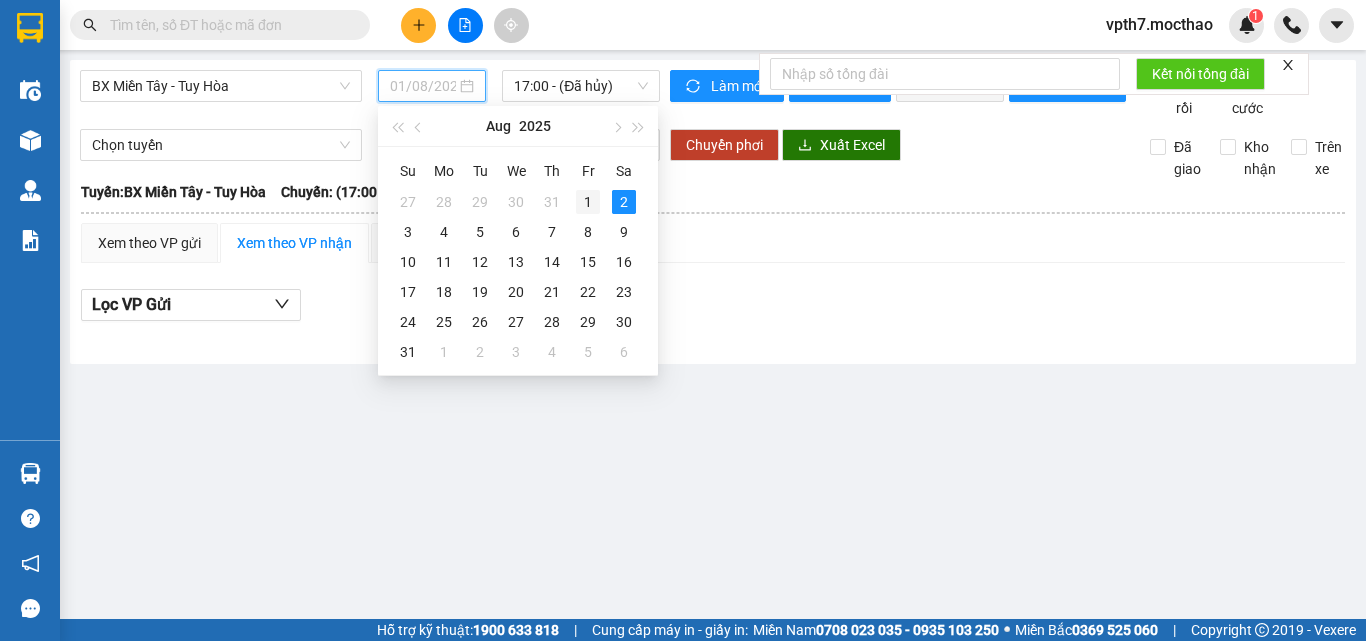 click on "1" at bounding box center (588, 202) 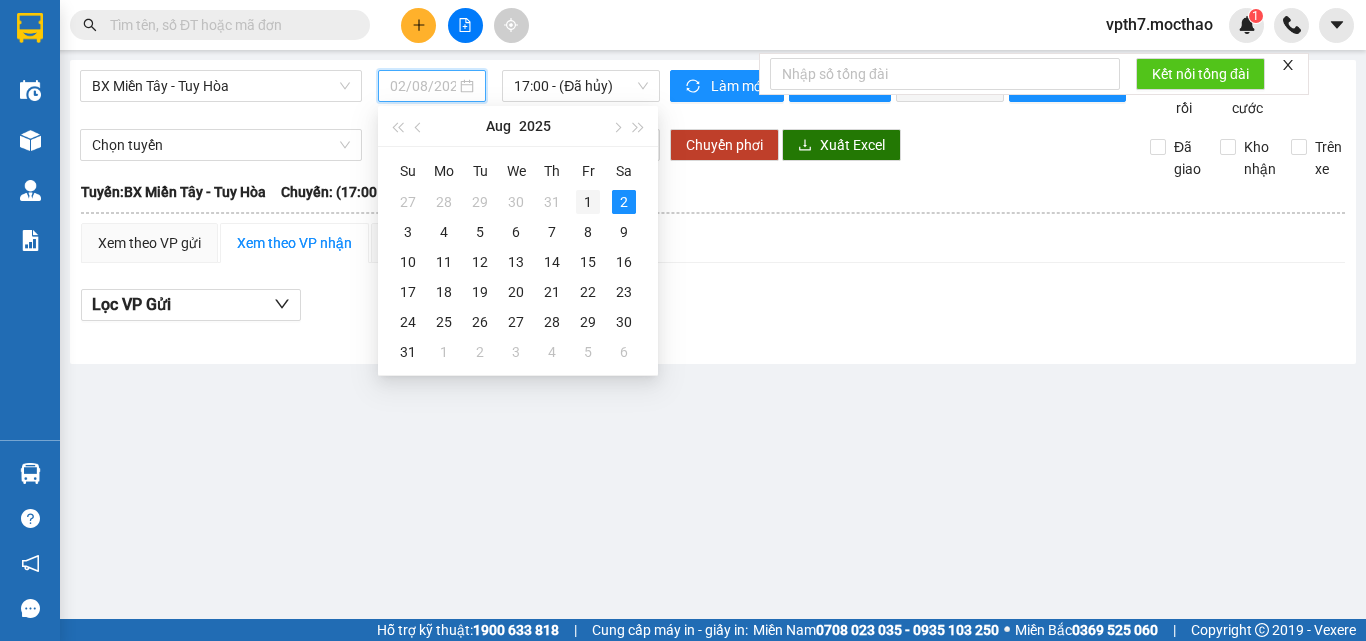 type on "01/08/2025" 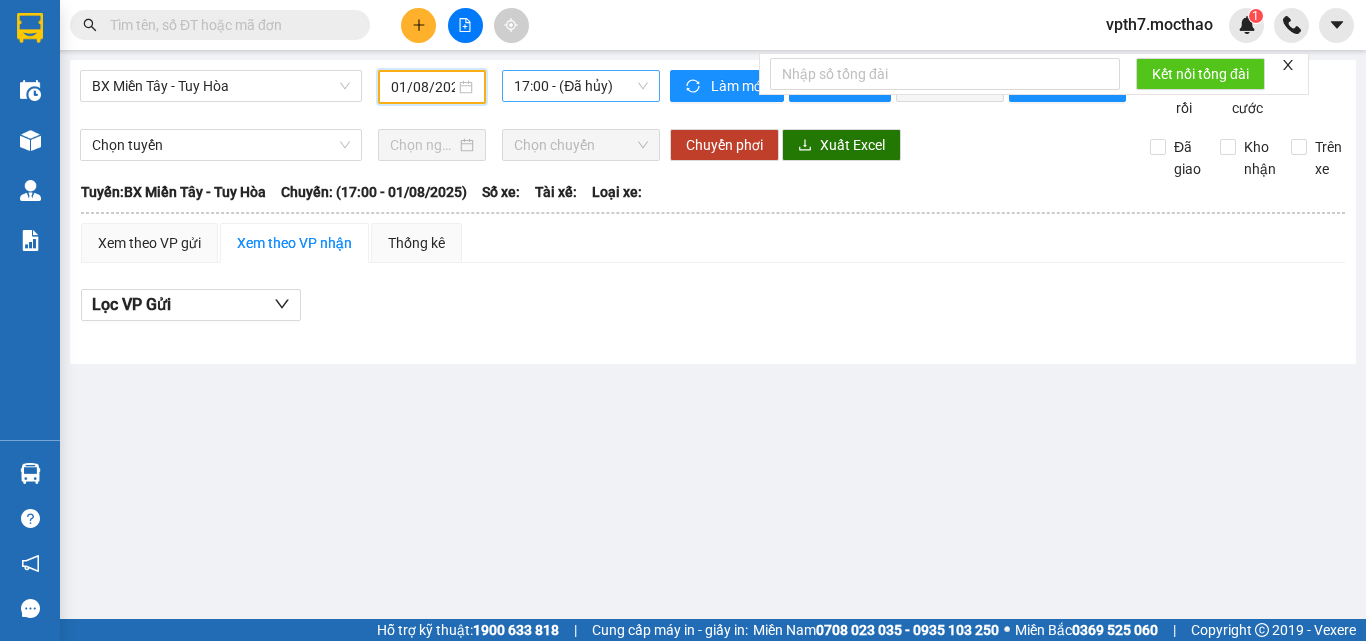 click on "17:00     - (Đã hủy)" at bounding box center (581, 86) 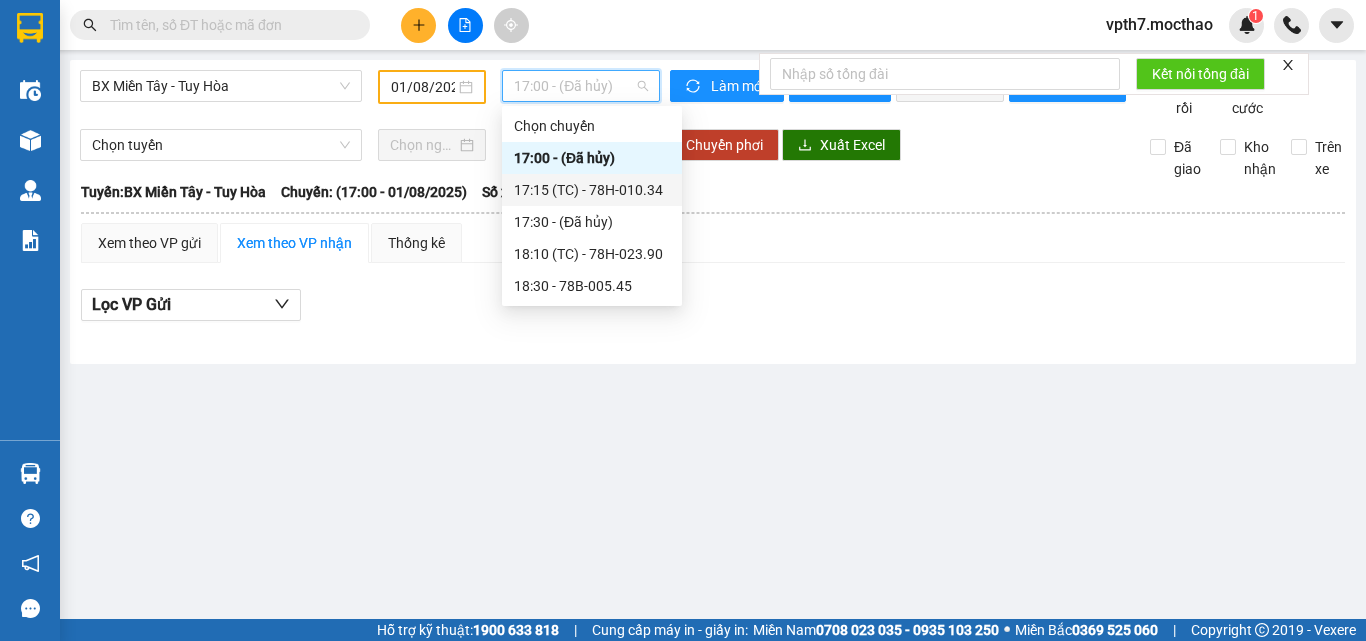 click on "17:15   (TC)   - 78H-010.34" at bounding box center [592, 190] 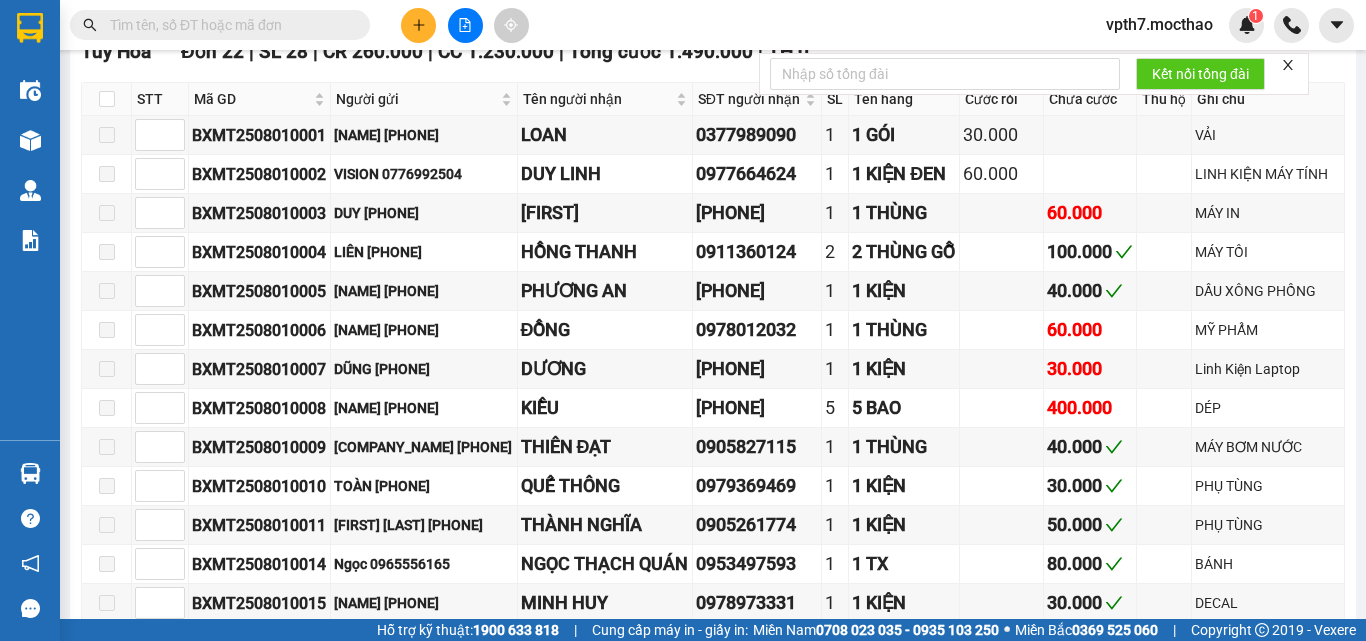 scroll, scrollTop: 0, scrollLeft: 0, axis: both 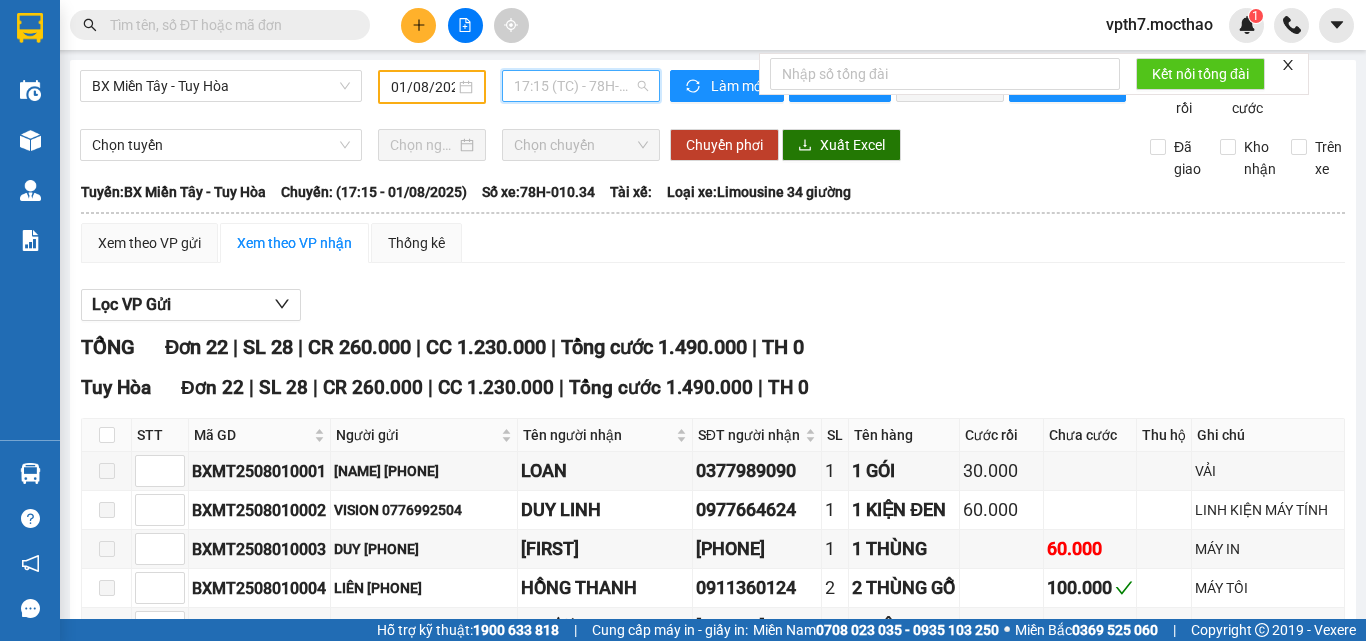 click on "17:15   (TC)   - 78H-010.34" at bounding box center [581, 86] 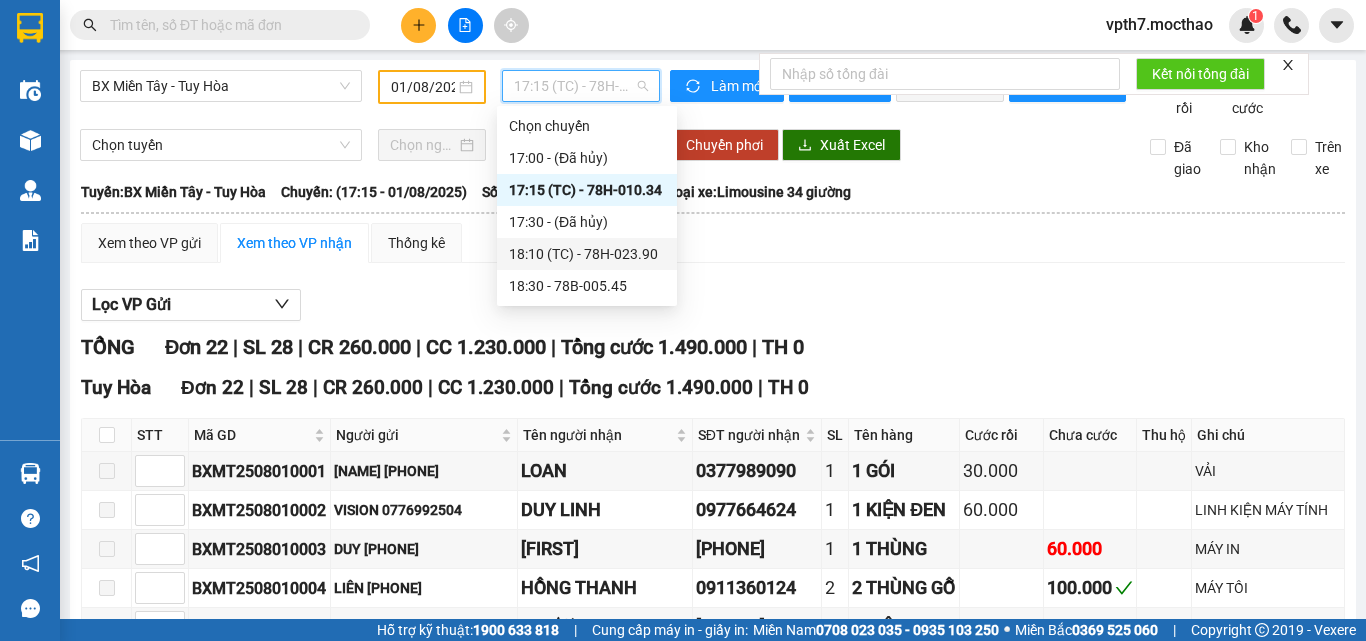 click on "18:10   (TC)   - 78H-023.90" at bounding box center [587, 254] 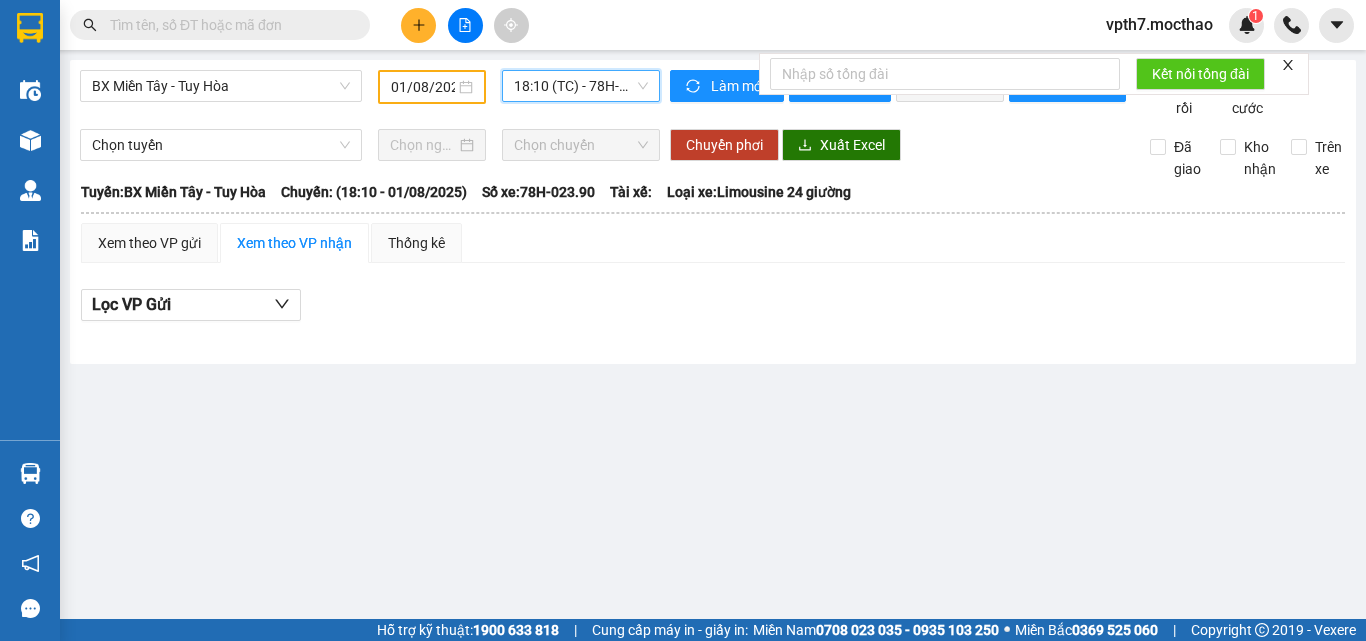 click on "18:10   (TC)   - 78H-023.90" at bounding box center (581, 86) 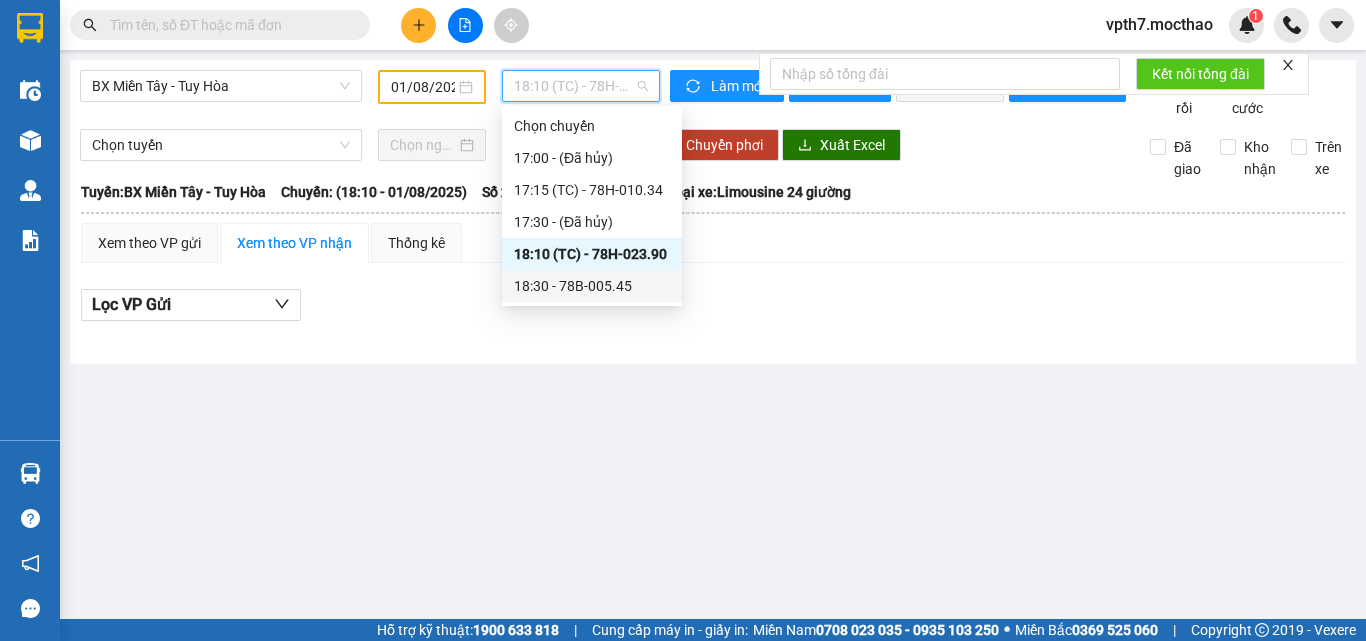 click on "[TIME] - [NUMBER]" at bounding box center [592, 286] 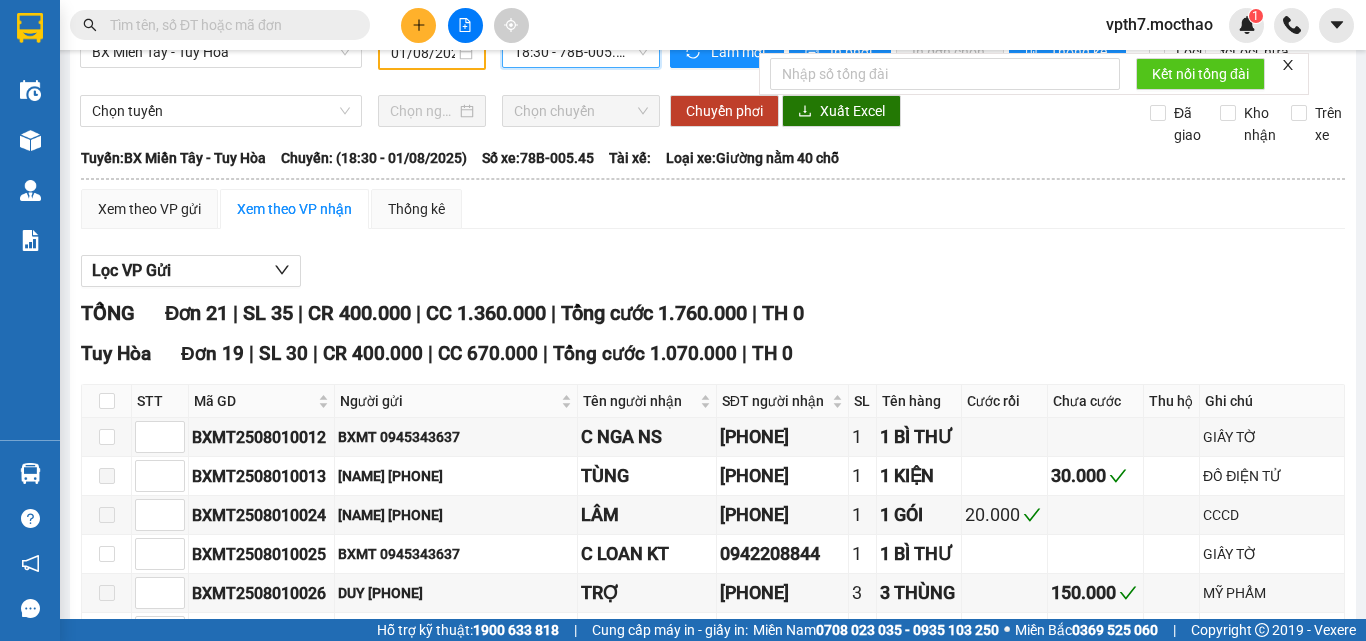 scroll, scrollTop: 0, scrollLeft: 0, axis: both 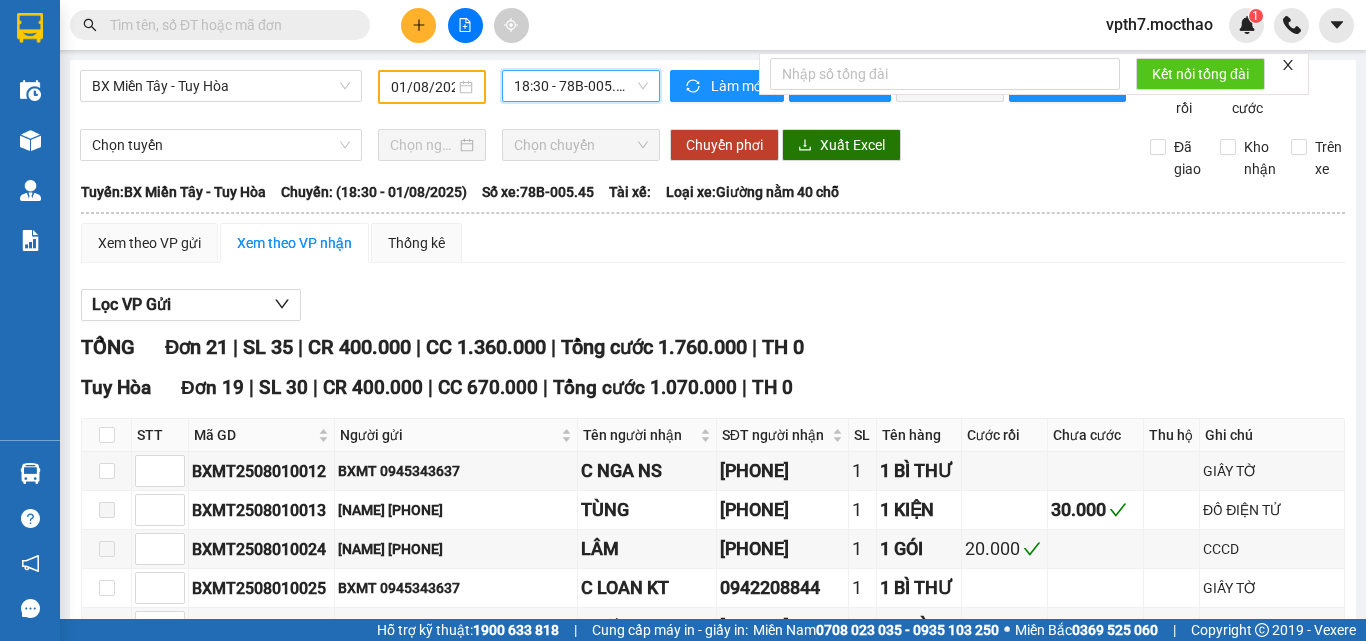 click on "[TIME] - [NUMBER]" at bounding box center [581, 86] 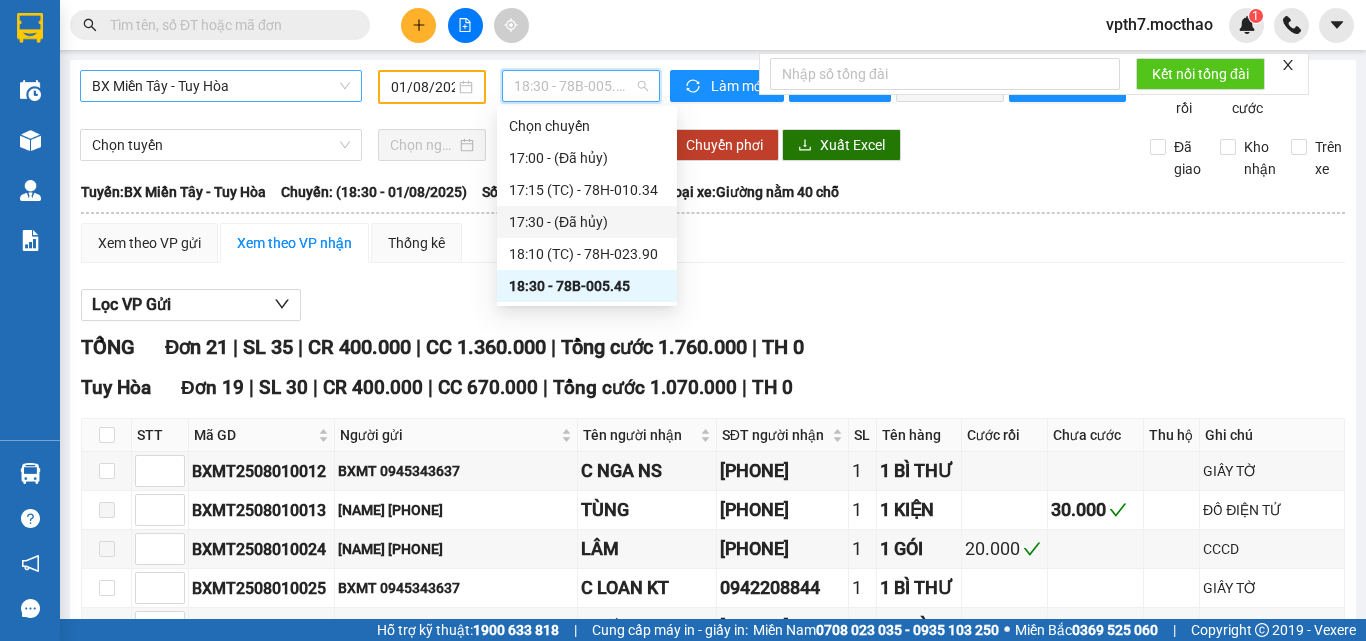 click on "BX Miền Tây - Tuy Hòa" at bounding box center [221, 86] 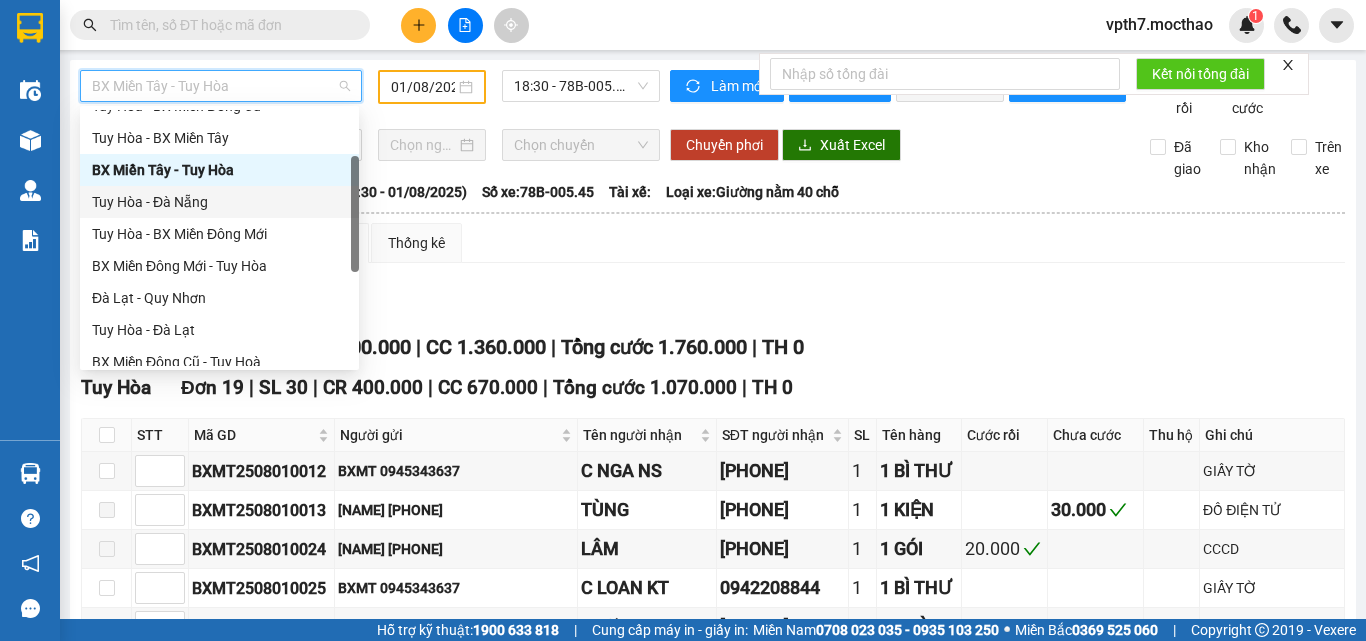 scroll, scrollTop: 0, scrollLeft: 0, axis: both 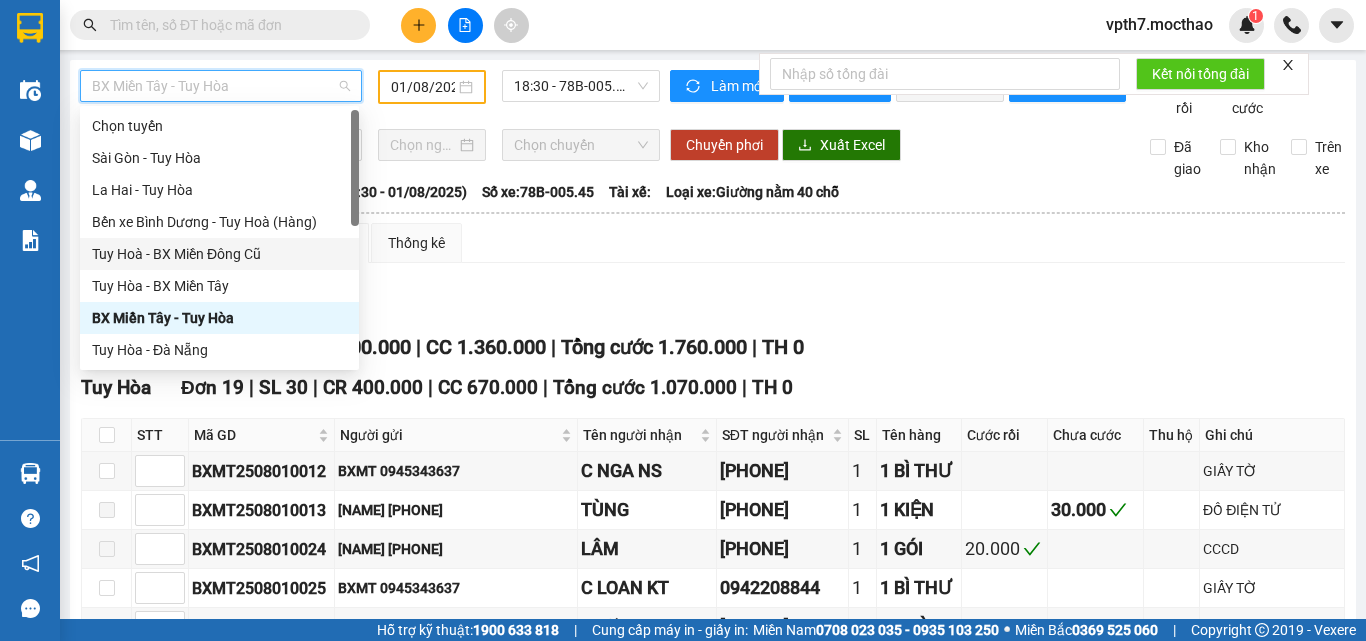 click on "Tuy Hoà  - BX Miền Đông Cũ" at bounding box center (219, 254) 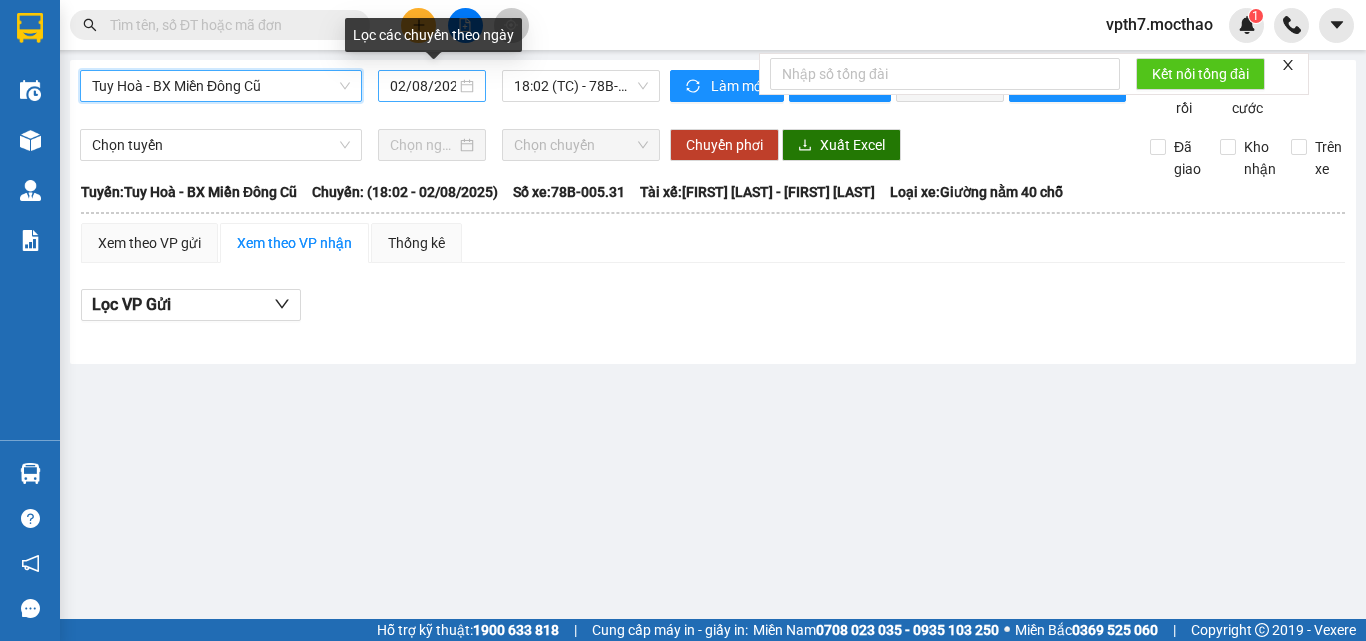click on "02/08/2025" at bounding box center [423, 86] 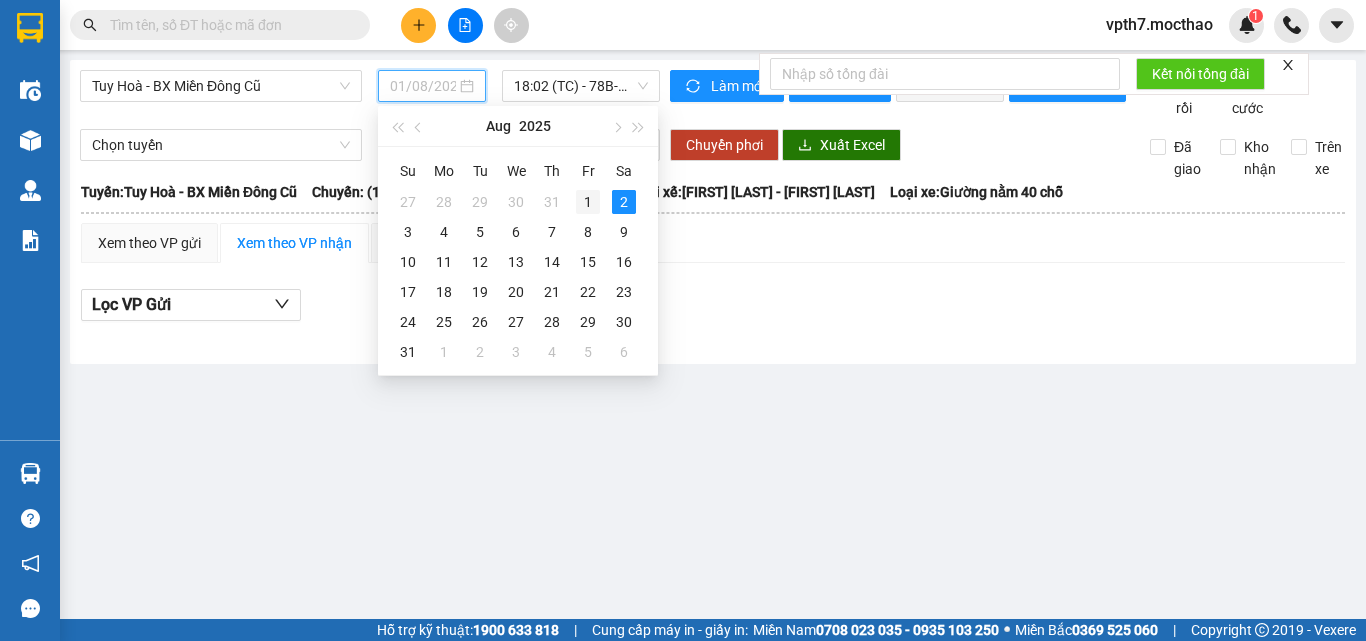 click on "1" at bounding box center [588, 202] 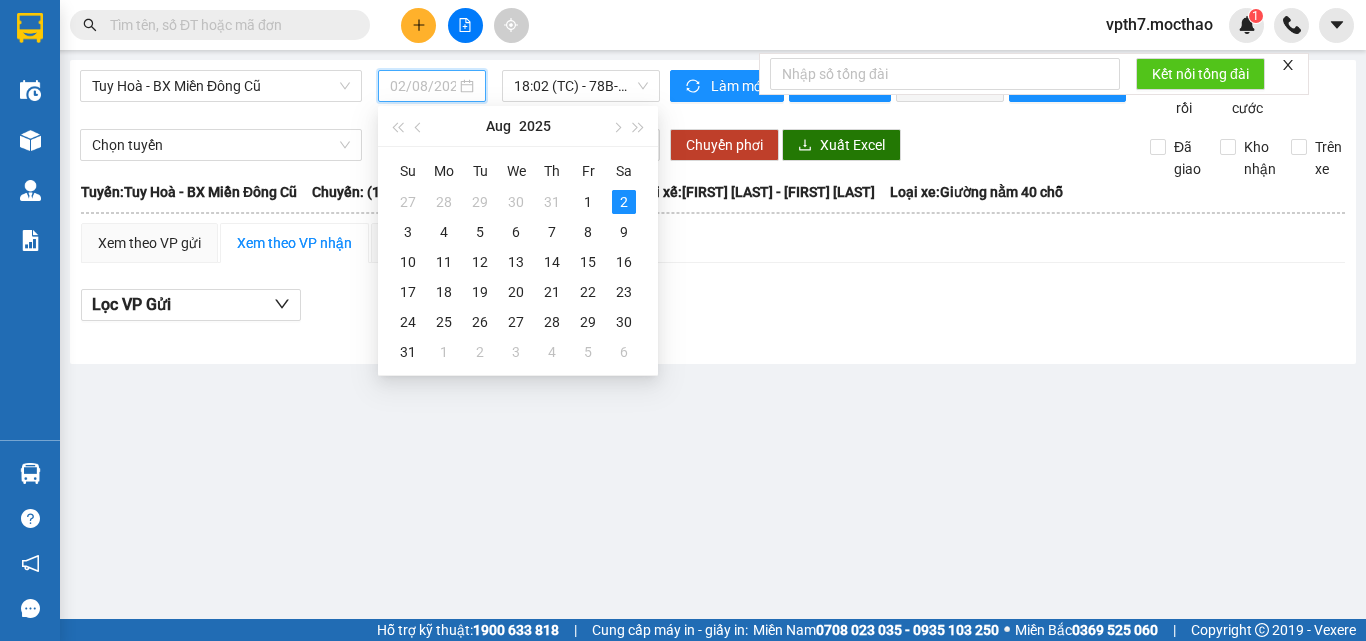 type on "01/08/2025" 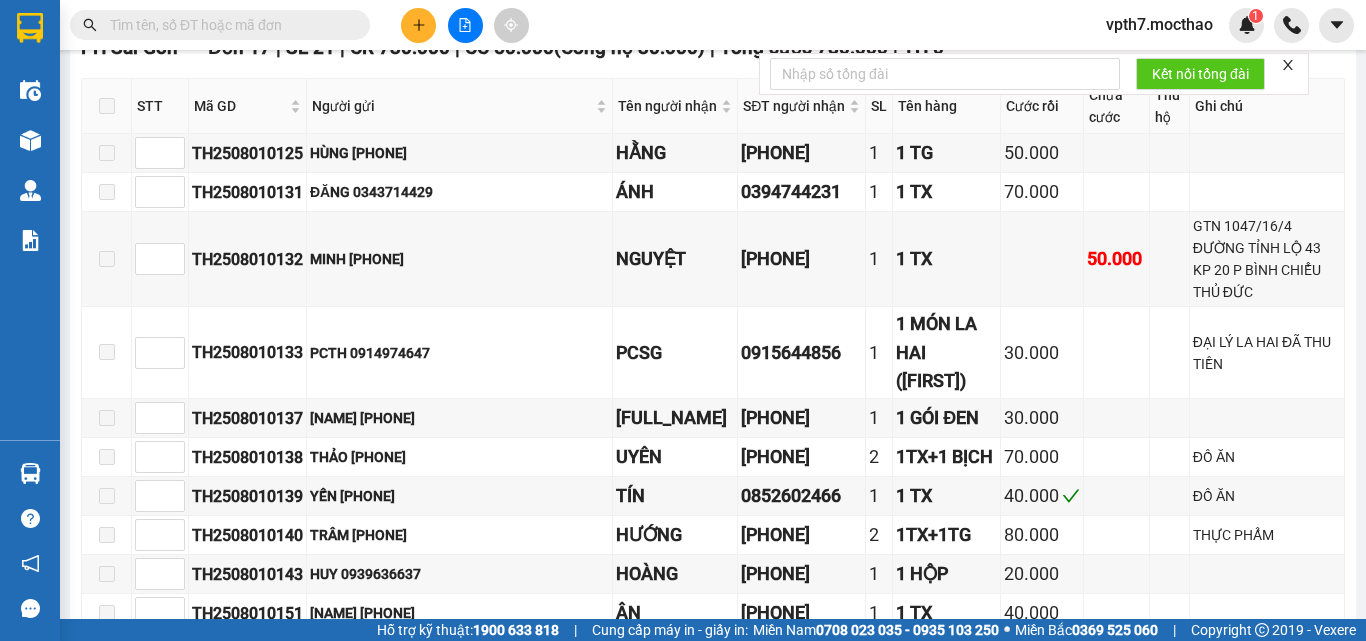 scroll, scrollTop: 0, scrollLeft: 0, axis: both 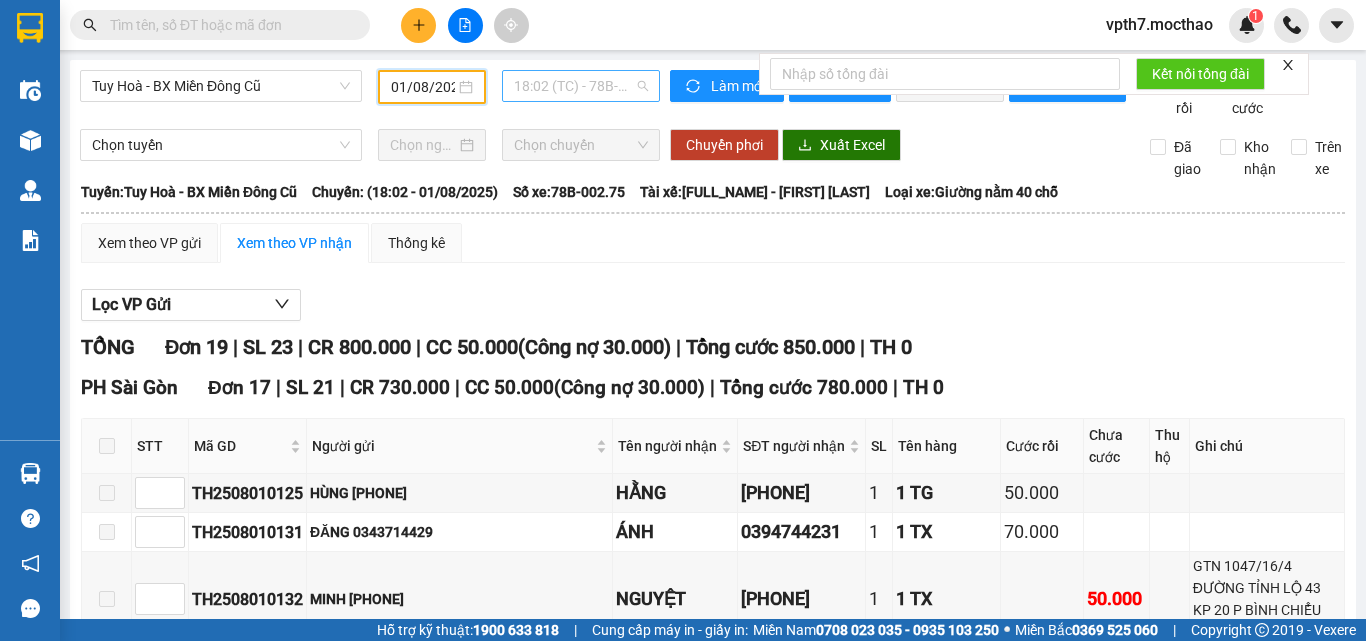click on "18:02   (TC)   - 78B-002.75" at bounding box center [581, 86] 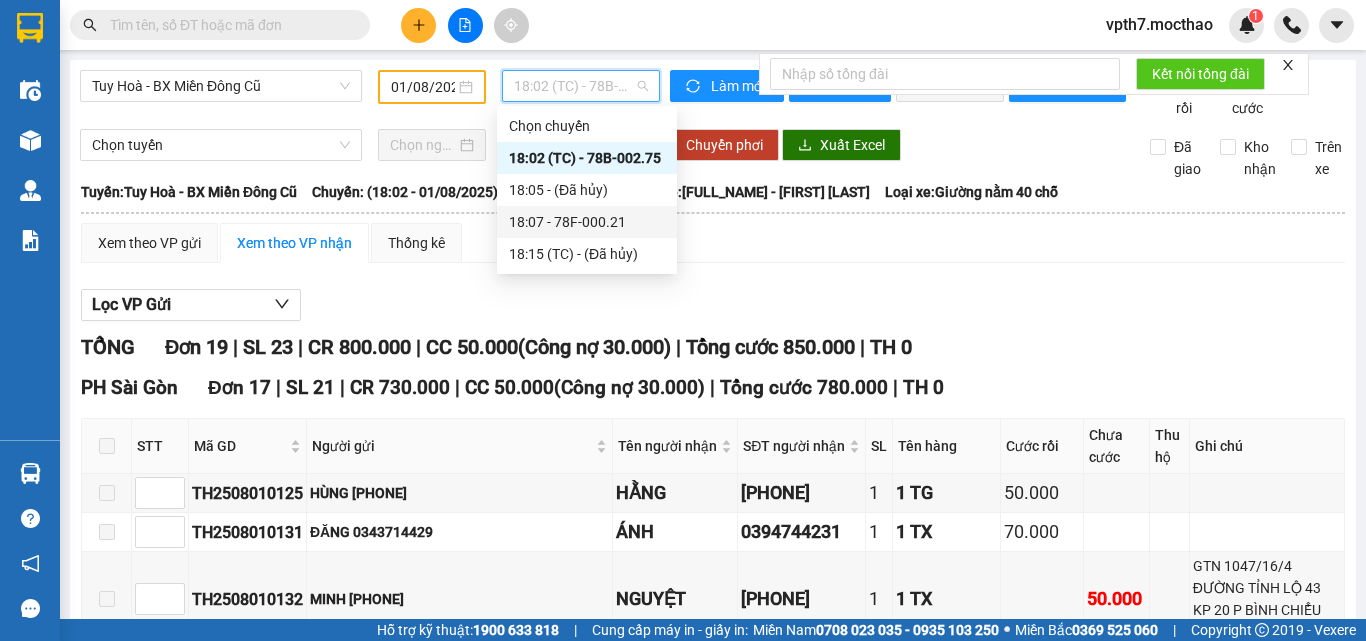 click on "18:07     - 78F-000.21" at bounding box center (587, 222) 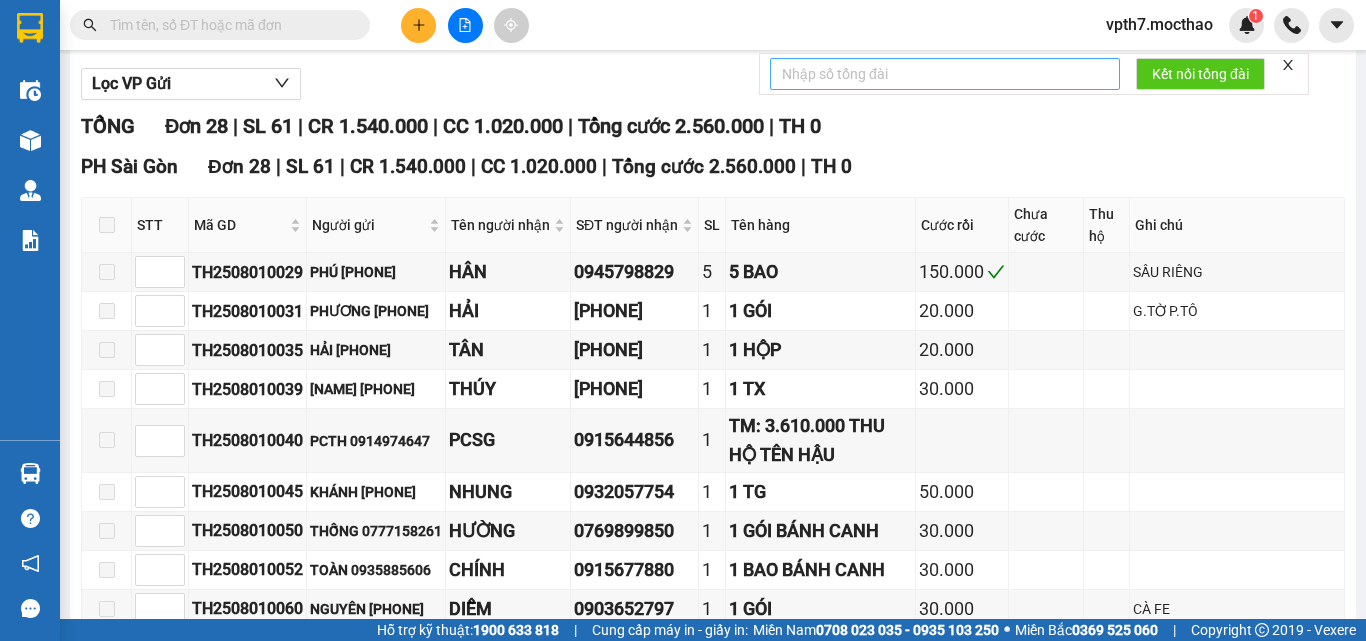 scroll, scrollTop: 21, scrollLeft: 0, axis: vertical 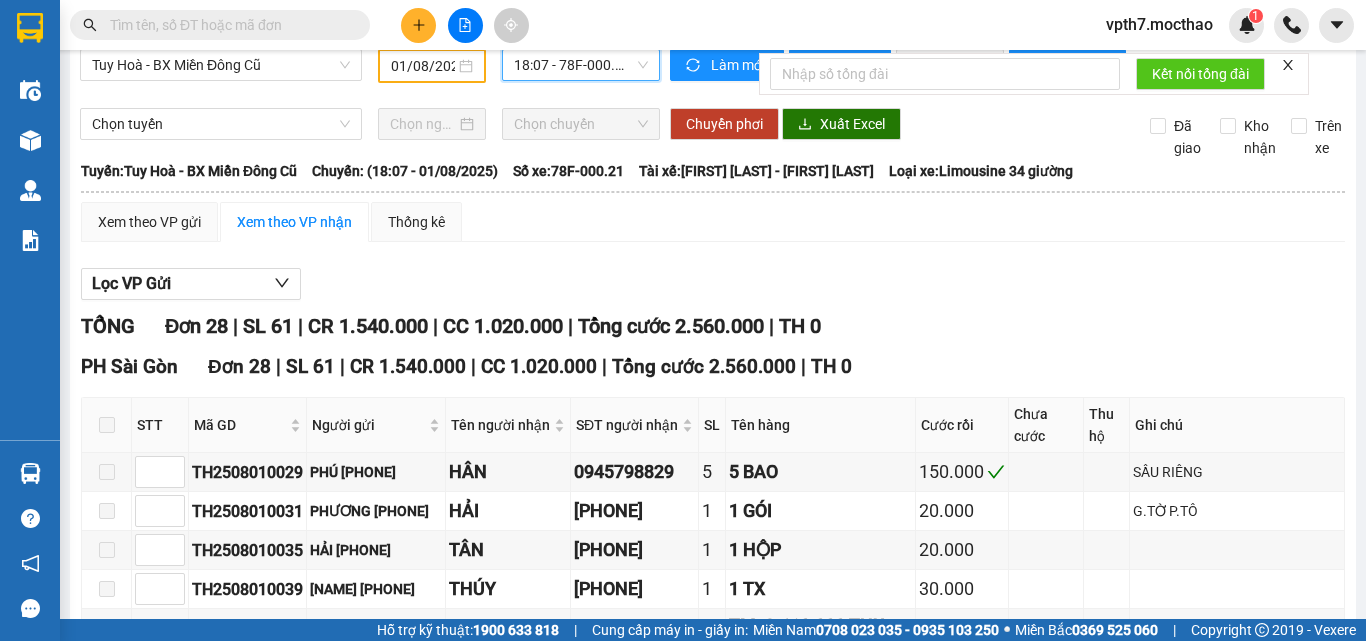 click on "18:07     - 78F-000.21" at bounding box center (581, 65) 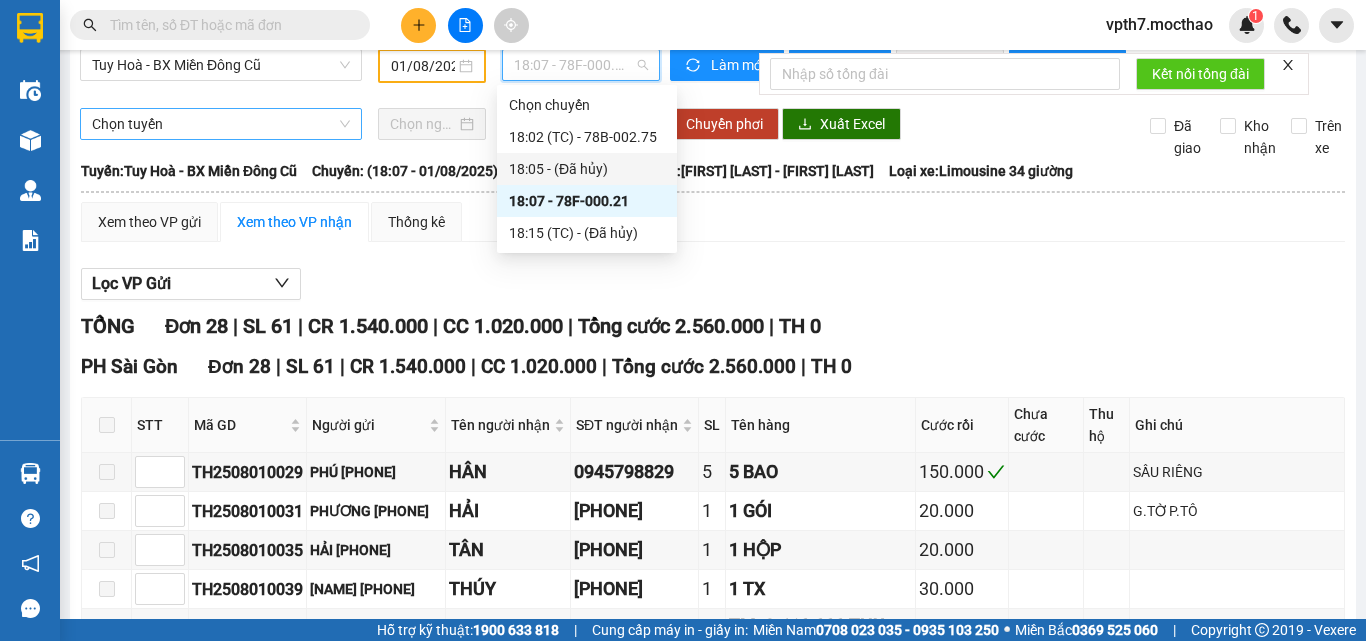scroll, scrollTop: 0, scrollLeft: 0, axis: both 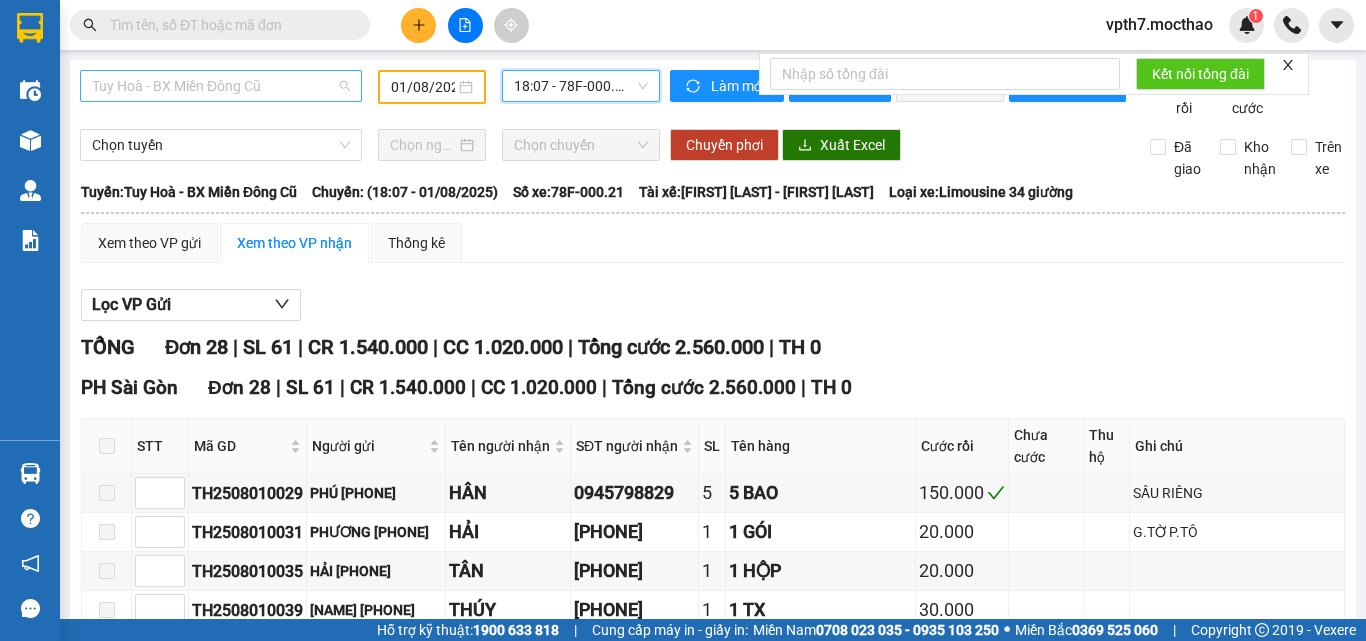 click on "Tuy Hoà  - BX Miền Đông Cũ" at bounding box center [221, 86] 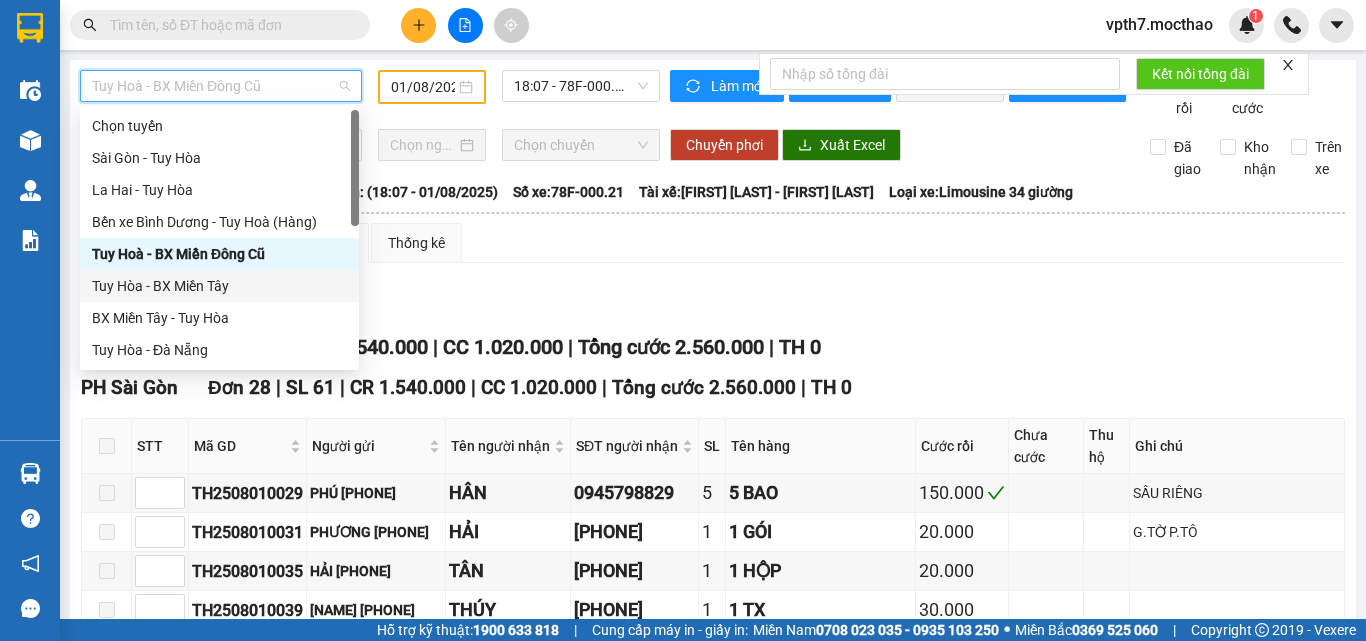click on "Tuy Hòa - BX Miền Tây" at bounding box center [219, 286] 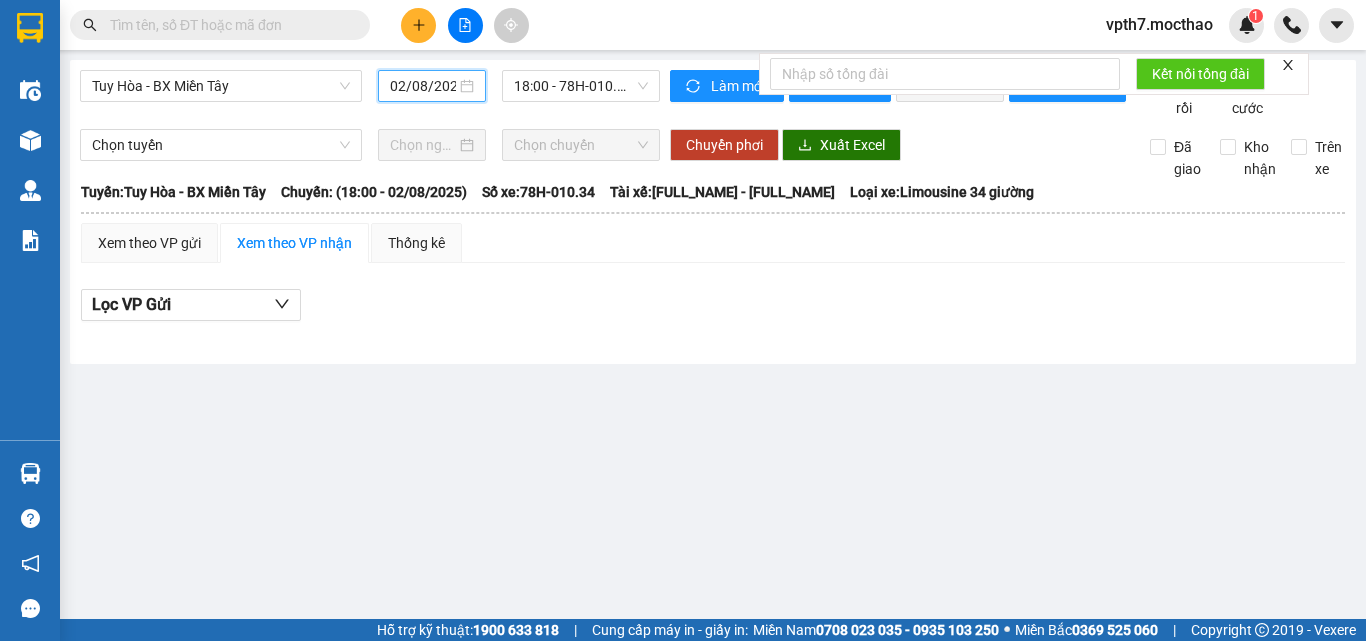 click on "02/08/2025" at bounding box center (423, 86) 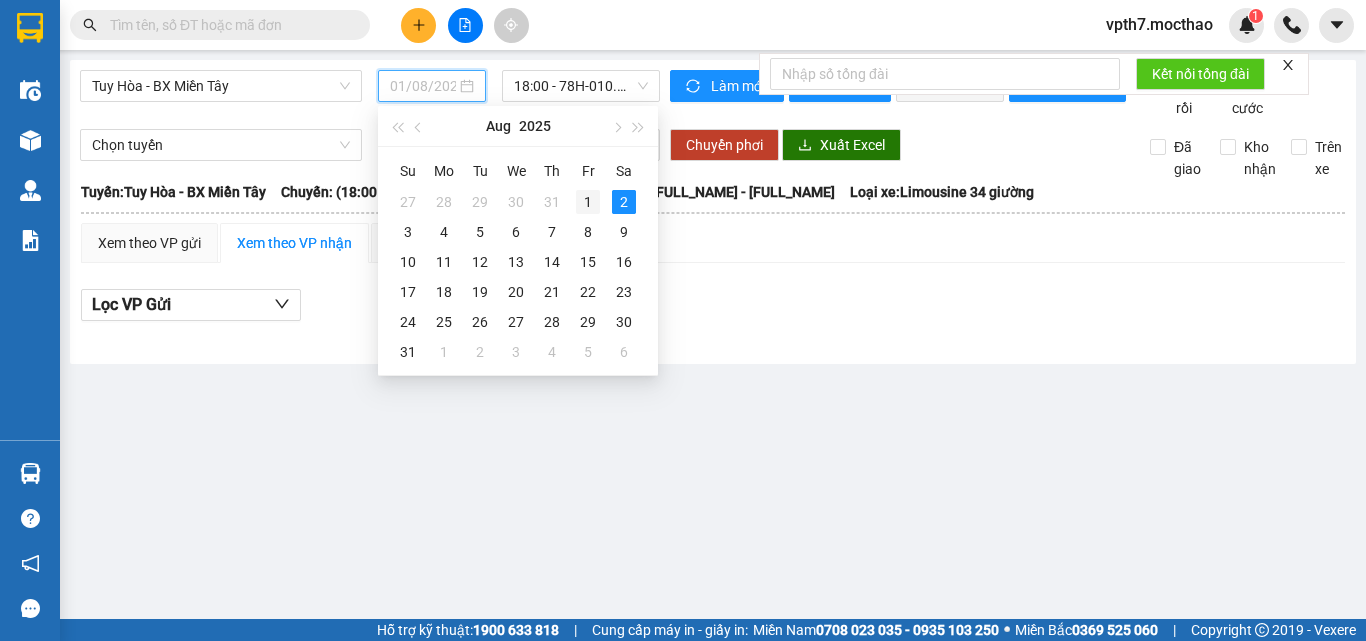 click on "1" at bounding box center [588, 202] 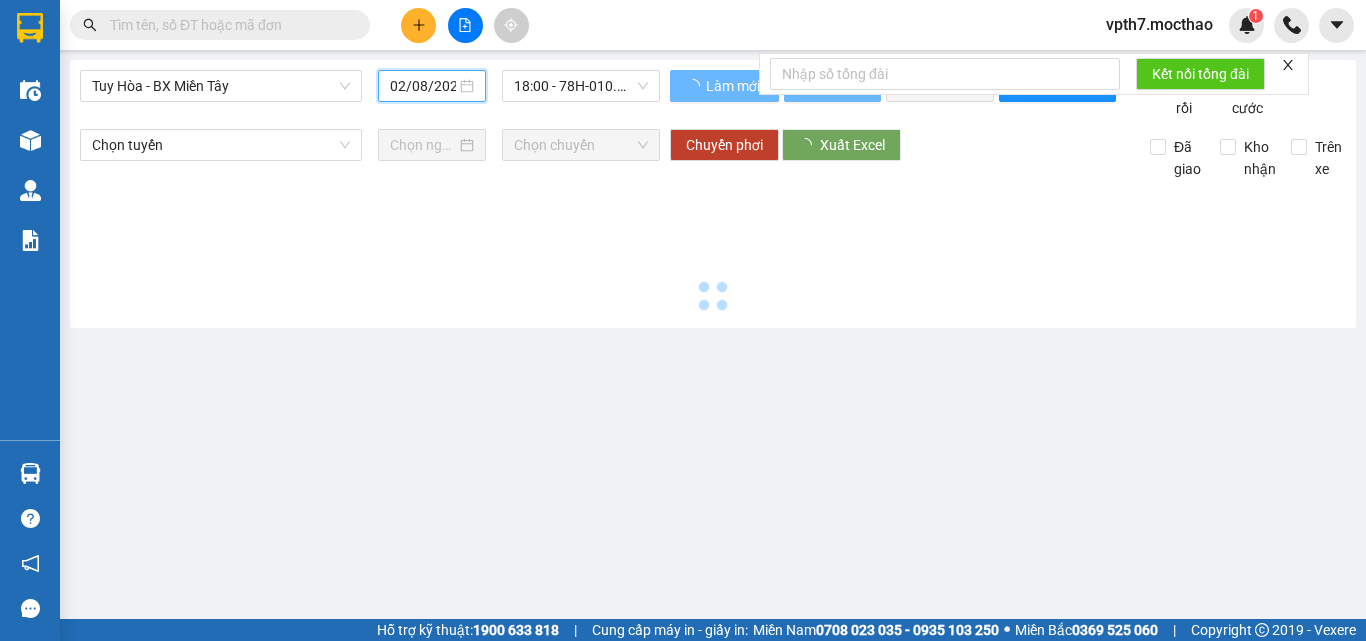 type on "01/08/2025" 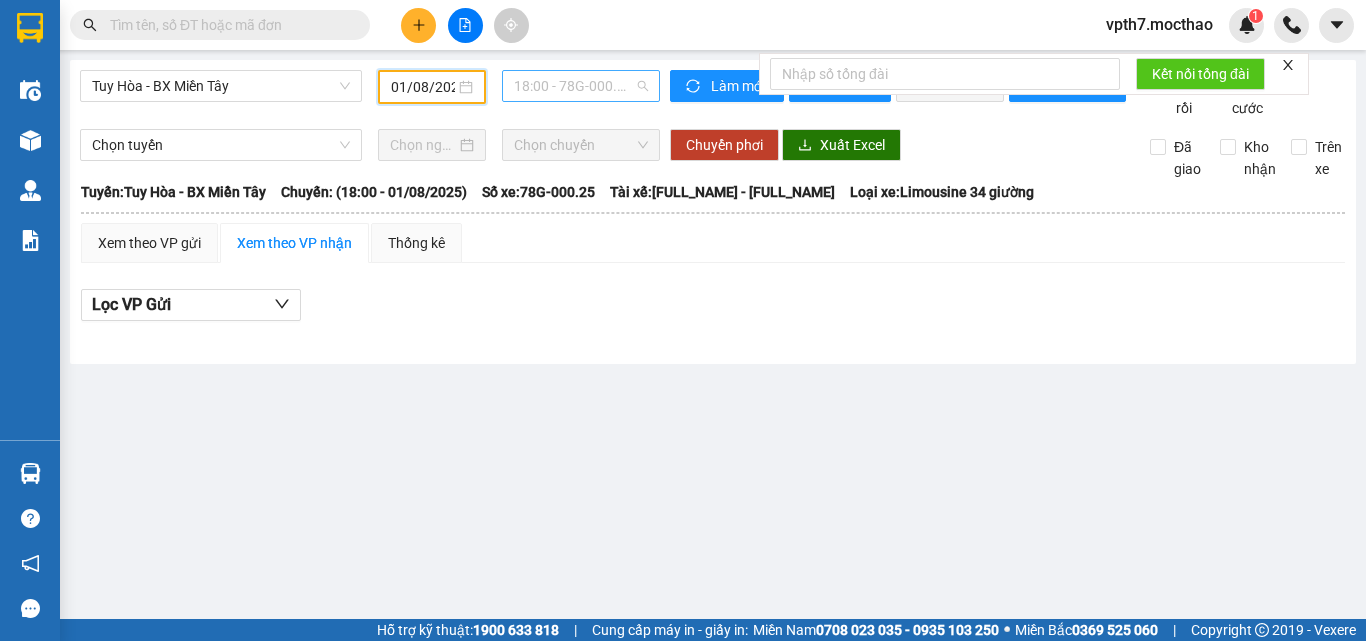 click on "18:00     - 78G-000.25" at bounding box center [581, 86] 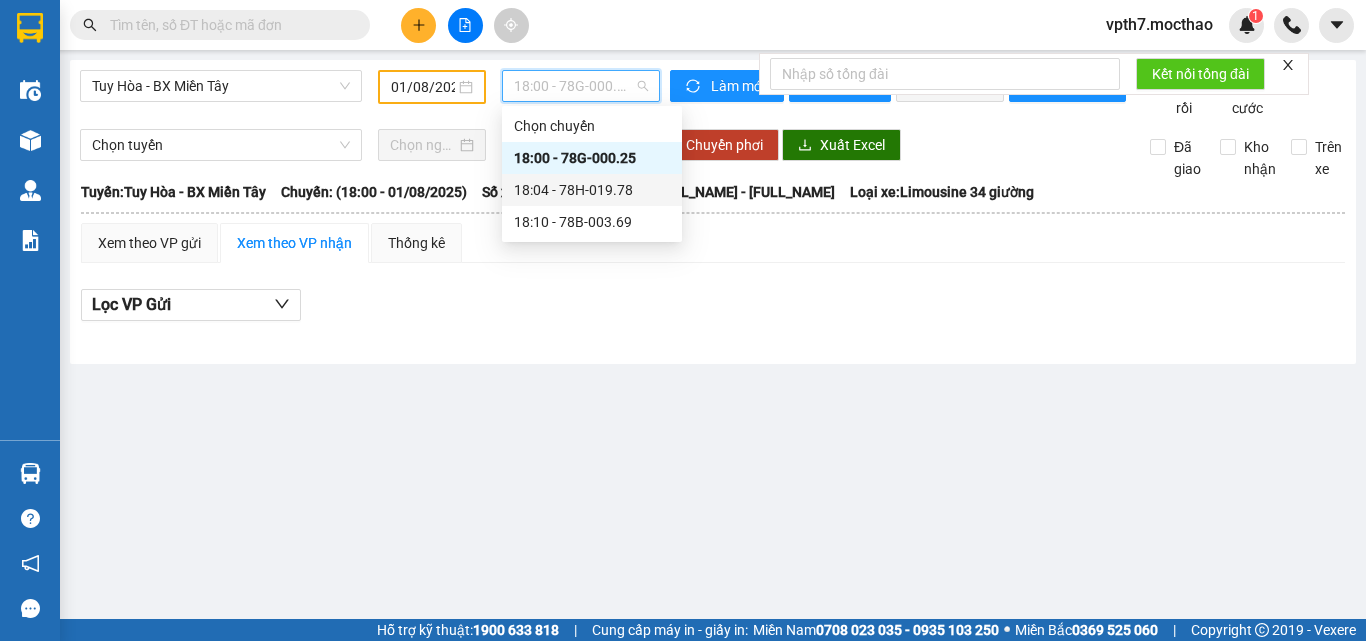 click on "18:04     - 78H-019.78" at bounding box center [592, 190] 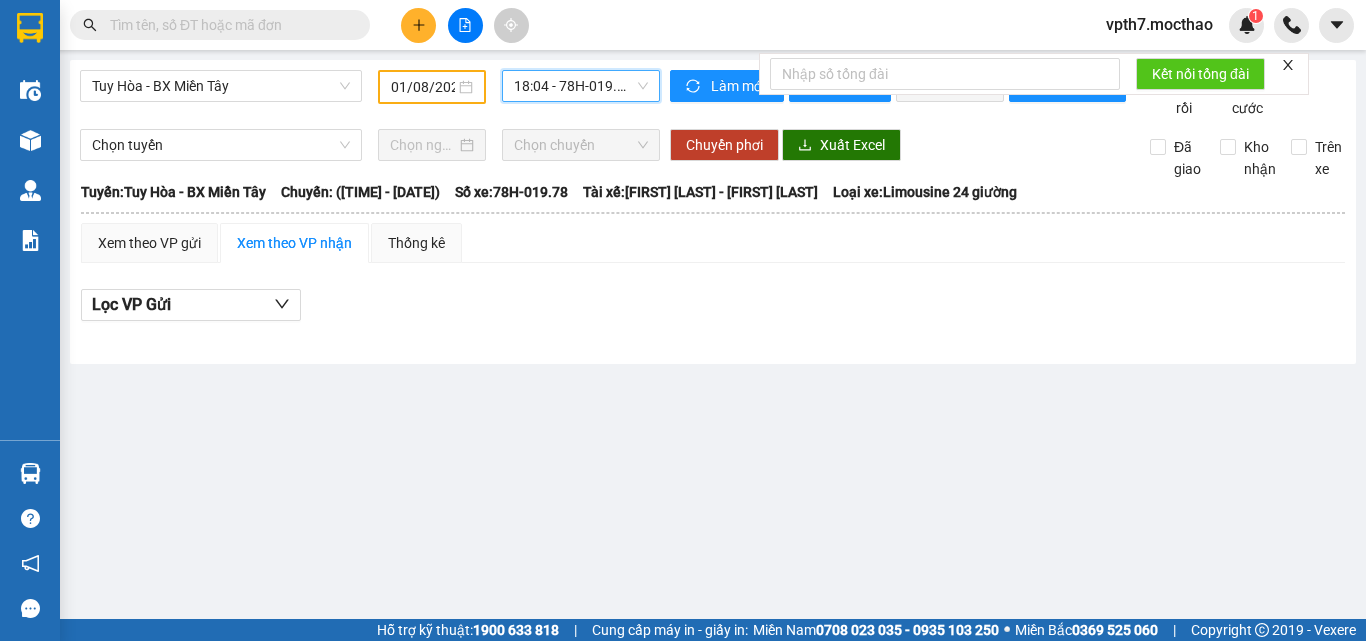 click on "18:04     - 78H-019.78" at bounding box center (581, 86) 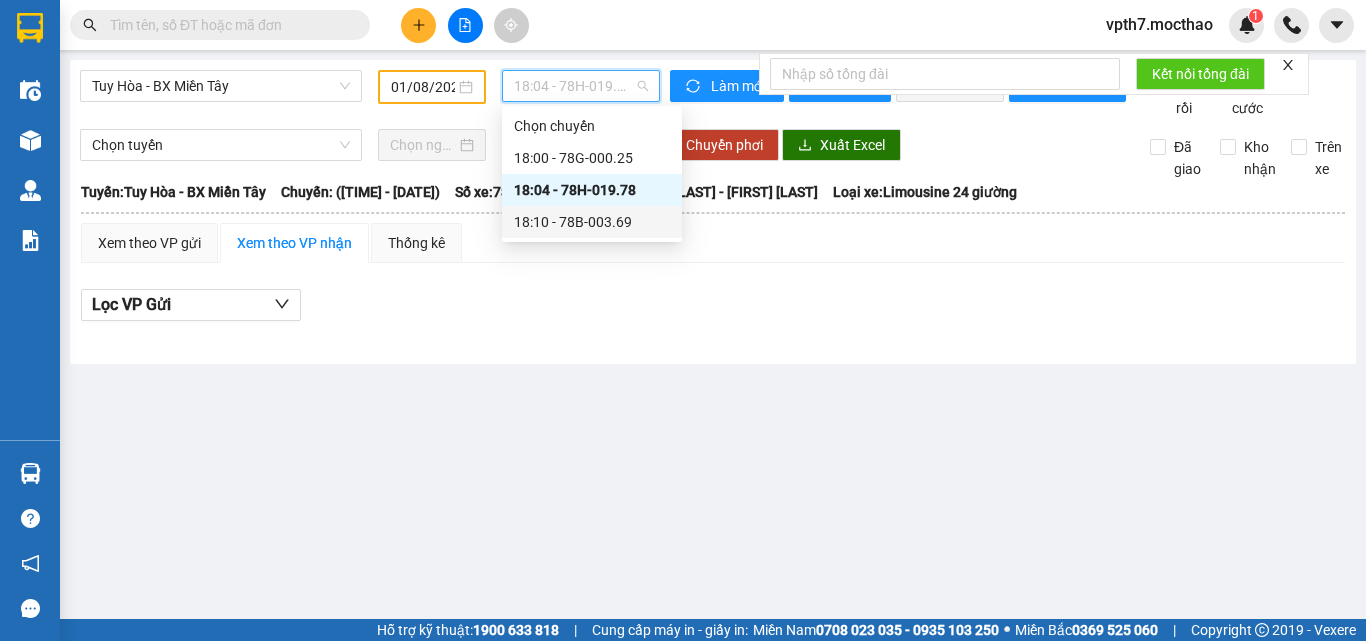 click on "[TIME] - [NUMBER]" at bounding box center [592, 222] 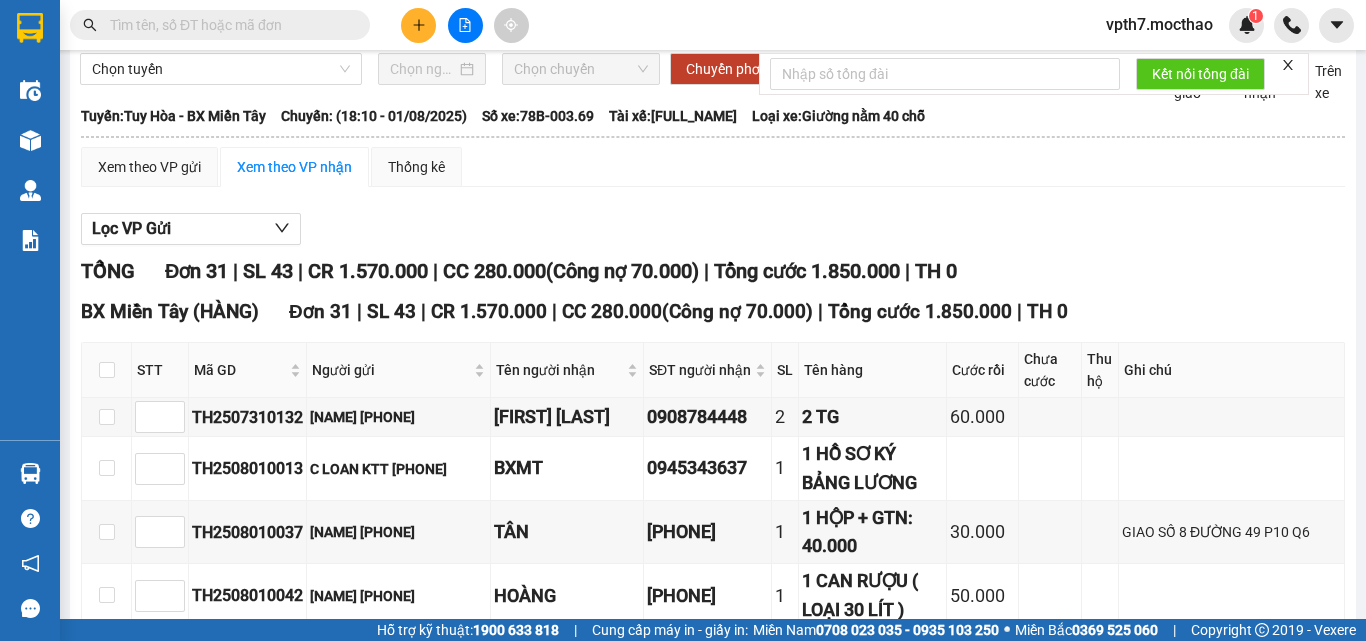 scroll, scrollTop: 0, scrollLeft: 0, axis: both 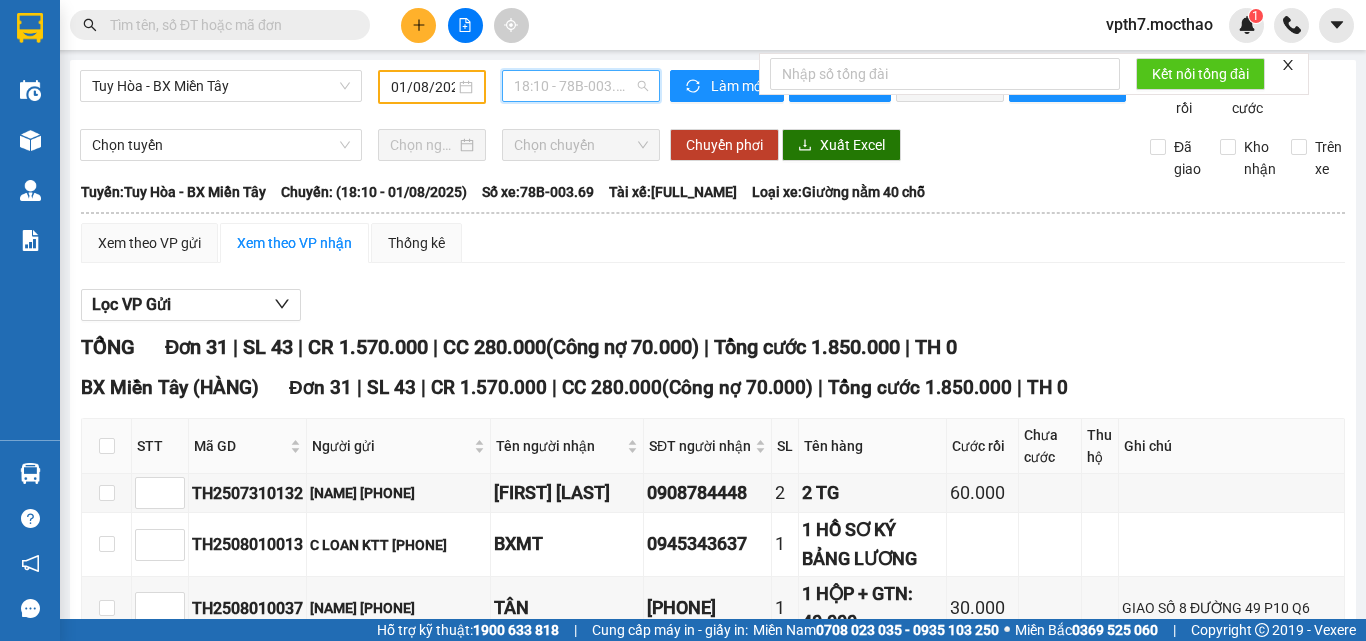 click on "[TIME] - [NUMBER]" at bounding box center [581, 86] 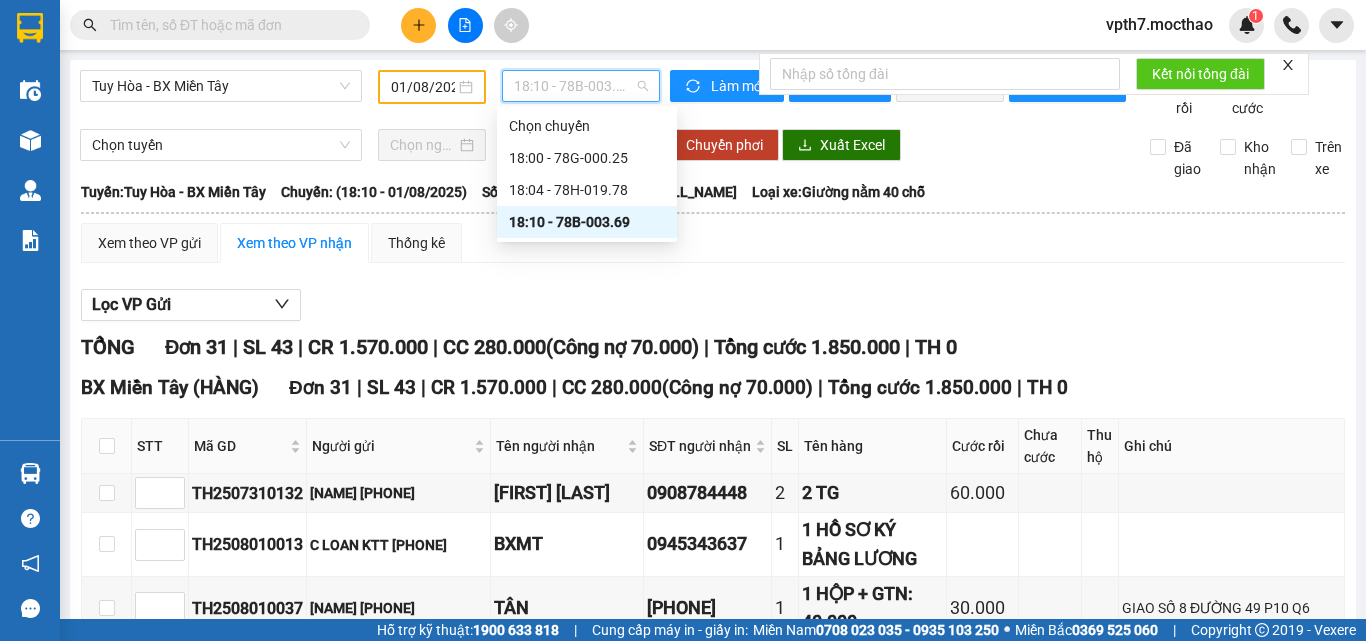 scroll, scrollTop: 300, scrollLeft: 0, axis: vertical 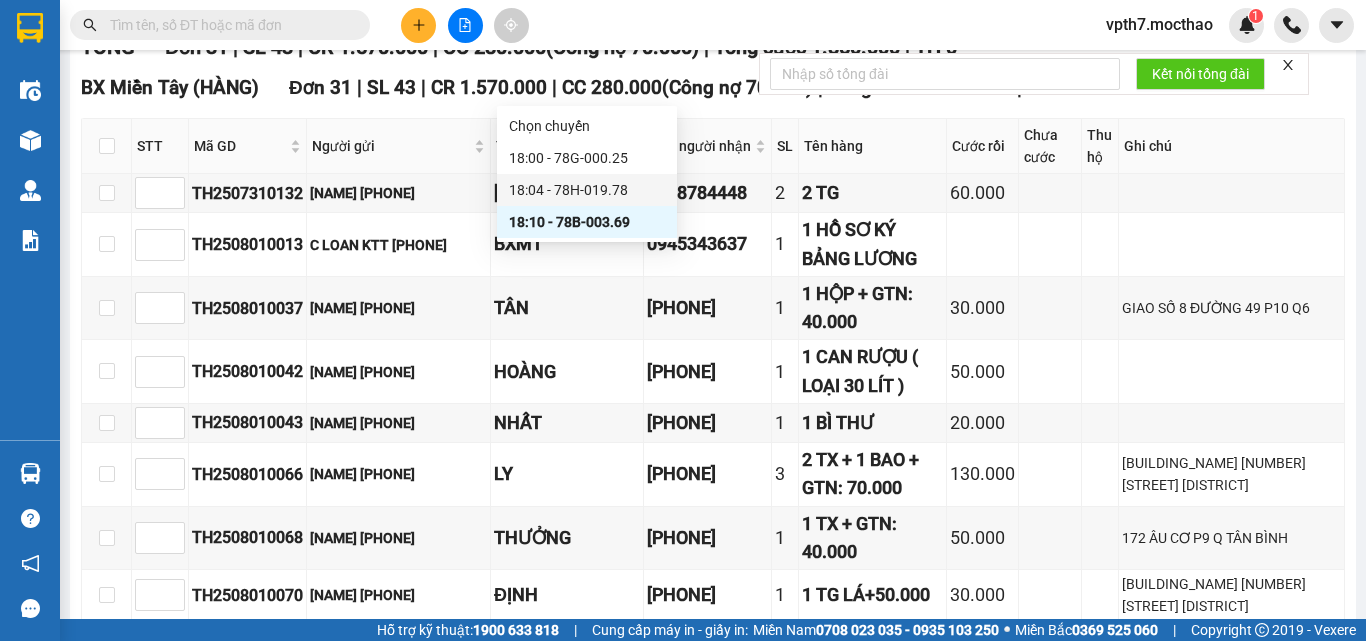 click on "18:04     - 78H-019.78" at bounding box center (587, 190) 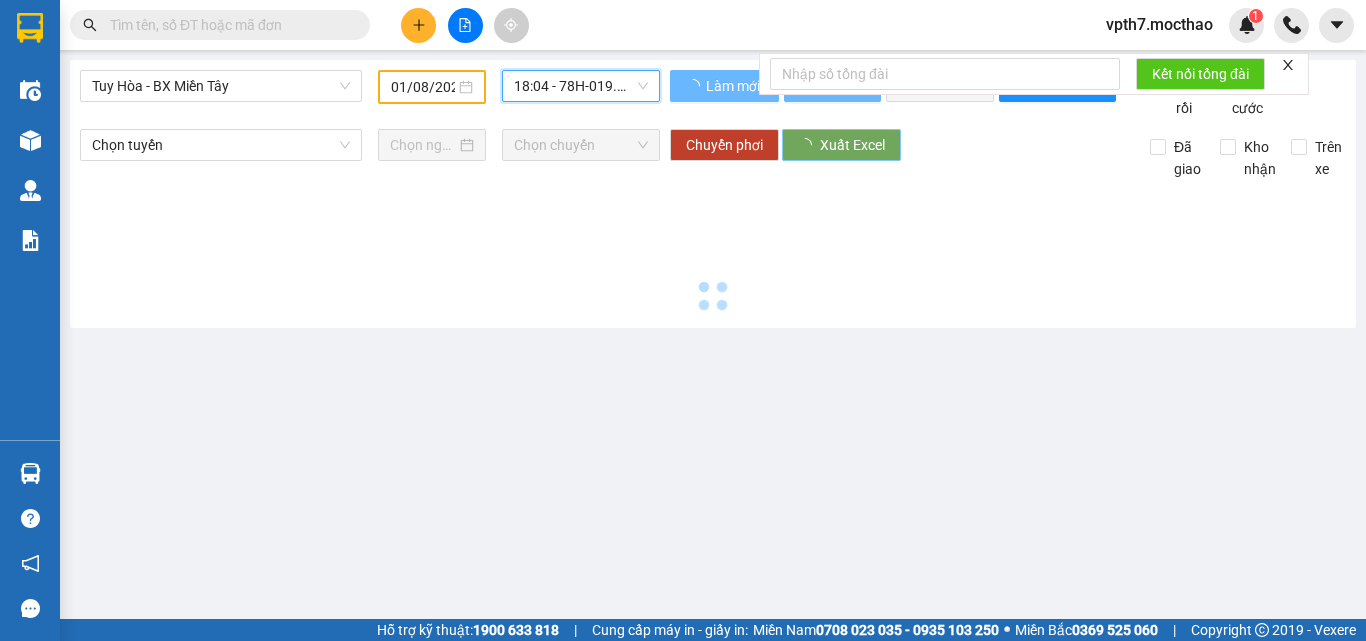 scroll, scrollTop: 0, scrollLeft: 0, axis: both 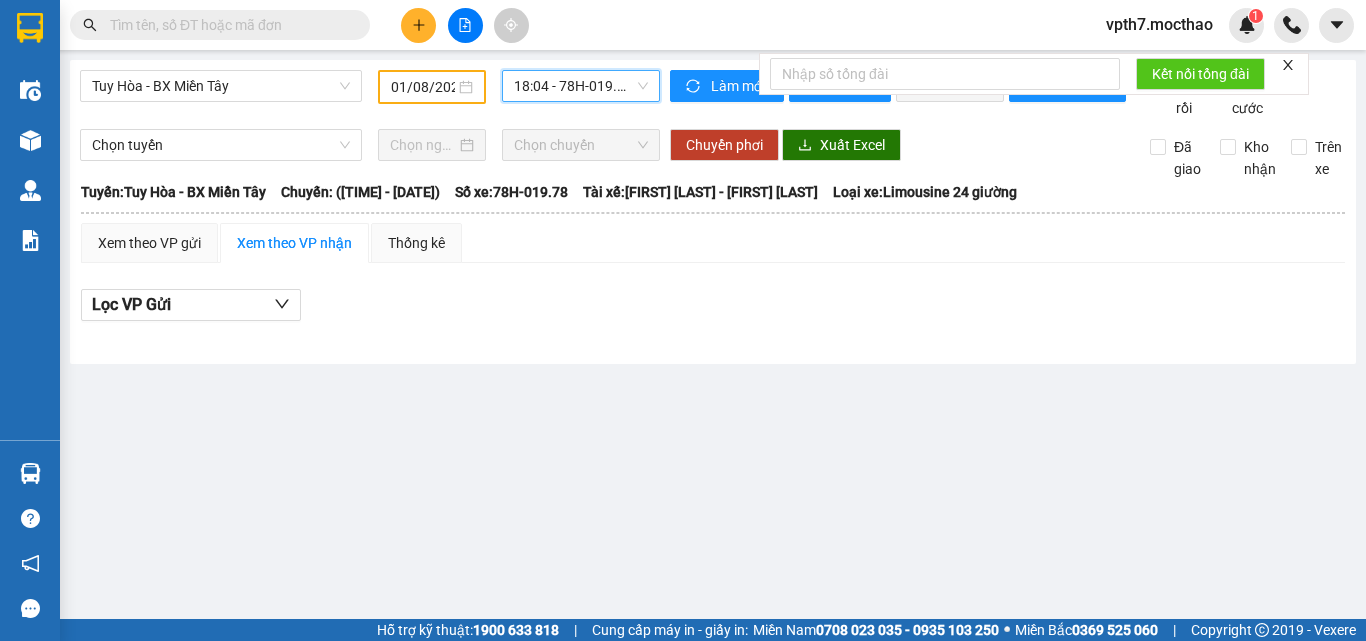 click on "18:04     - 78H-019.78" at bounding box center (581, 86) 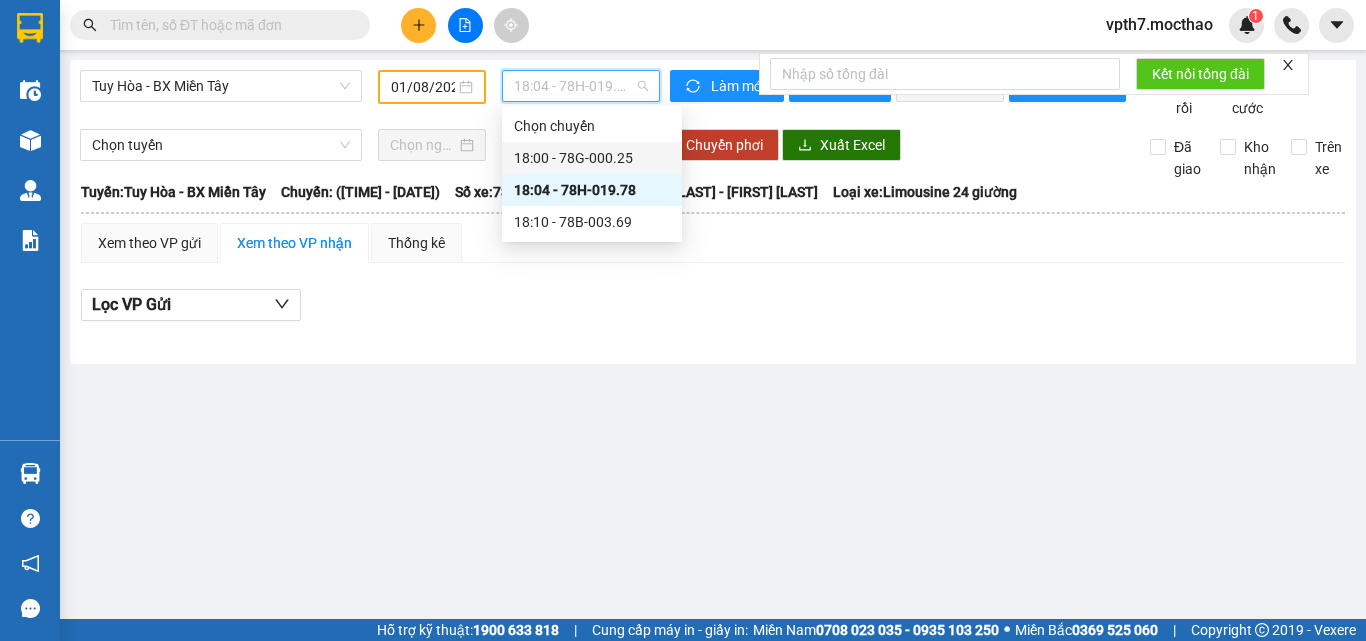click on "18:00     - 78G-000.25" at bounding box center [592, 158] 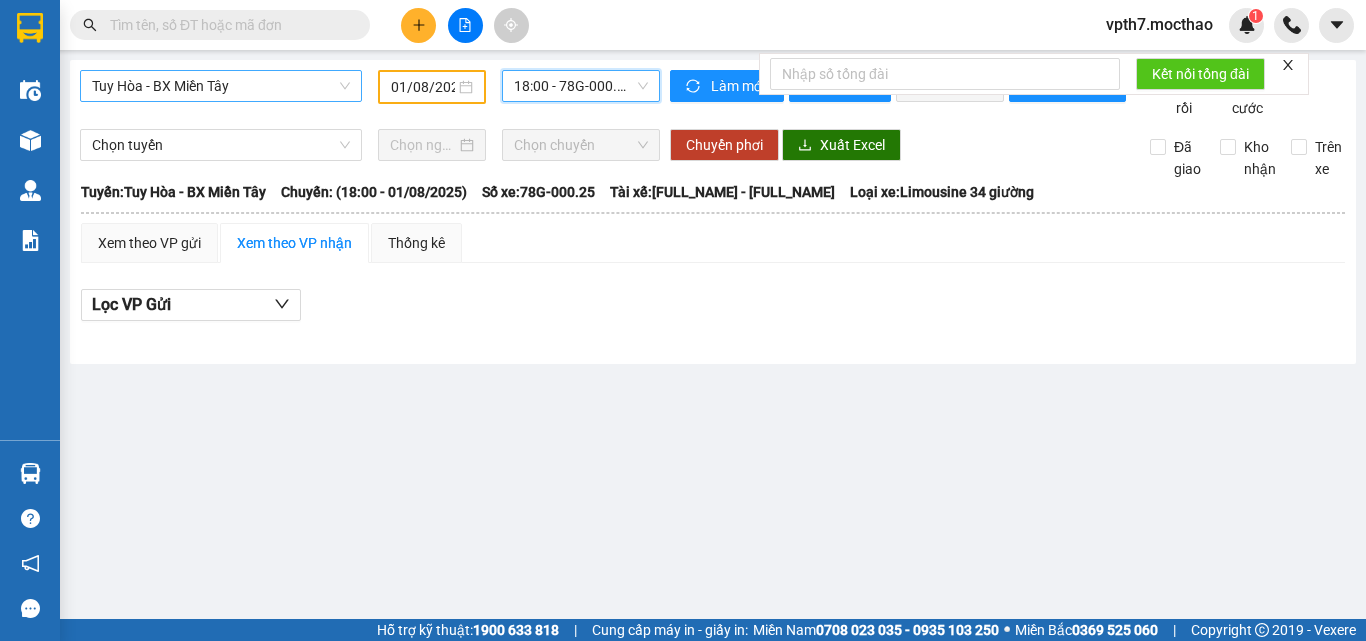 click on "Tuy Hòa - BX Miền Tây" at bounding box center [221, 86] 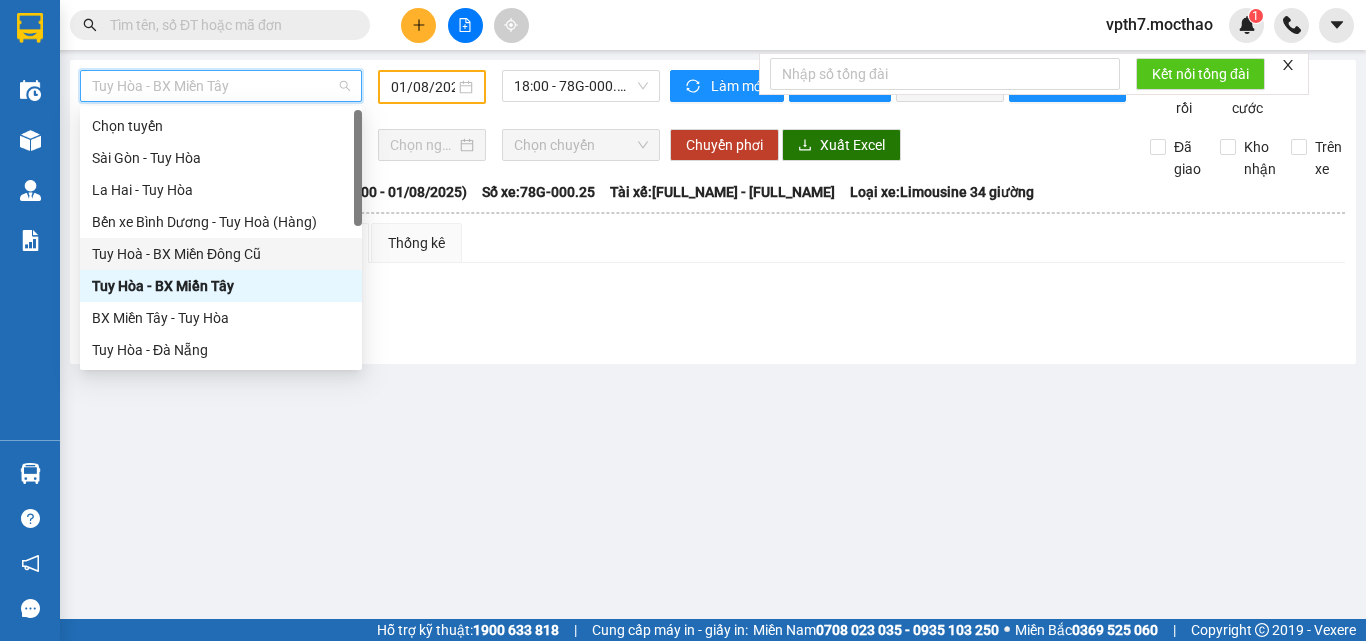 click on "Tuy Hoà  - BX Miền Đông Cũ" at bounding box center (221, 254) 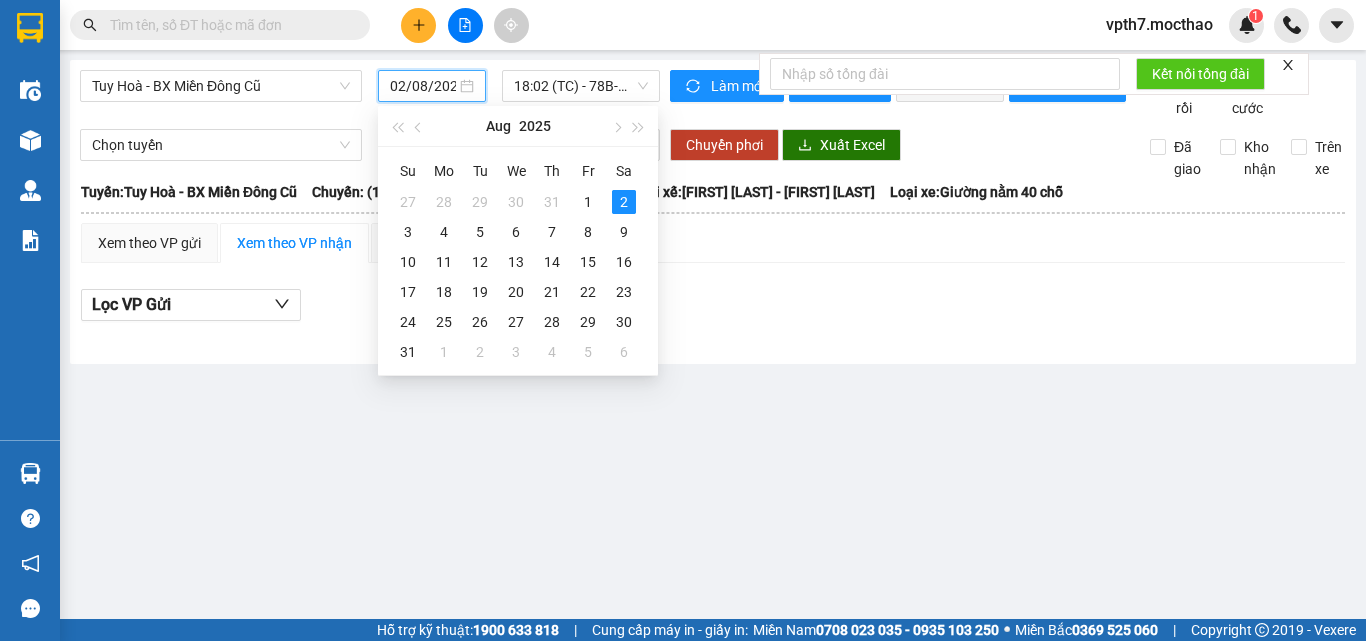 click on "02/08/2025" at bounding box center (423, 86) 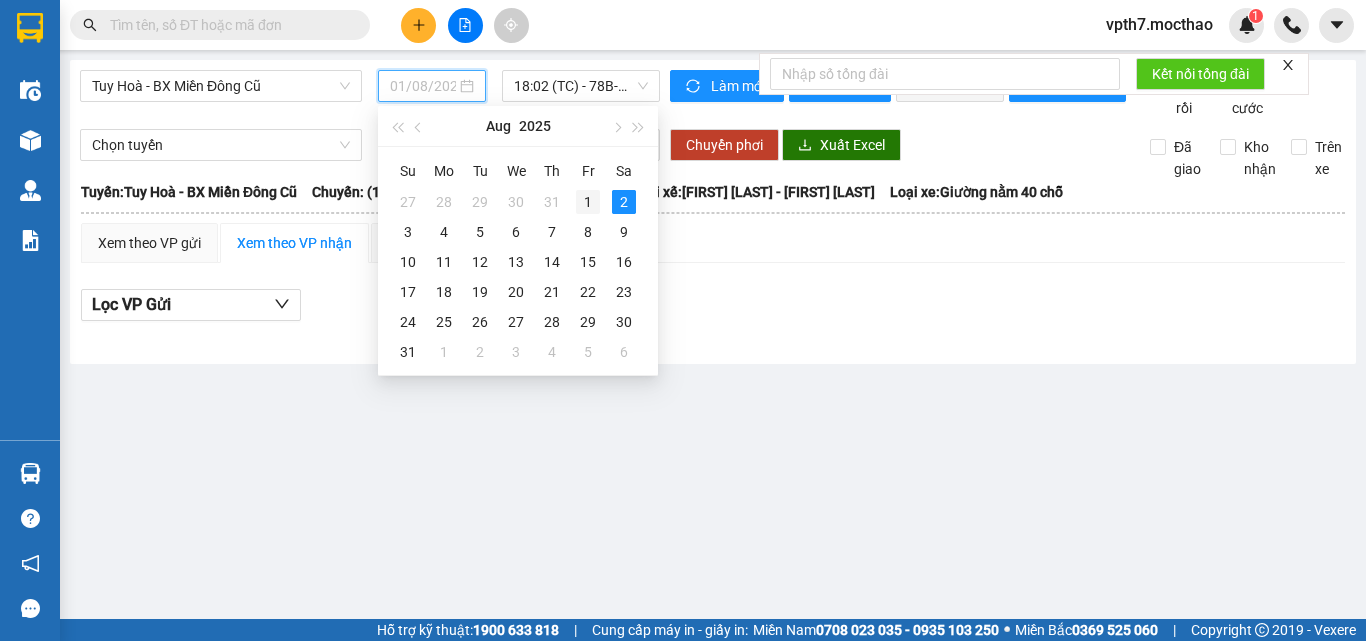 click on "1" at bounding box center (588, 202) 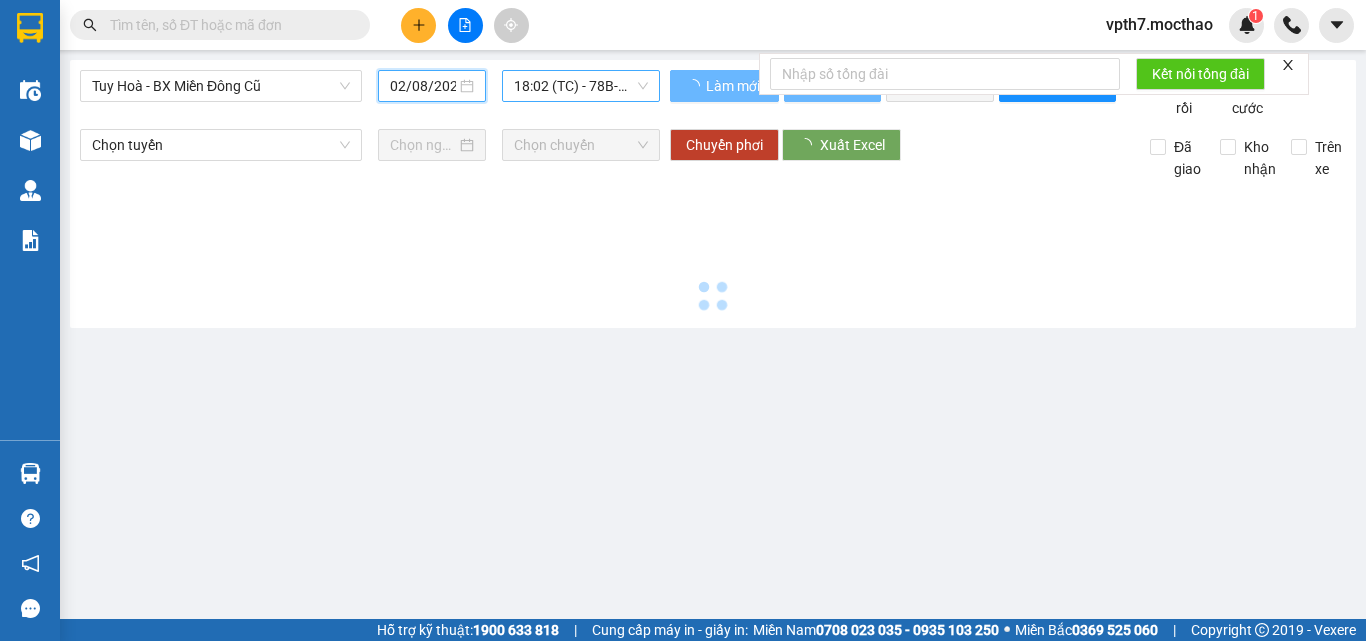 type on "01/08/2025" 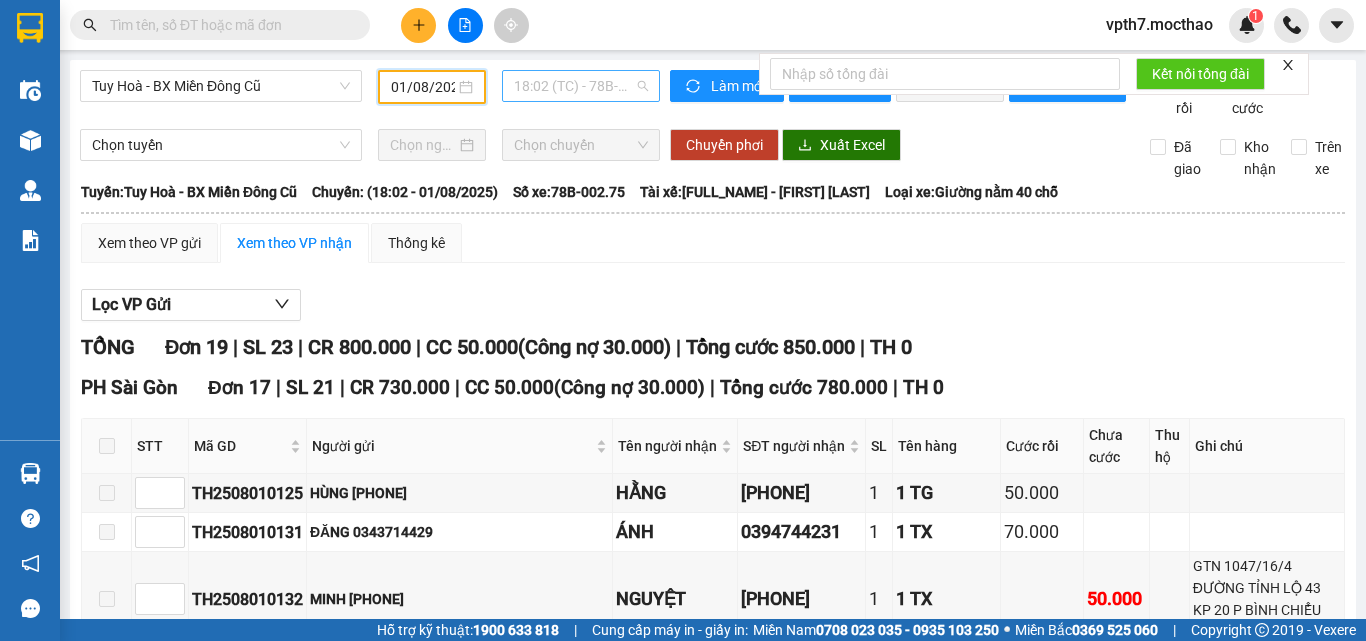 click on "18:02   (TC)   - 78B-002.75" at bounding box center (581, 86) 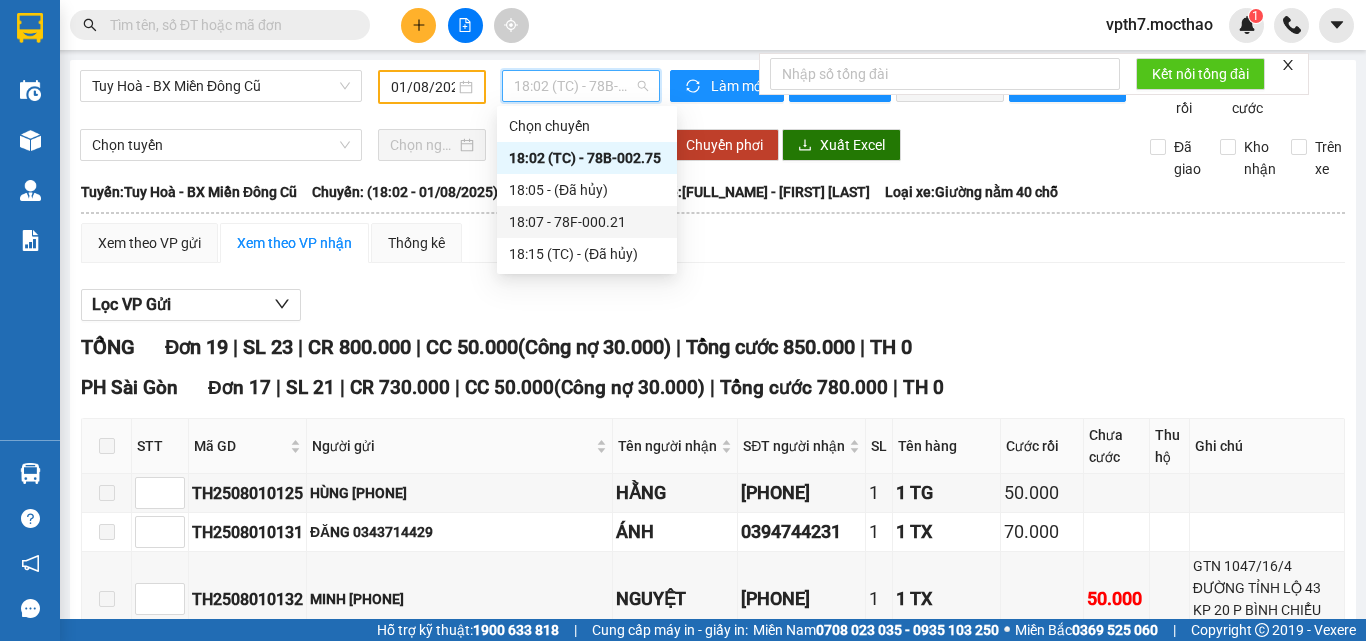 click on "18:07     - 78F-000.21" at bounding box center (587, 222) 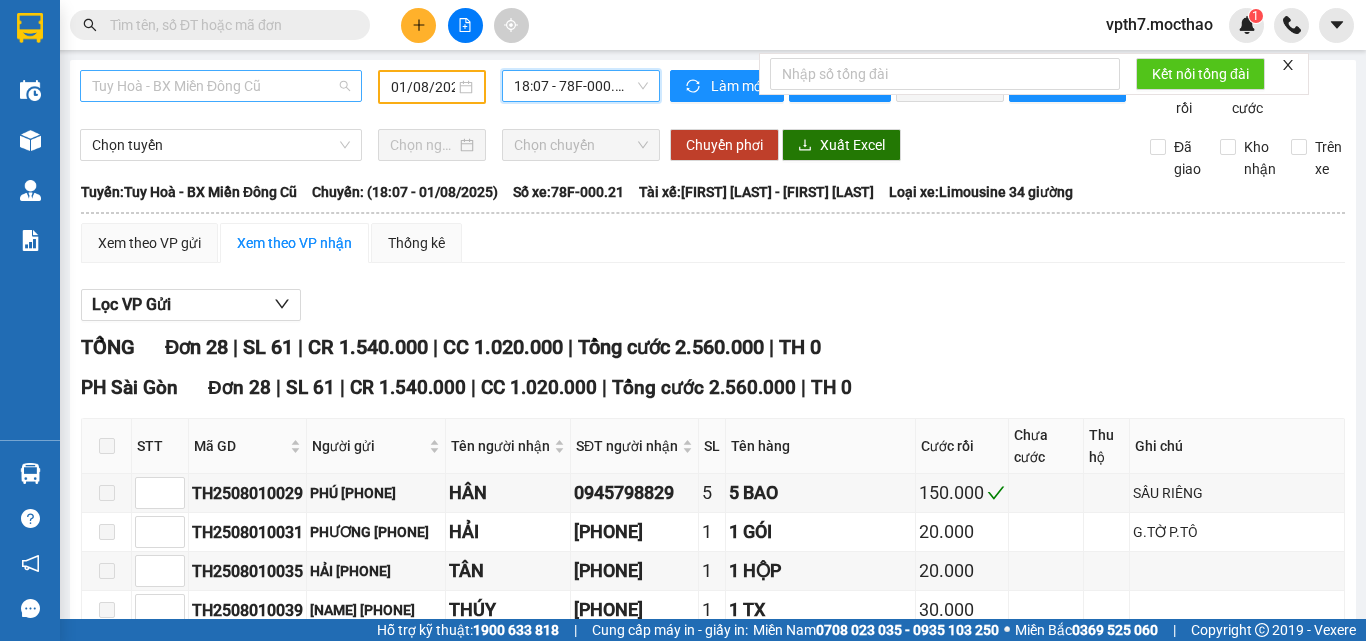 click on "Tuy Hoà  - BX Miền Đông Cũ" at bounding box center [221, 86] 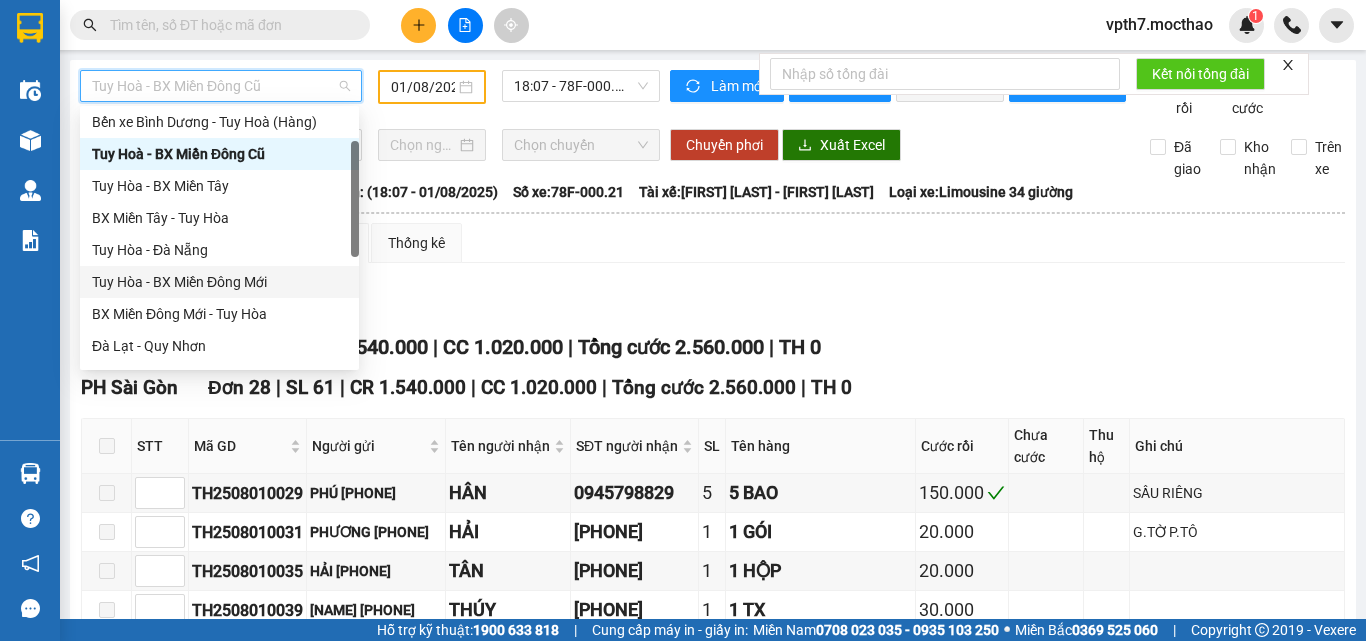 scroll, scrollTop: 200, scrollLeft: 0, axis: vertical 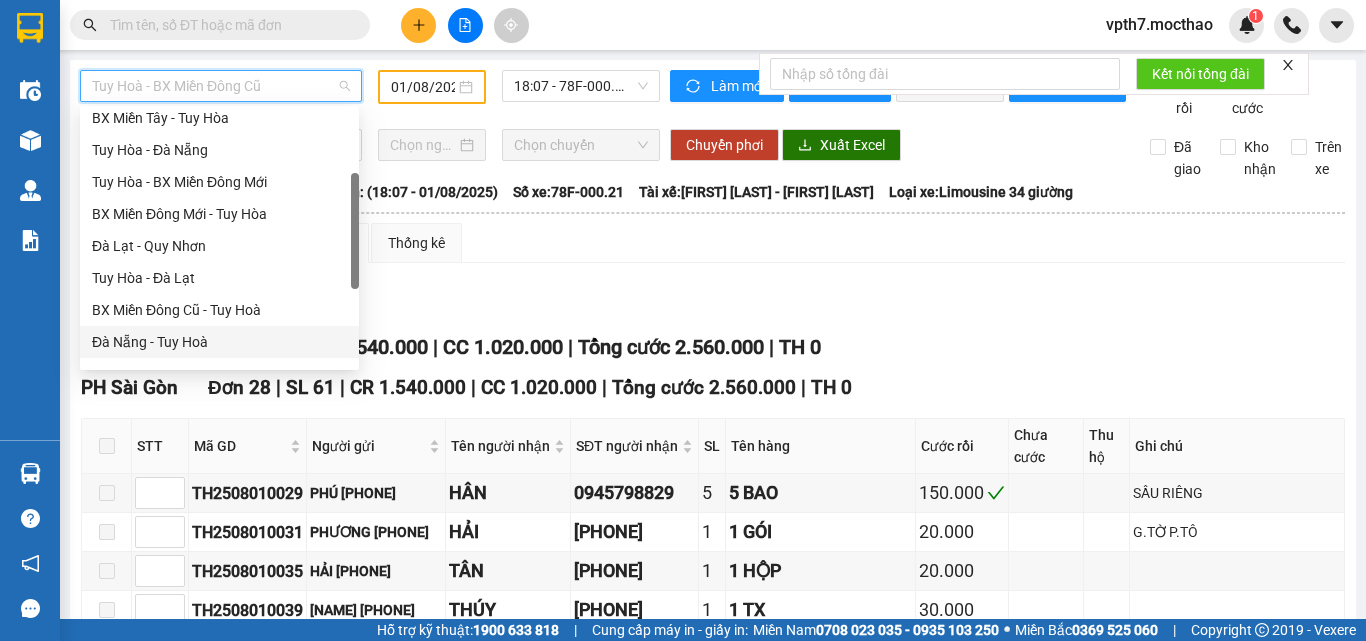 click on "Đà Nẵng - Tuy Hoà" at bounding box center [219, 342] 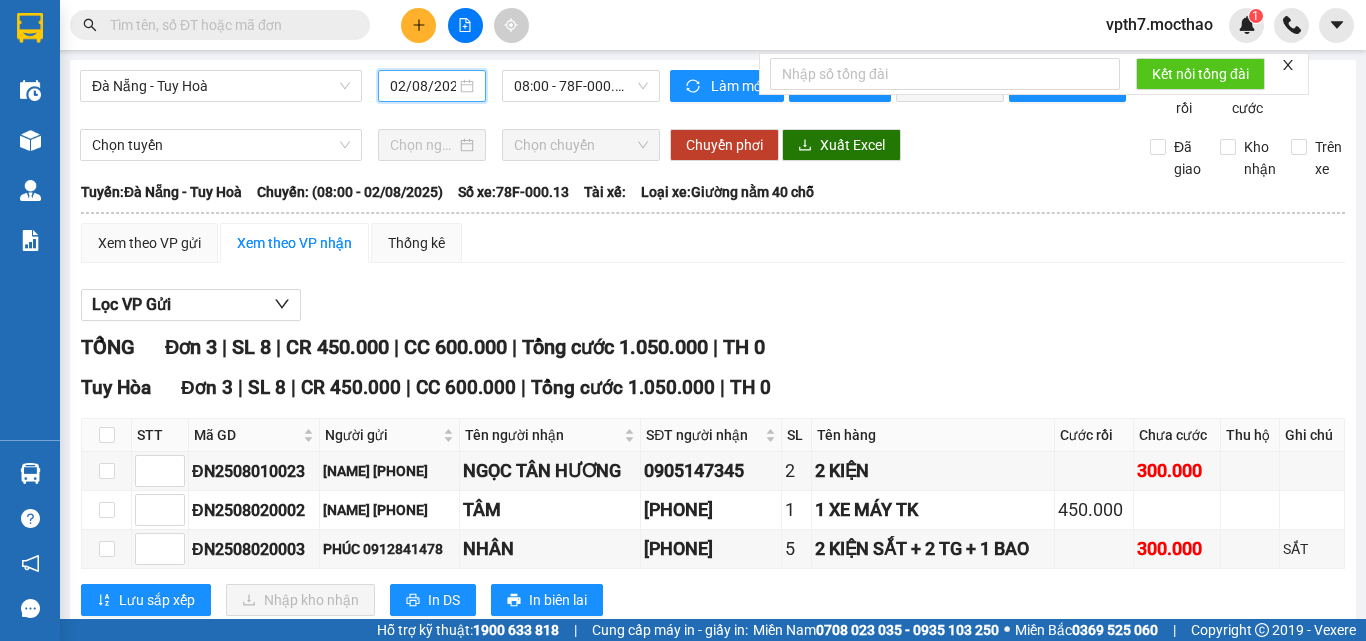 click on "02/08/2025" at bounding box center [423, 86] 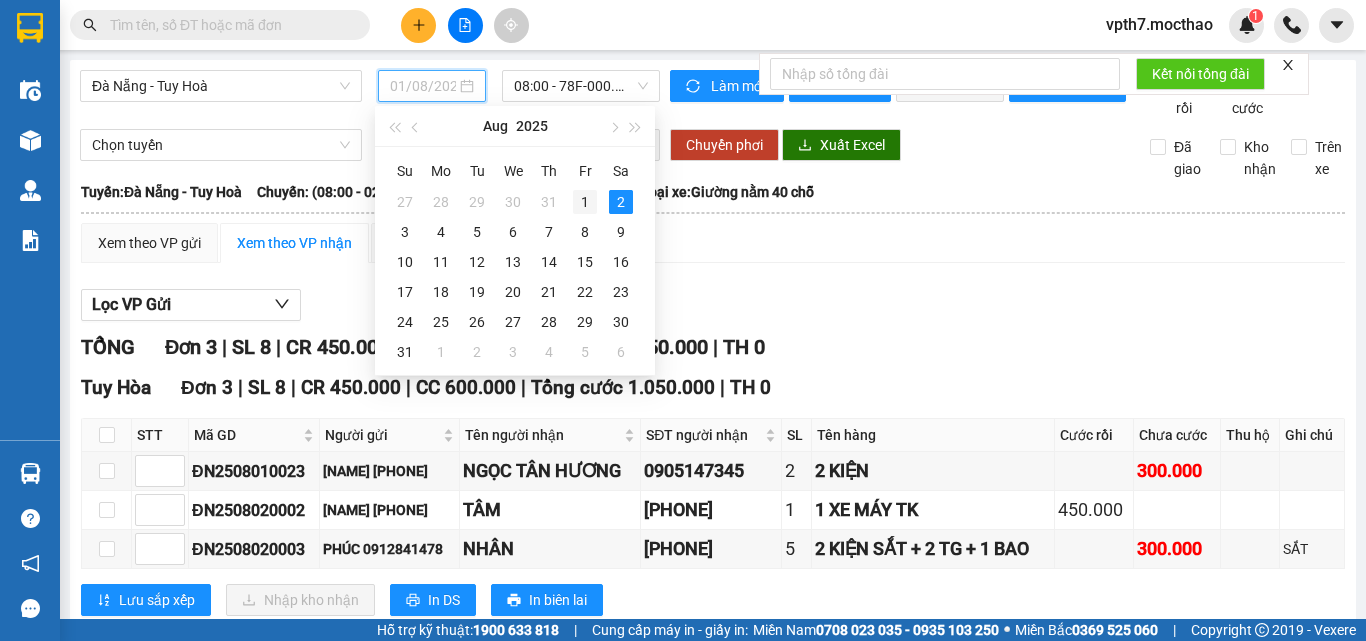 click on "1" at bounding box center (585, 202) 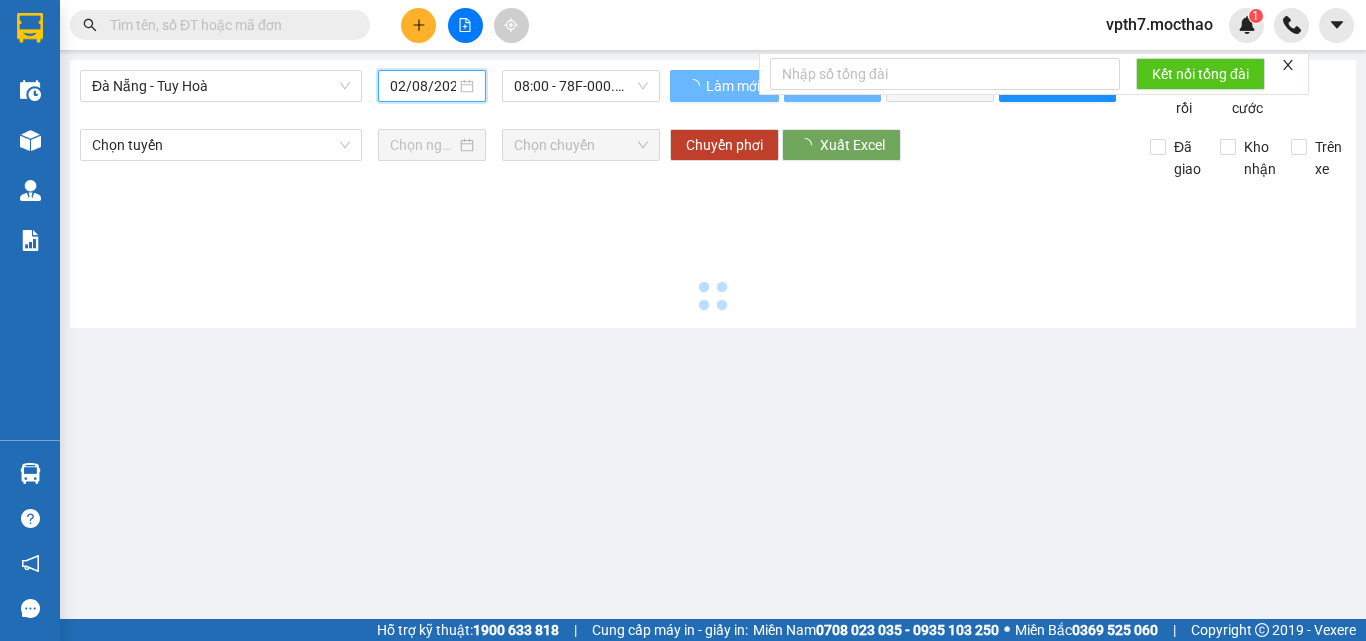 type on "01/08/2025" 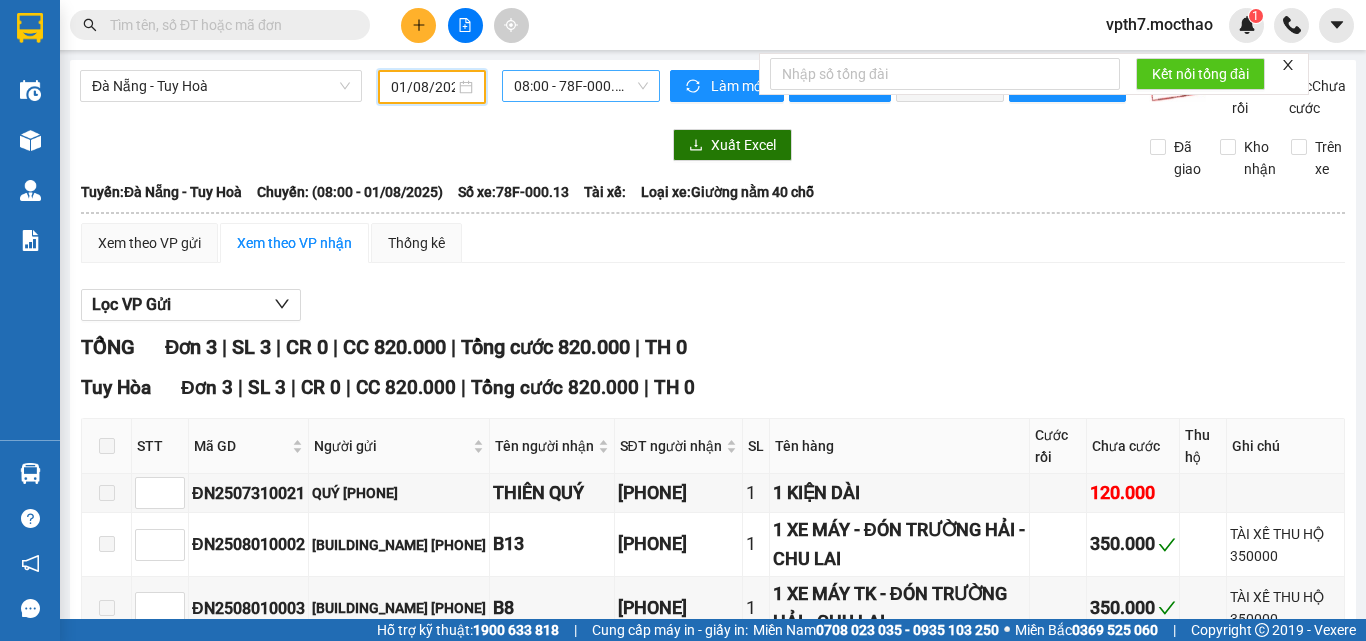 click on "08:00     - 78F-000.13" at bounding box center [581, 86] 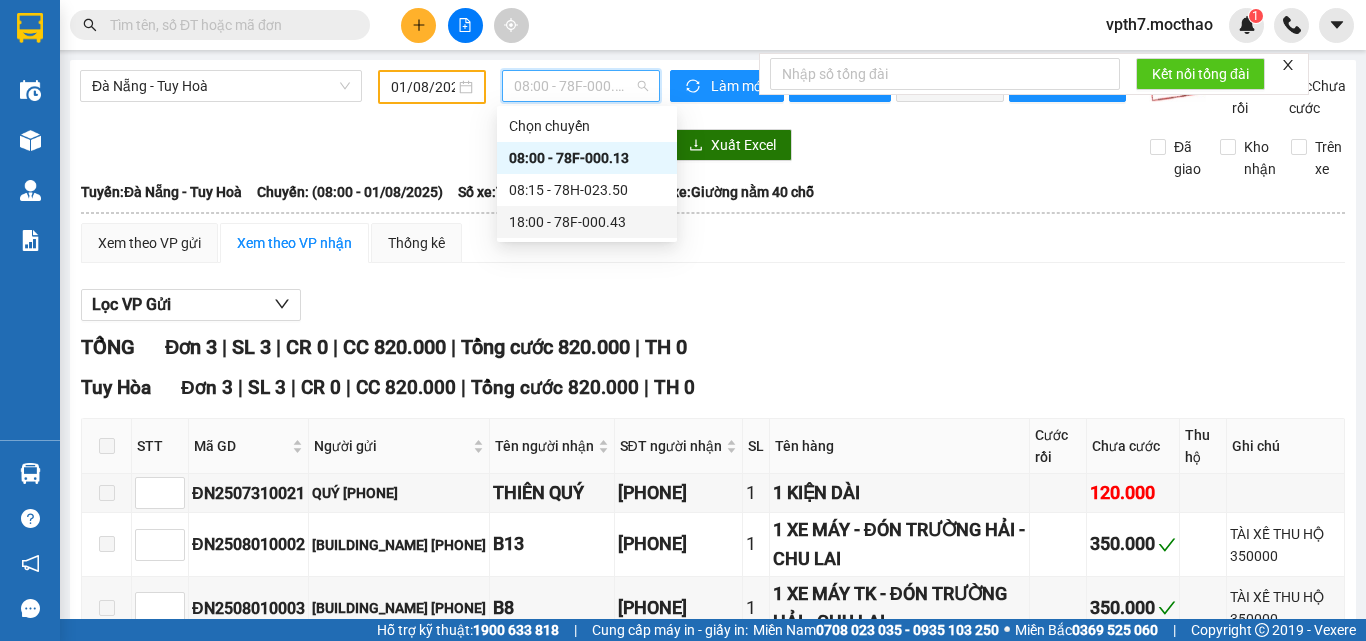 click on "Lọc VP Gửi" at bounding box center (713, 305) 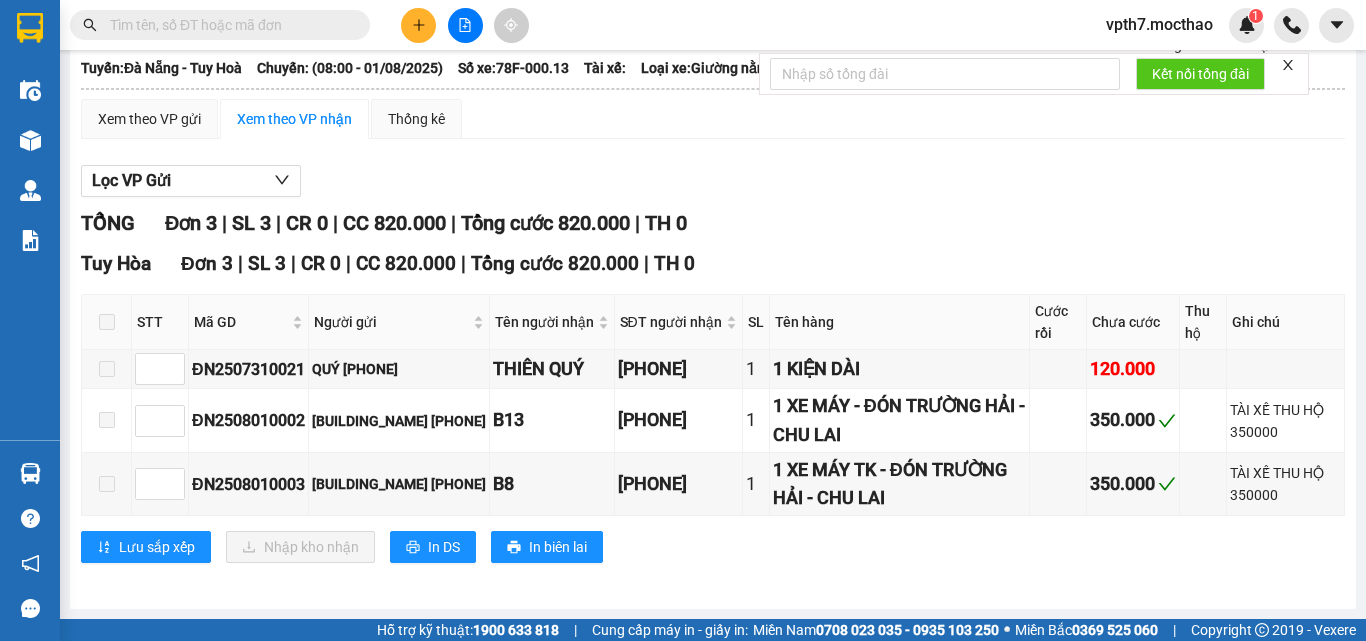 scroll, scrollTop: 0, scrollLeft: 0, axis: both 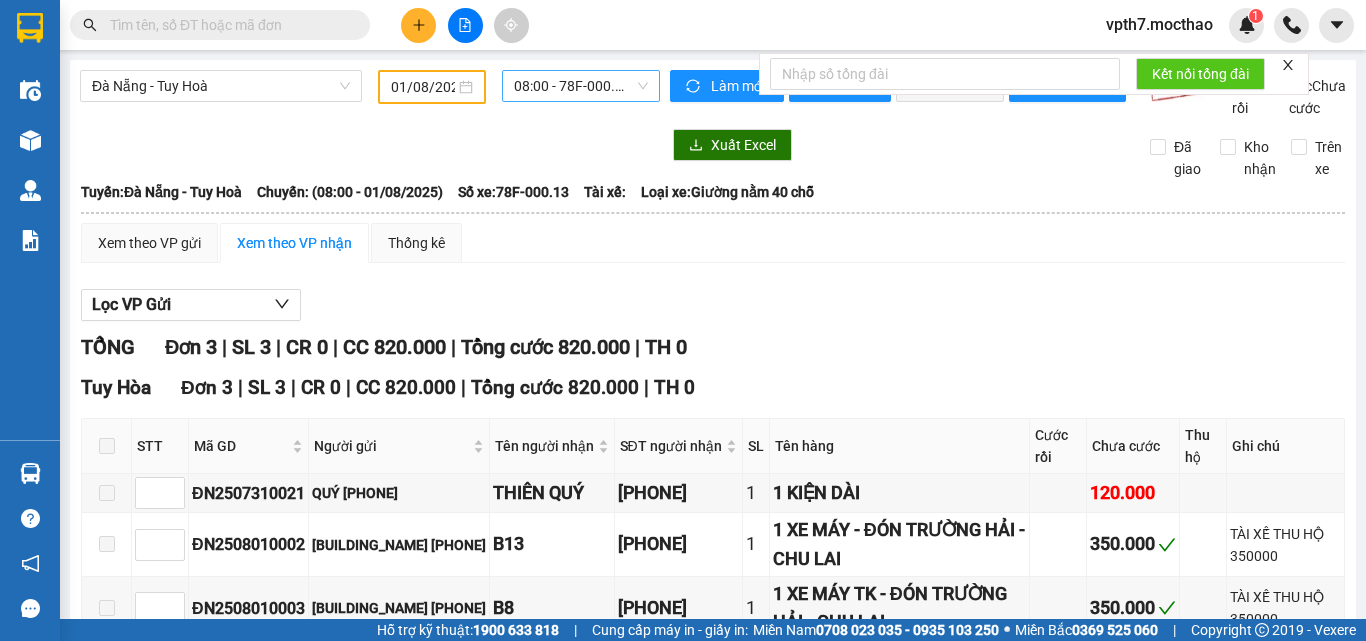 click on "08:00     - 78F-000.13" at bounding box center (581, 86) 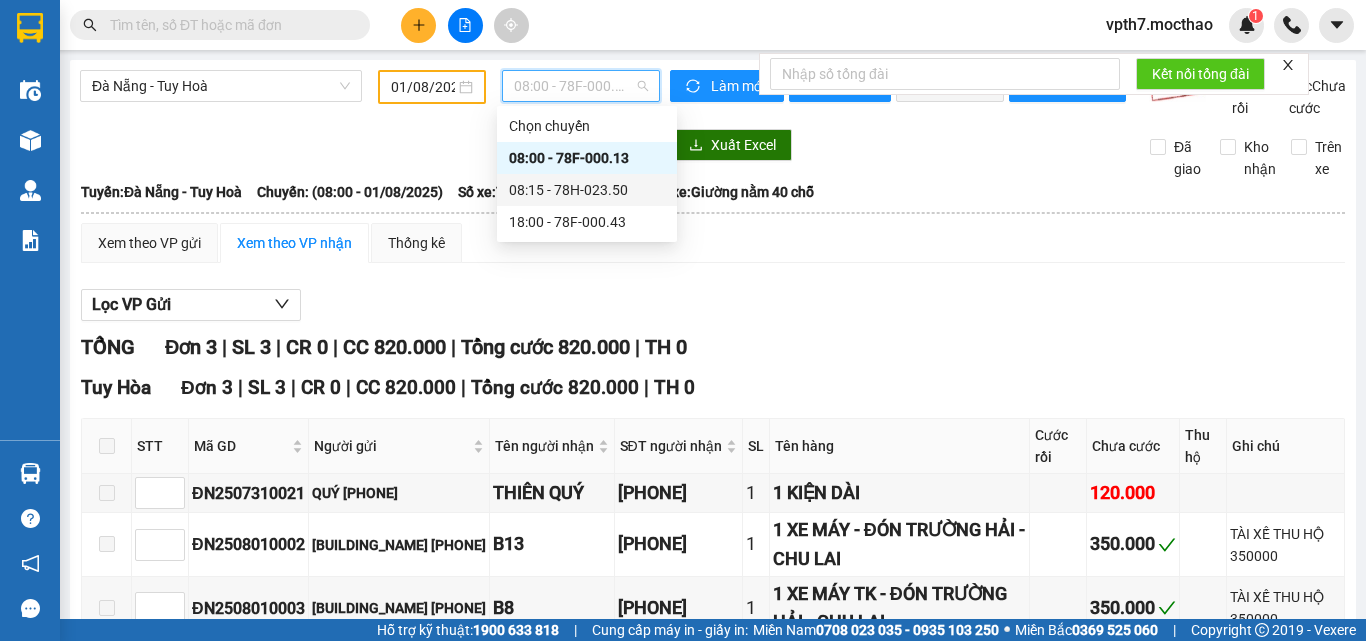 click on "08:15     - 78H-023.50" at bounding box center (587, 190) 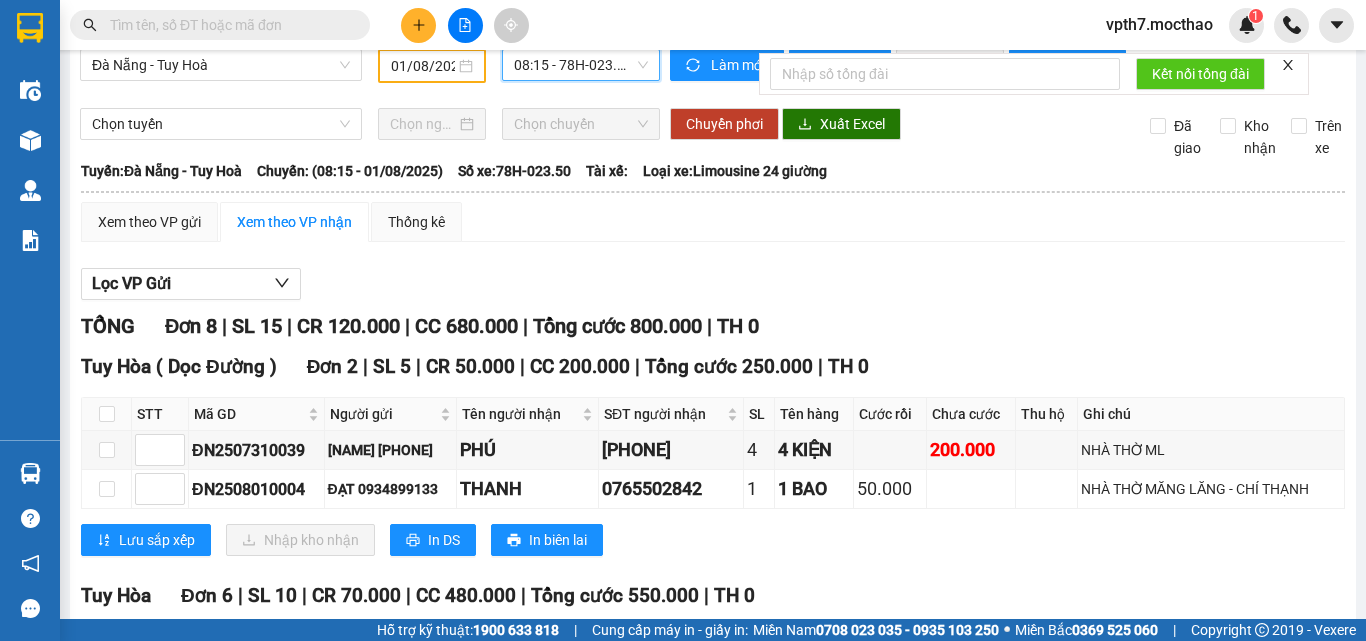 scroll, scrollTop: 0, scrollLeft: 0, axis: both 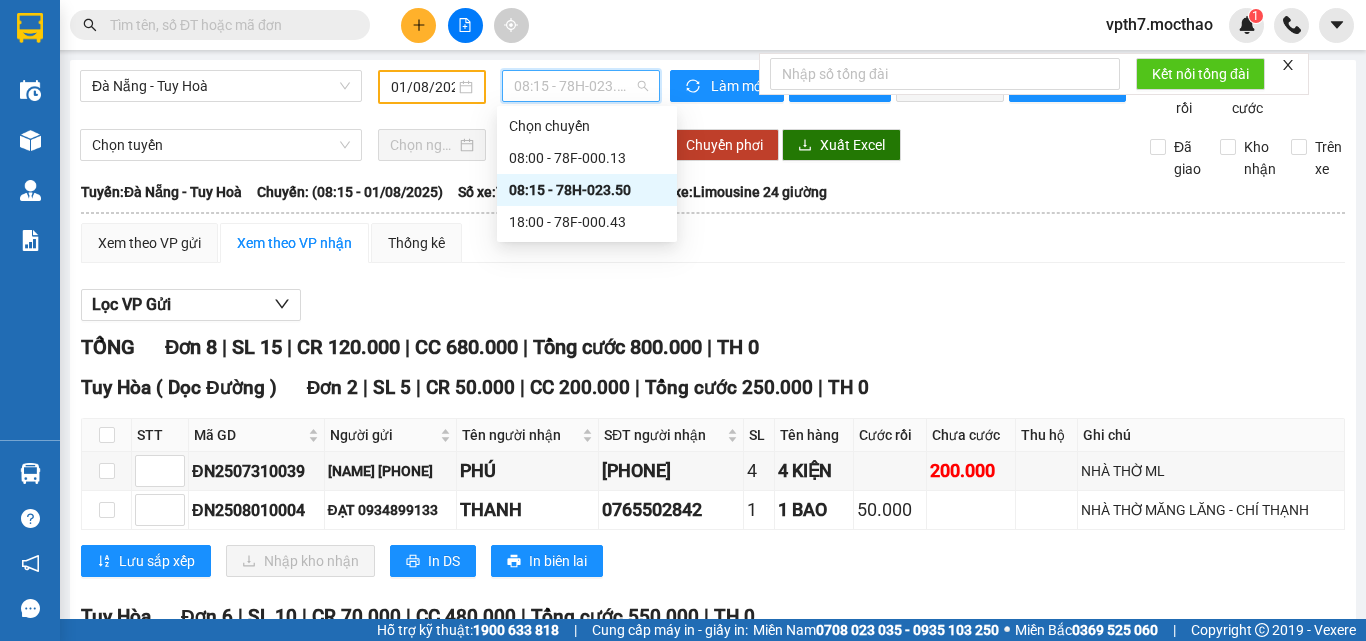 click on "08:15     - 78H-023.50" at bounding box center [581, 86] 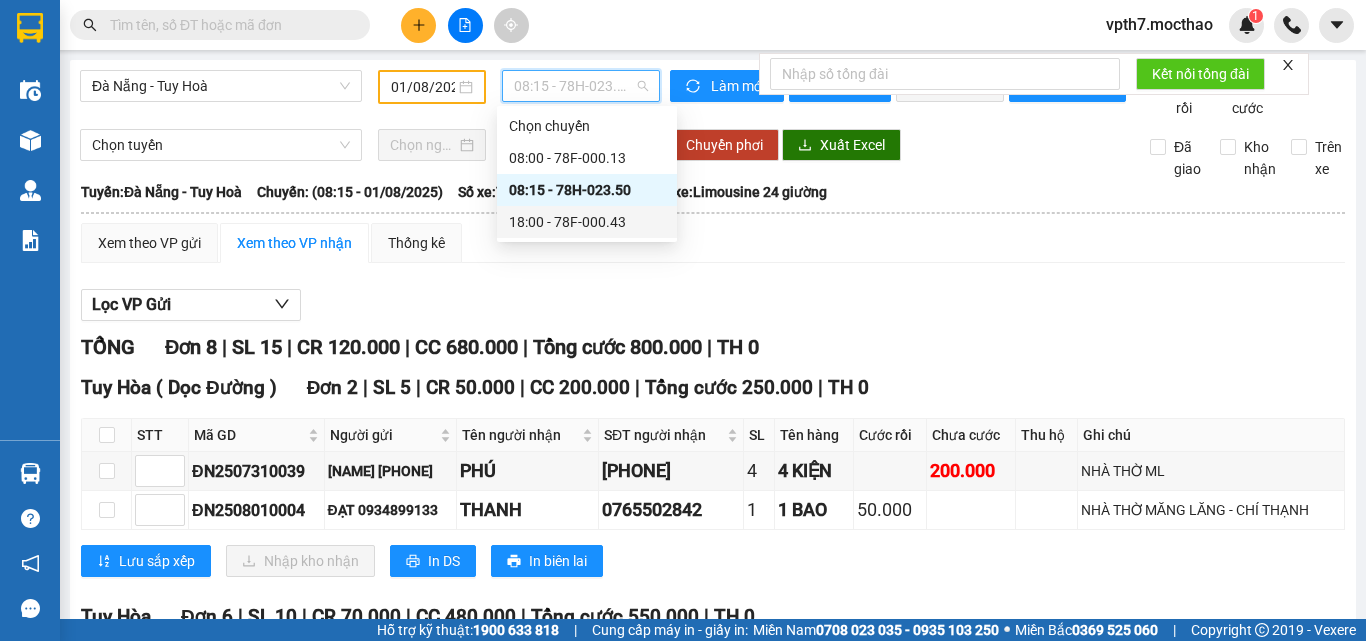 drag, startPoint x: 534, startPoint y: 228, endPoint x: 511, endPoint y: 190, distance: 44.418465 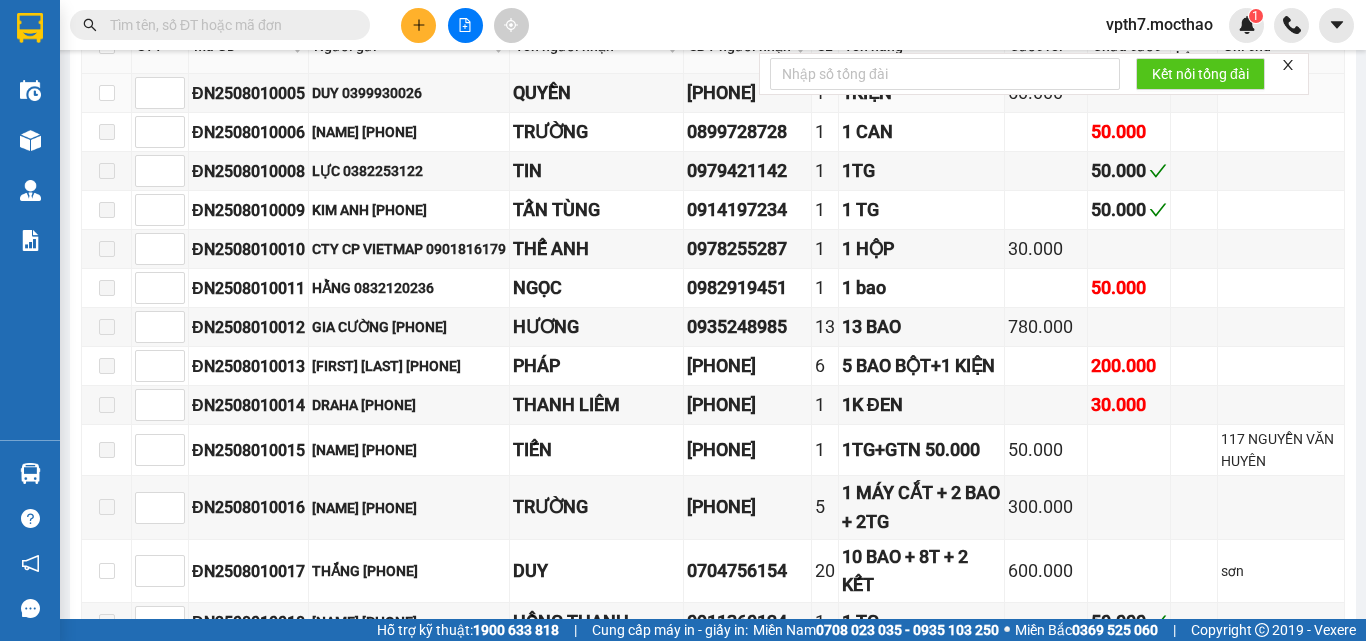 scroll, scrollTop: 500, scrollLeft: 0, axis: vertical 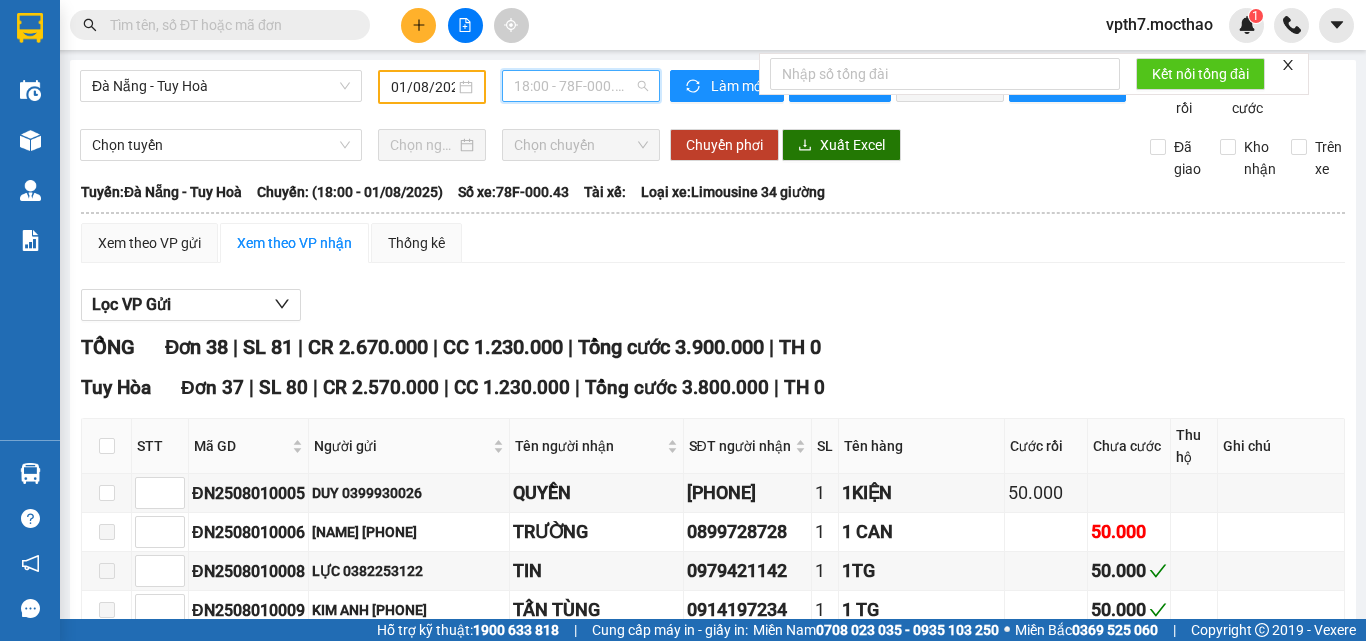click on "18:00     - 78F-000.43" at bounding box center (581, 86) 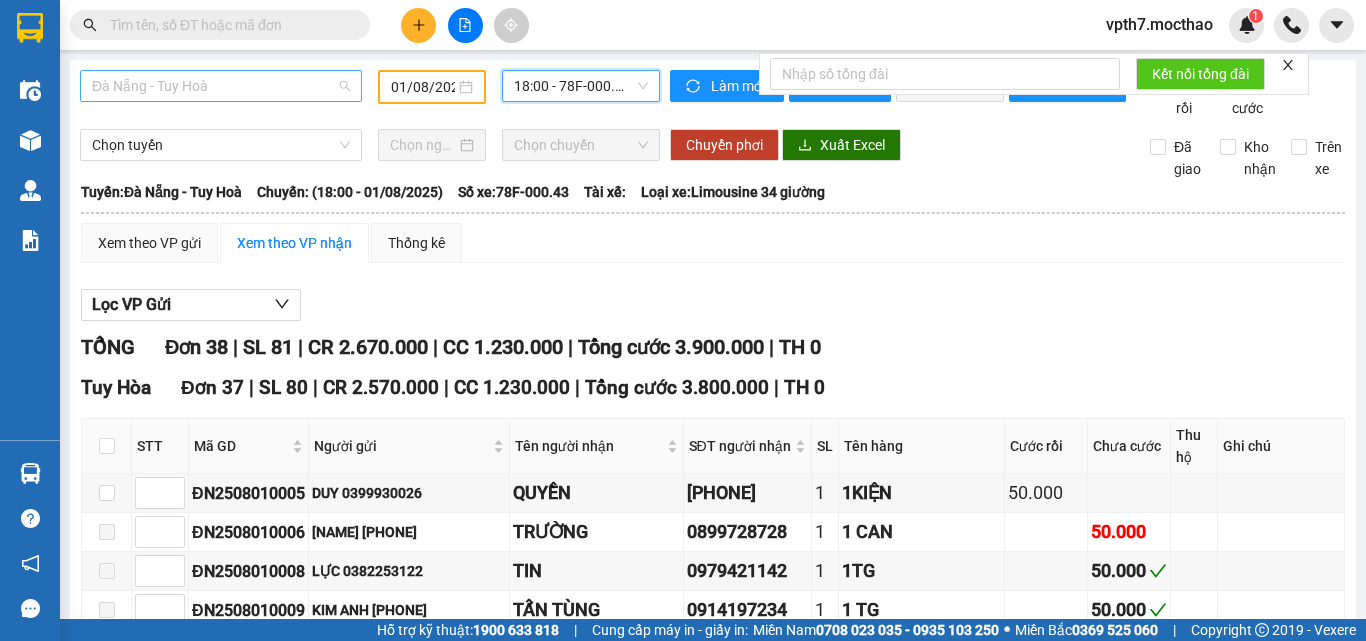 click on "Đà Nẵng - Tuy Hoà" at bounding box center [221, 86] 